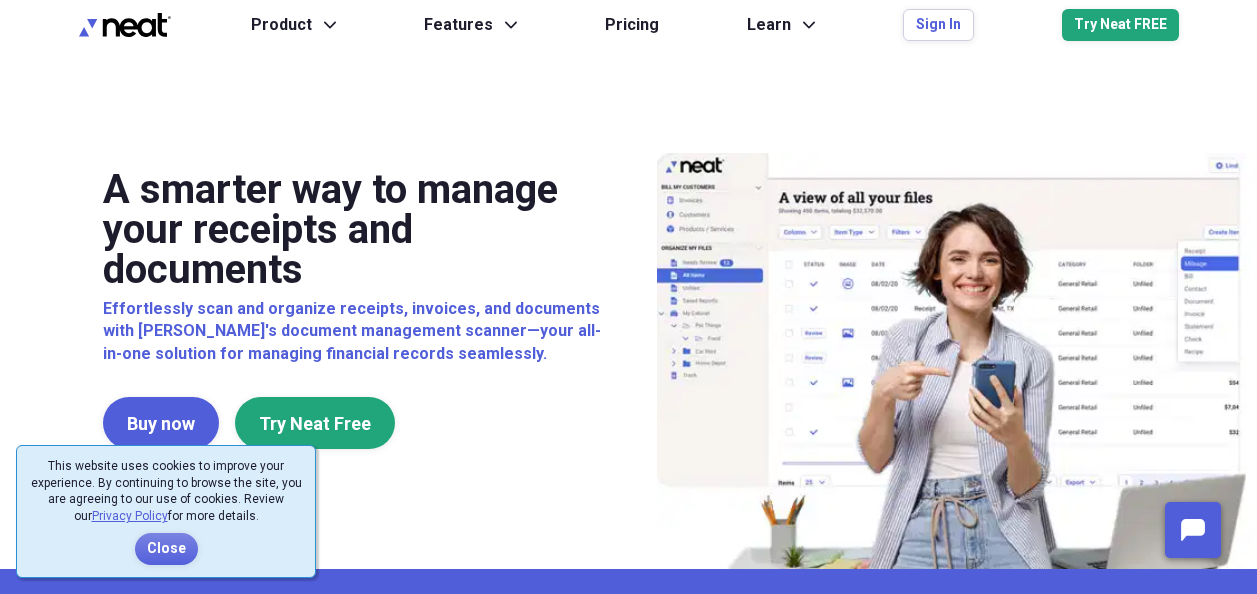 scroll, scrollTop: 0, scrollLeft: 0, axis: both 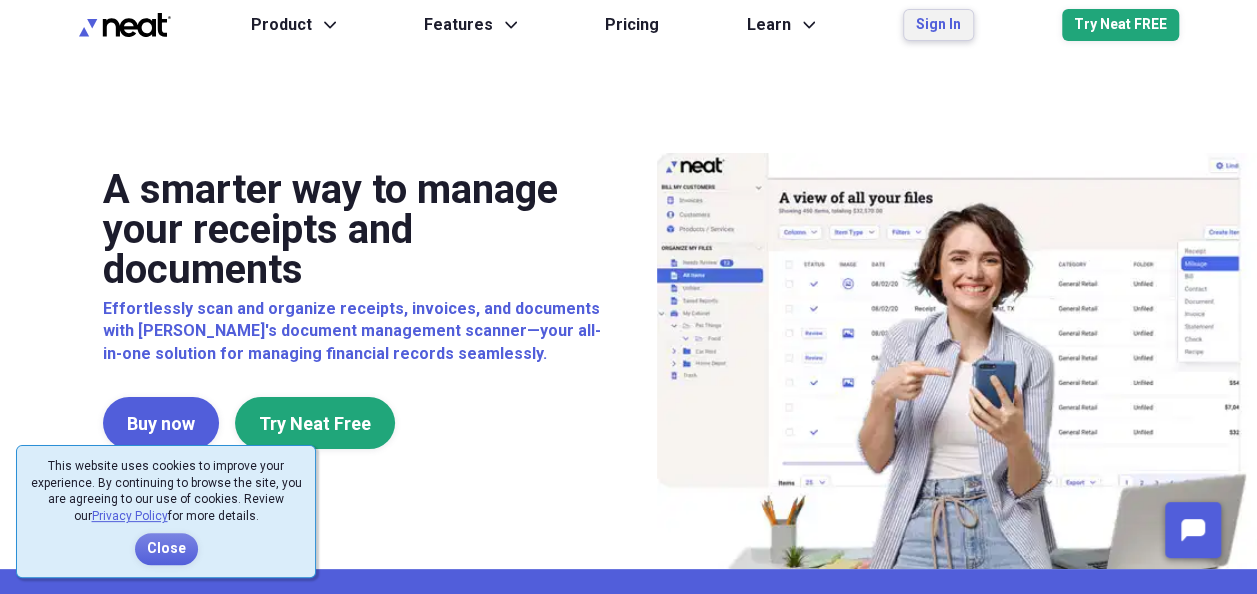 click on "Sign In" at bounding box center (938, 25) 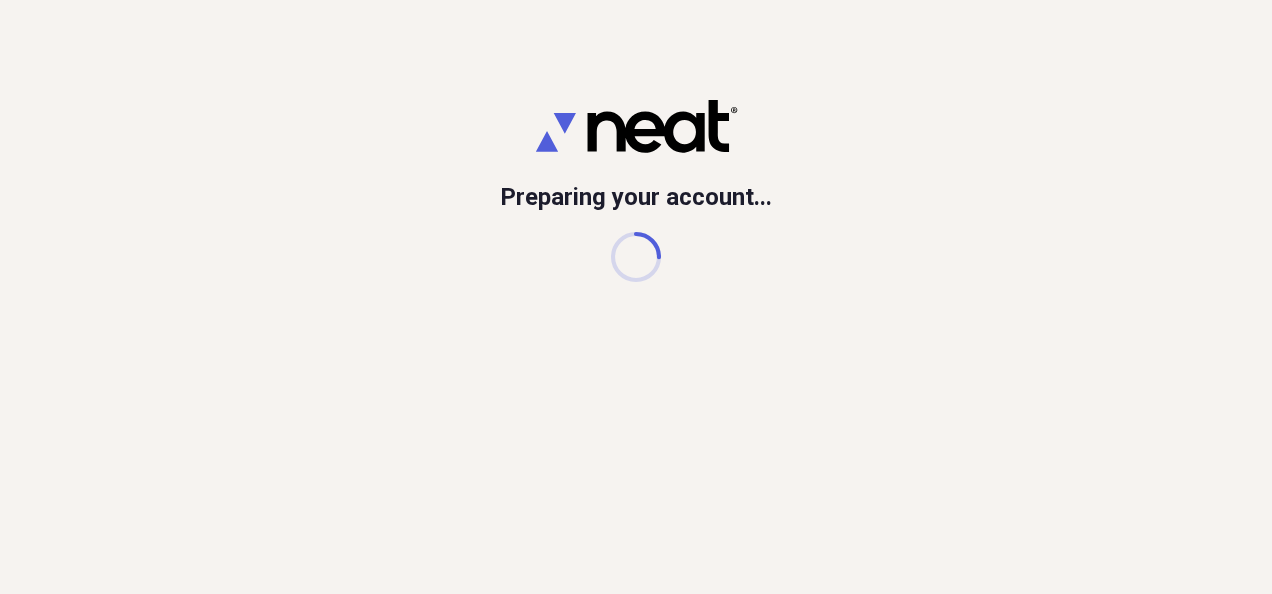 scroll, scrollTop: 0, scrollLeft: 0, axis: both 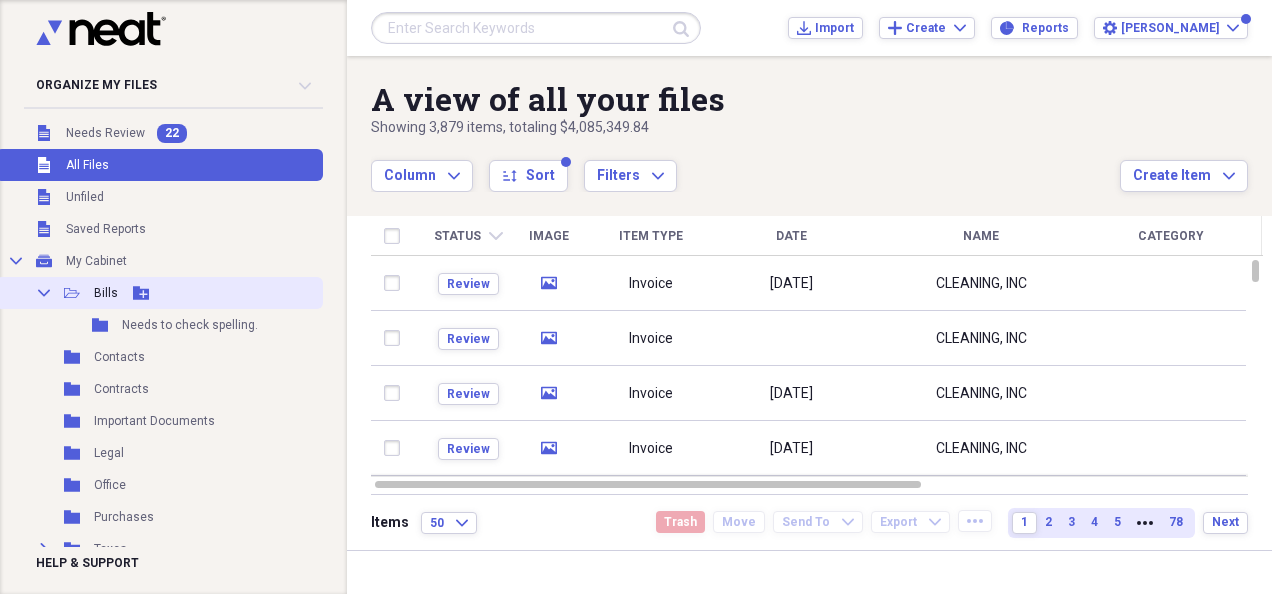 click on "Bills" at bounding box center [106, 293] 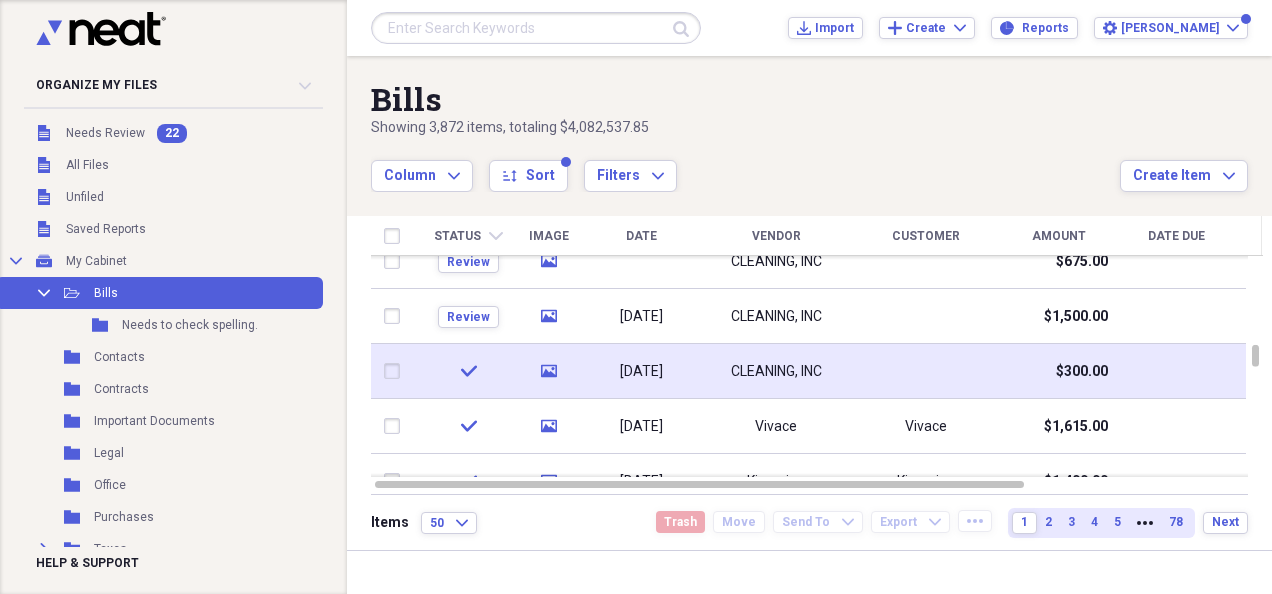 click at bounding box center [926, 371] 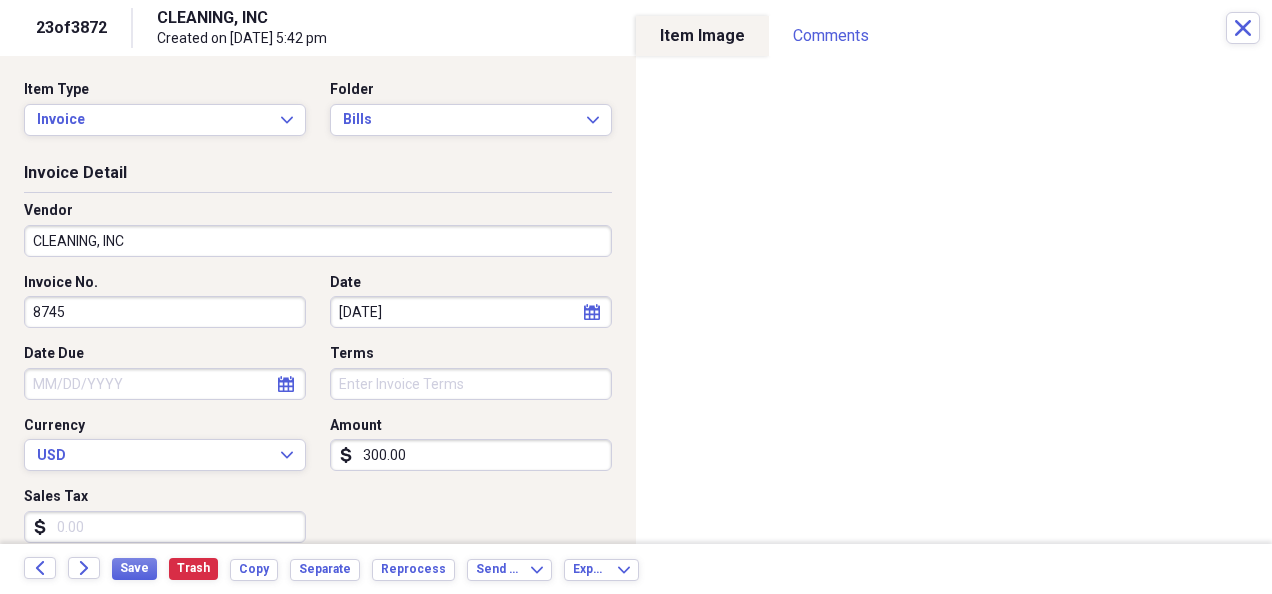 click on "CLEANING, INC" at bounding box center [318, 241] 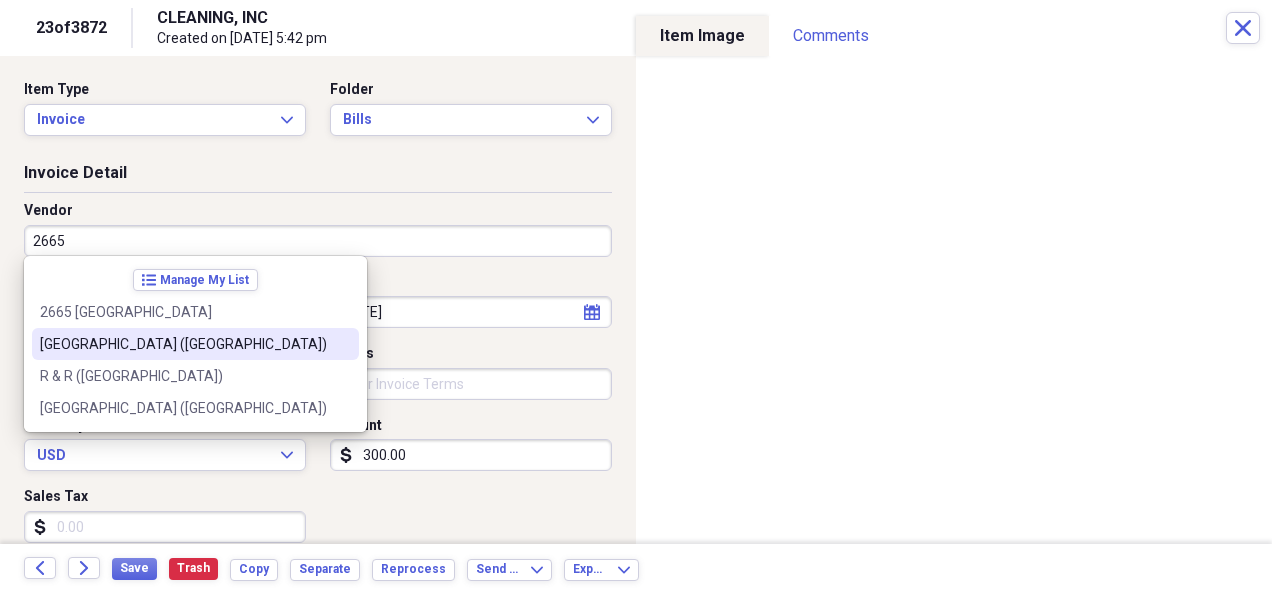 click on "[GEOGRAPHIC_DATA] ([GEOGRAPHIC_DATA])" at bounding box center [195, 344] 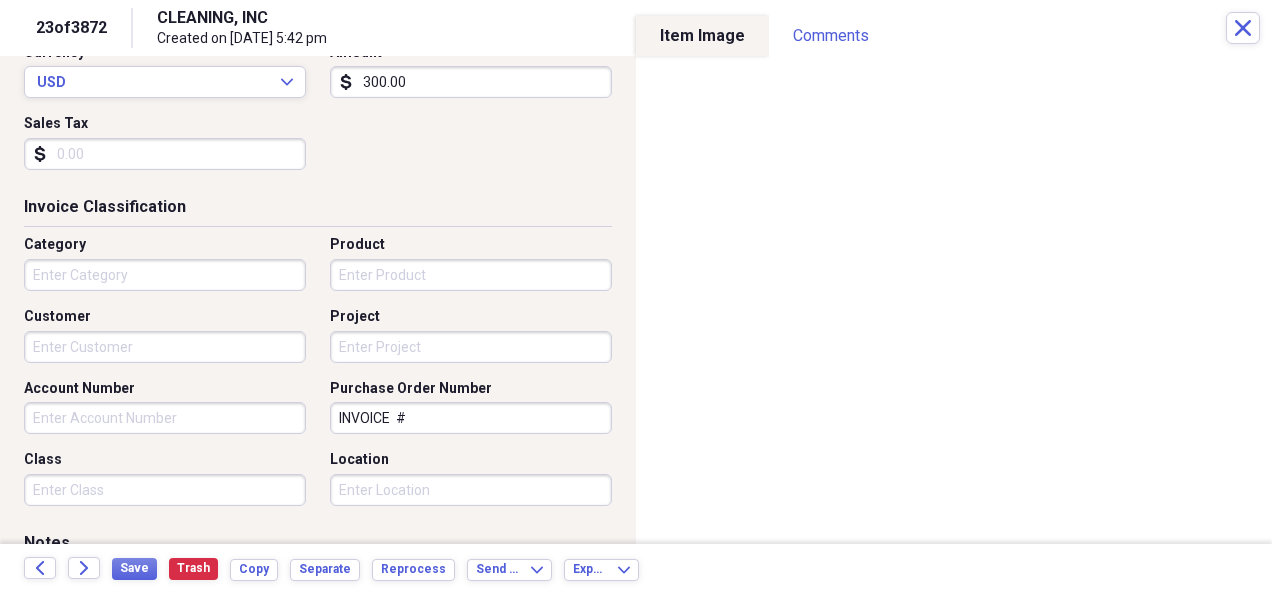 scroll, scrollTop: 374, scrollLeft: 0, axis: vertical 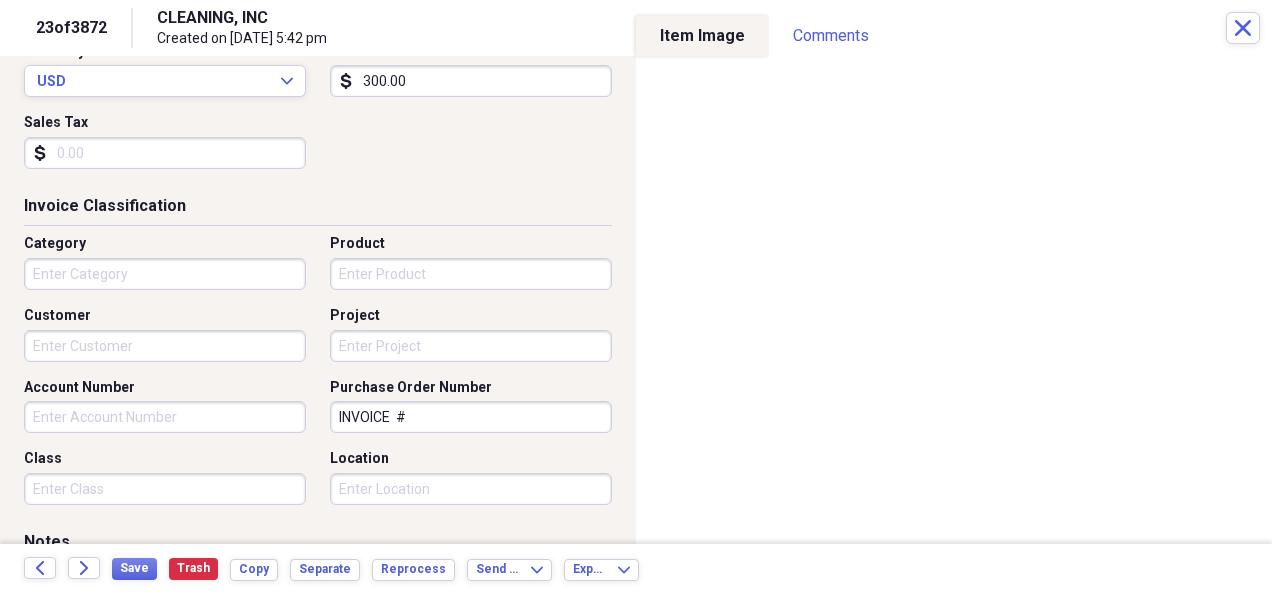 drag, startPoint x: 410, startPoint y: 413, endPoint x: 25, endPoint y: 312, distance: 398.02765 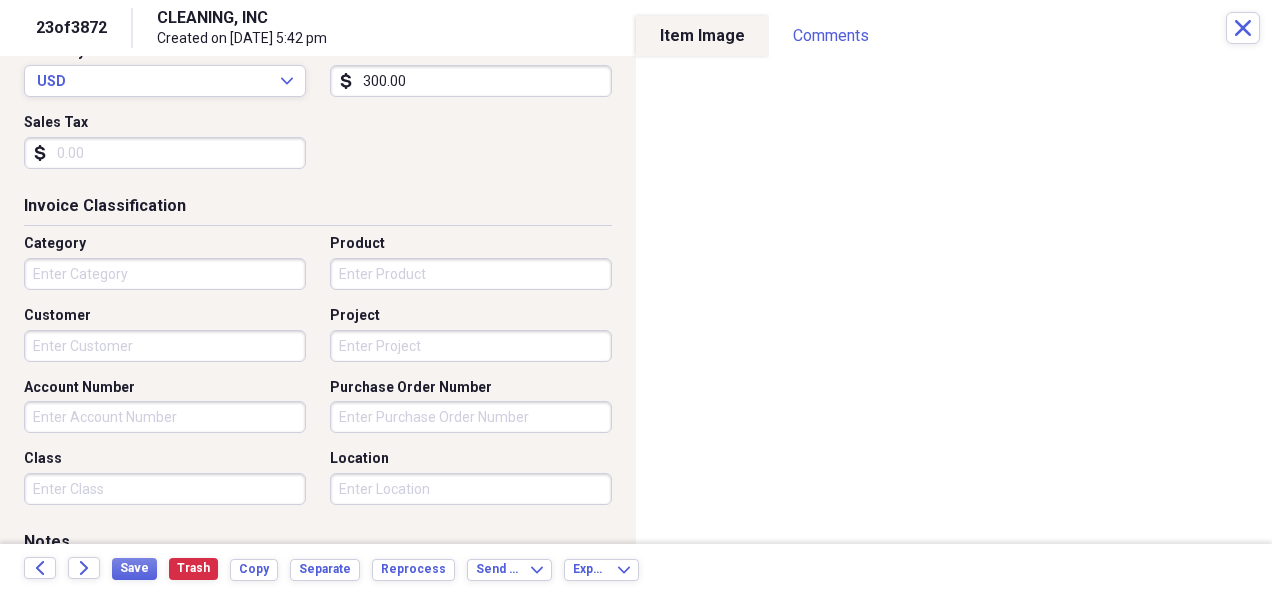 type 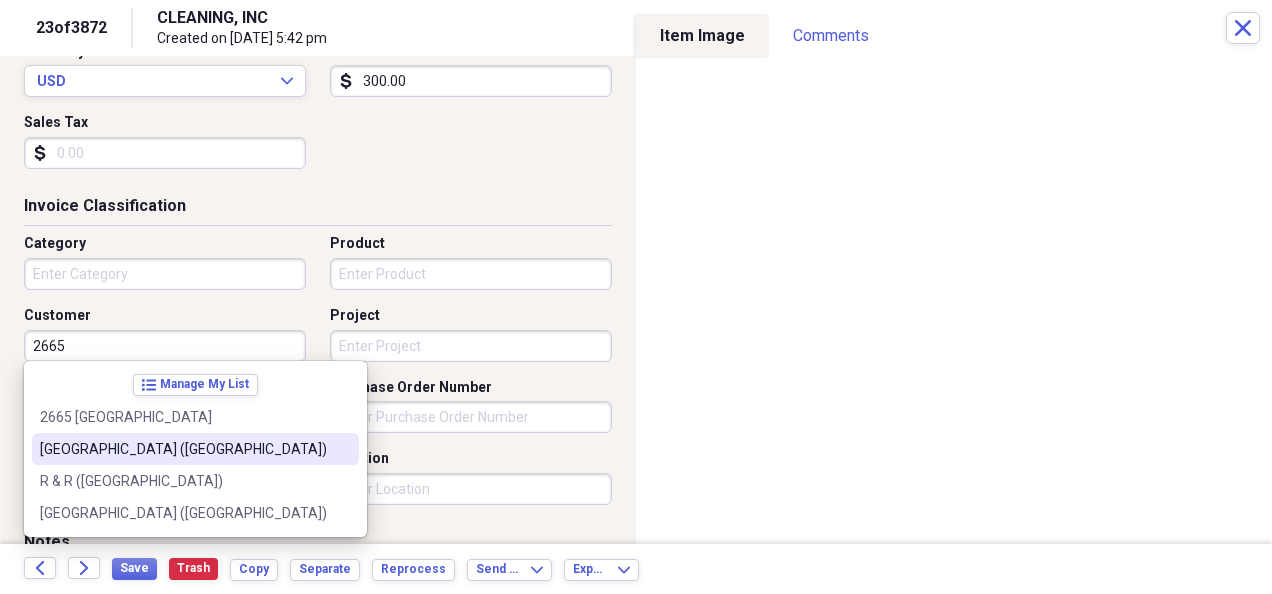 click on "[GEOGRAPHIC_DATA] ([GEOGRAPHIC_DATA])" at bounding box center [183, 449] 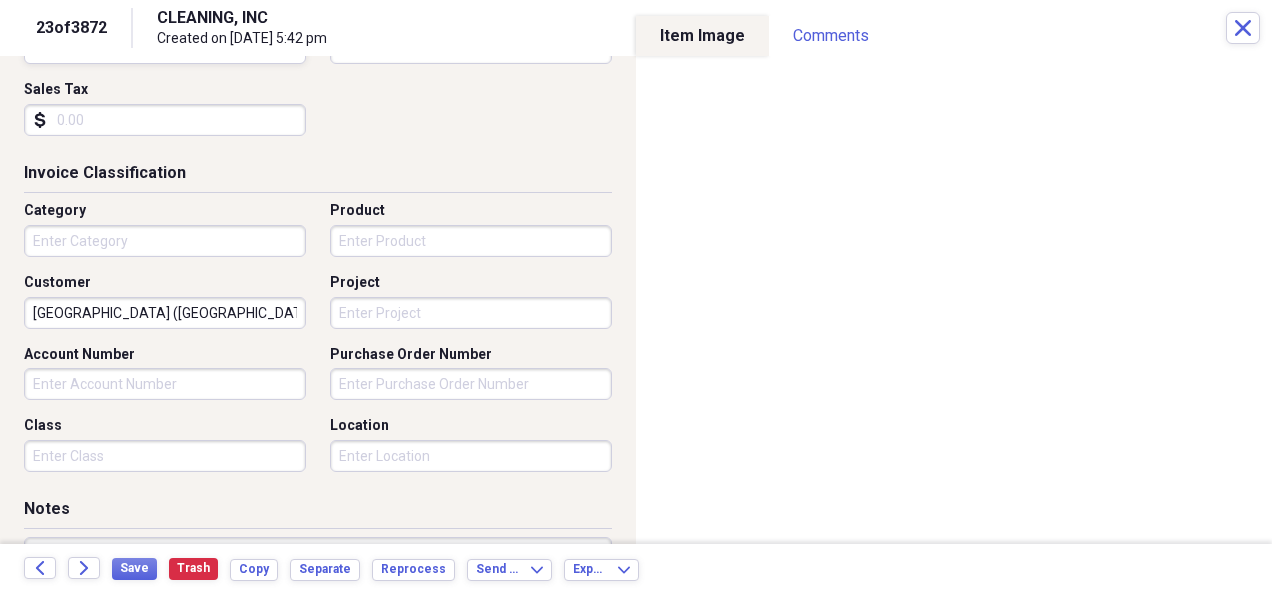 scroll, scrollTop: 0, scrollLeft: 0, axis: both 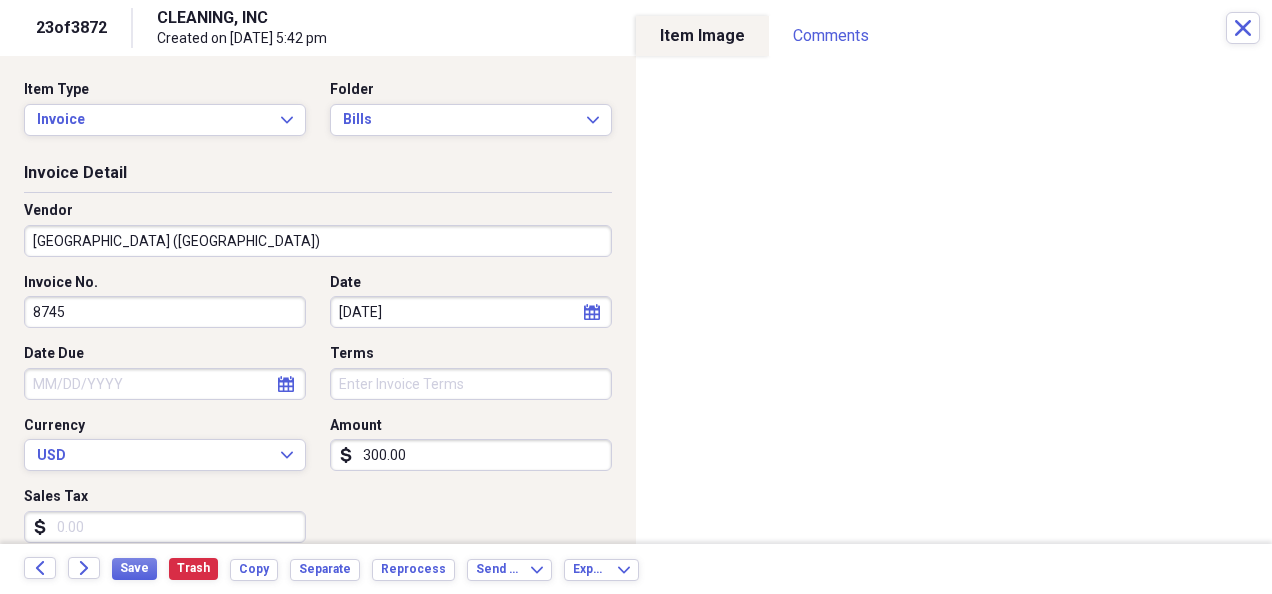 click on "23  of  3872 CLEANING, INC Created on [DATE] 5:42 pm Close" at bounding box center [636, 28] 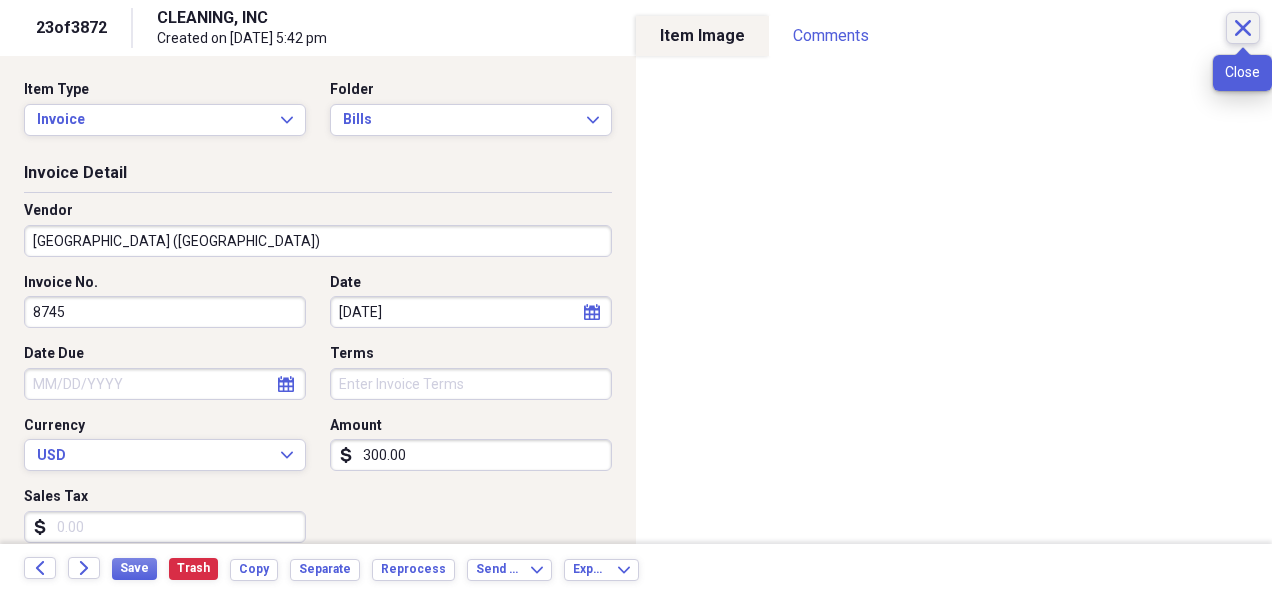 click on "Close" at bounding box center (1243, 28) 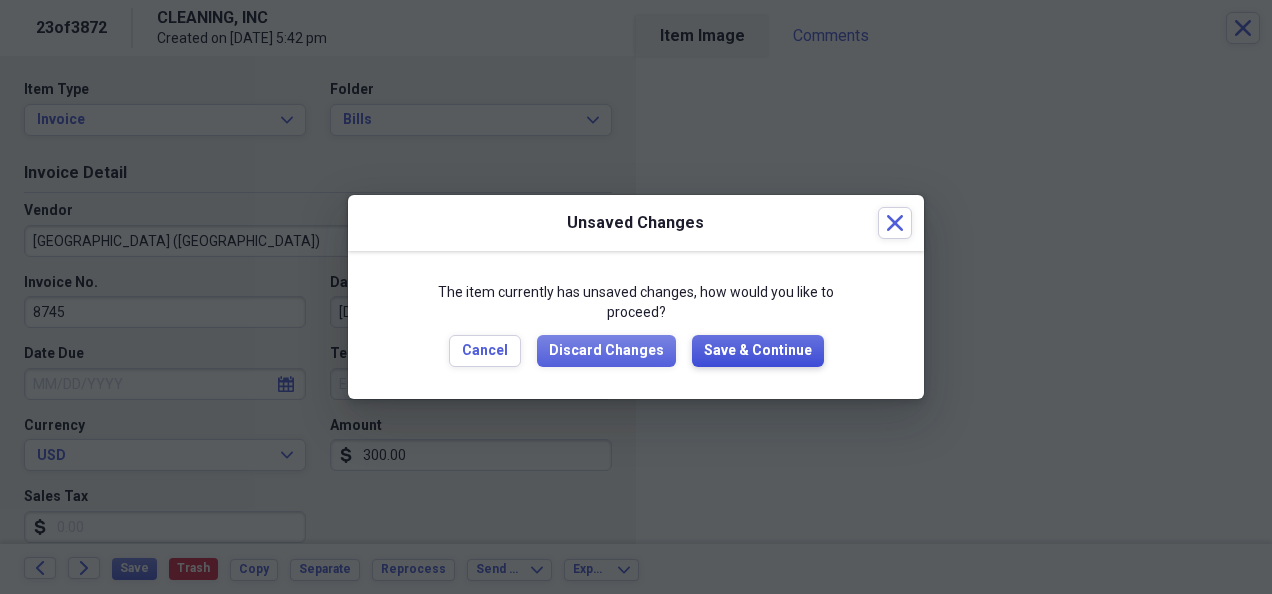 click on "Save & Continue" at bounding box center [758, 351] 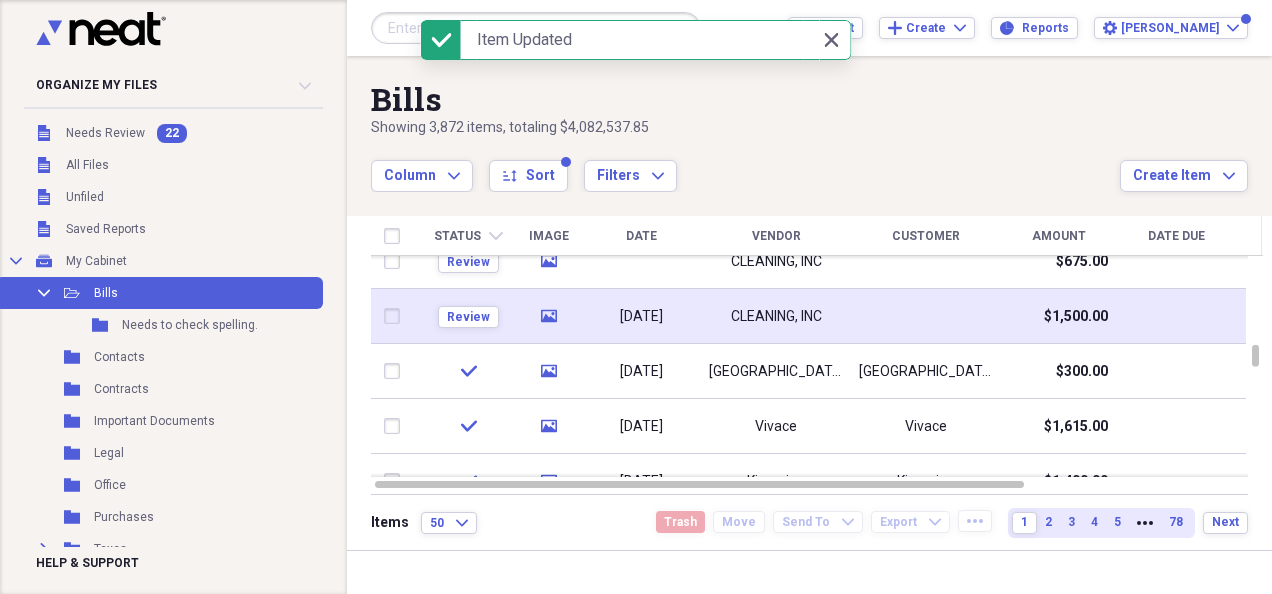 click at bounding box center [926, 316] 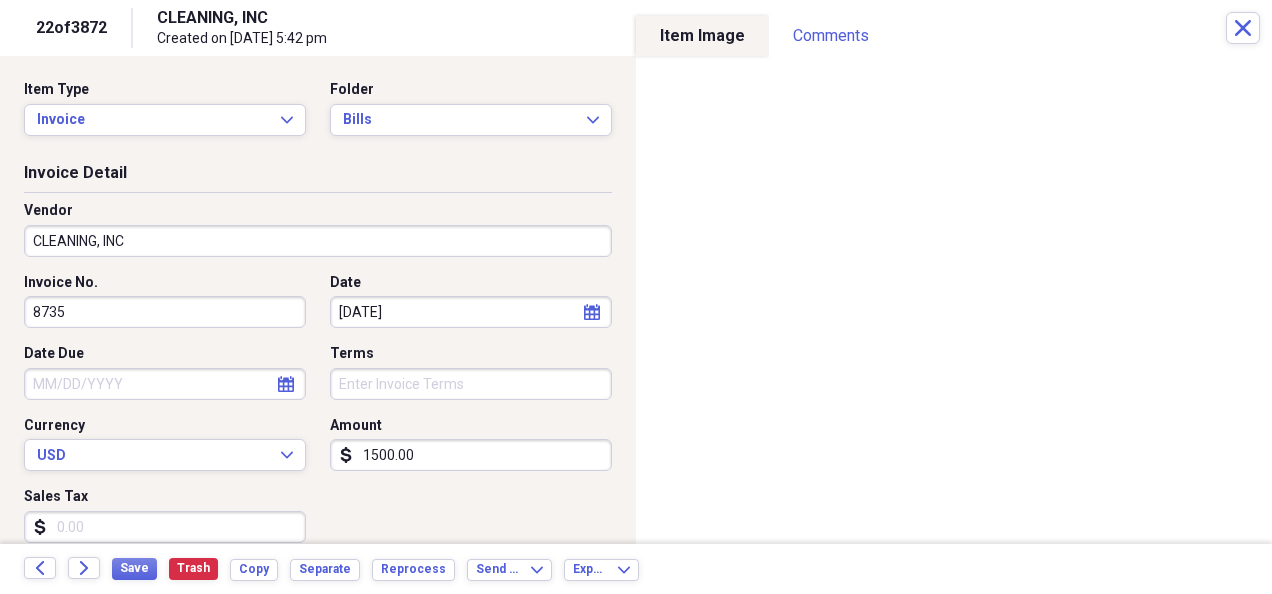 click on "CLEANING, INC" at bounding box center (318, 241) 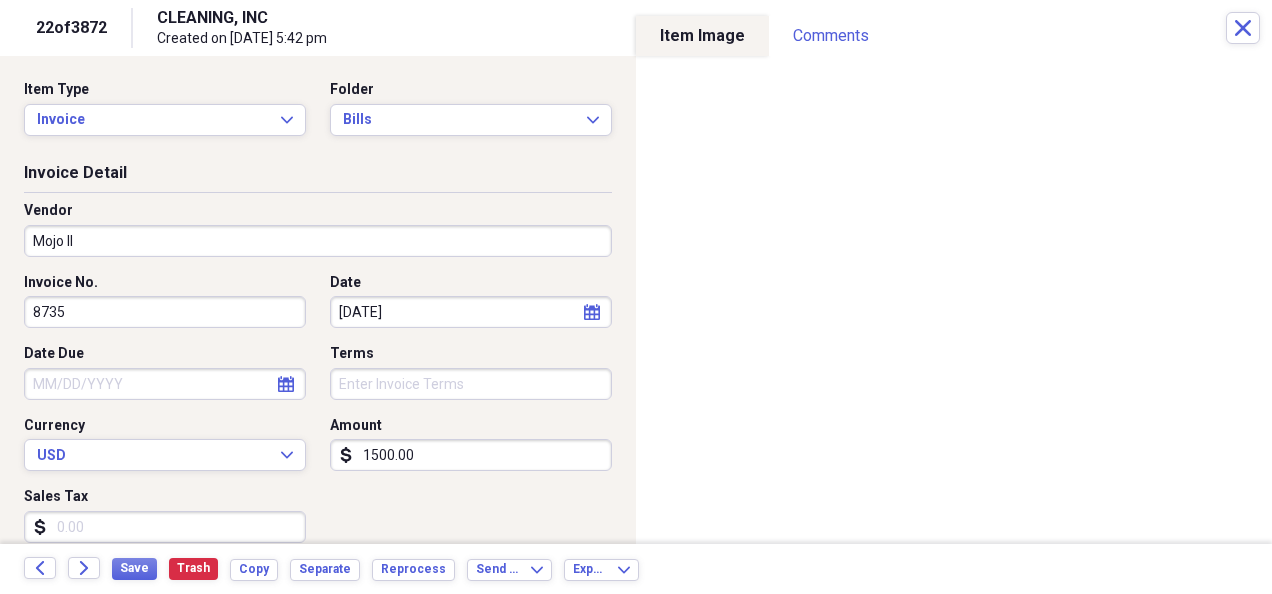 type on "Mojo II" 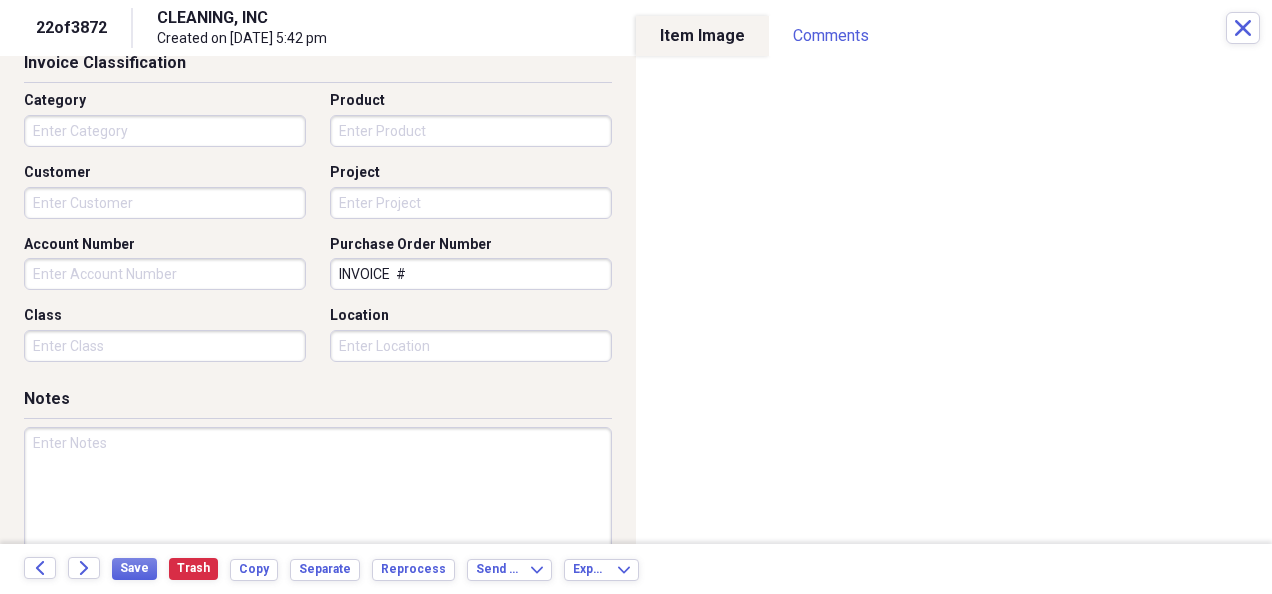 scroll, scrollTop: 519, scrollLeft: 0, axis: vertical 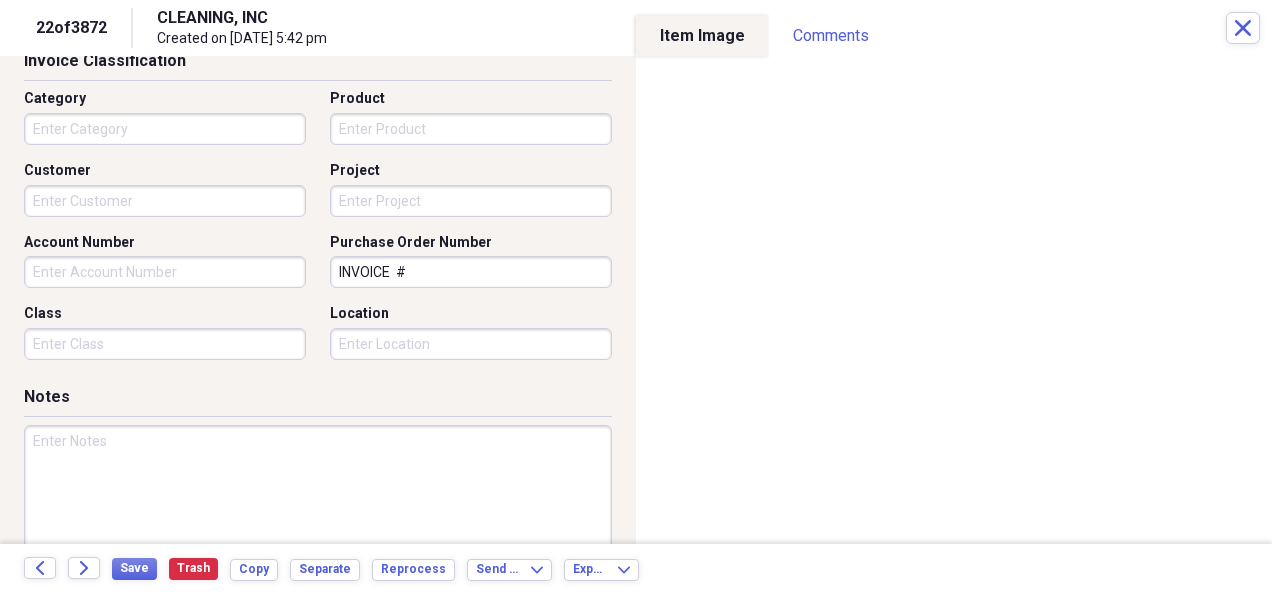 drag, startPoint x: 406, startPoint y: 261, endPoint x: 0, endPoint y: 522, distance: 482.6562 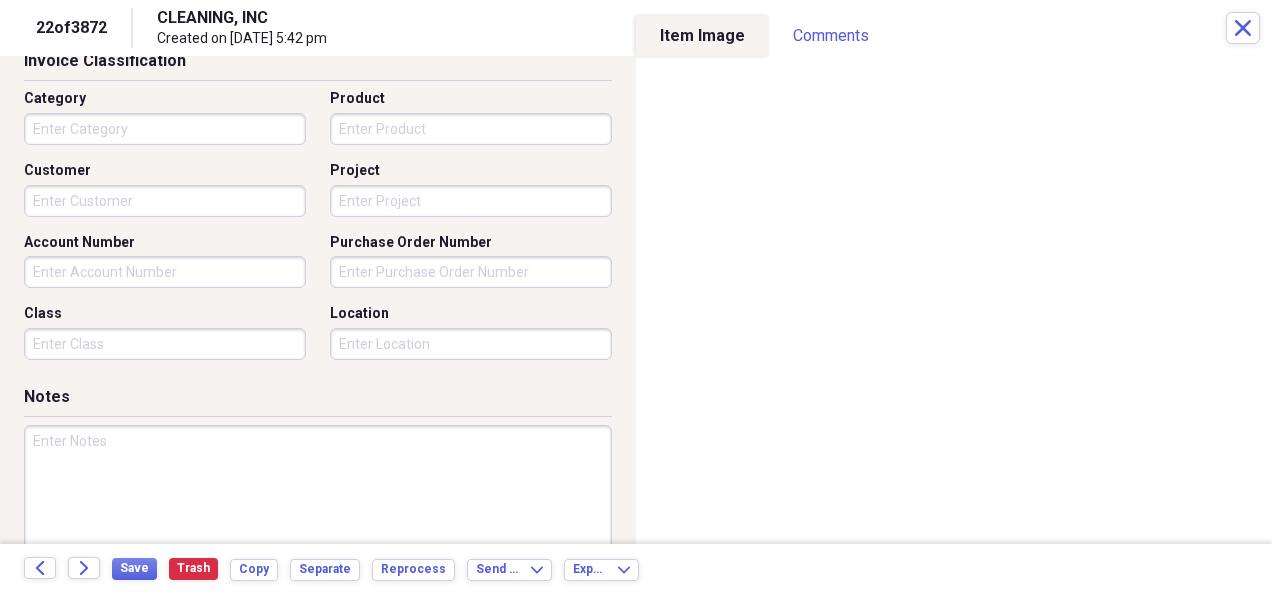 type 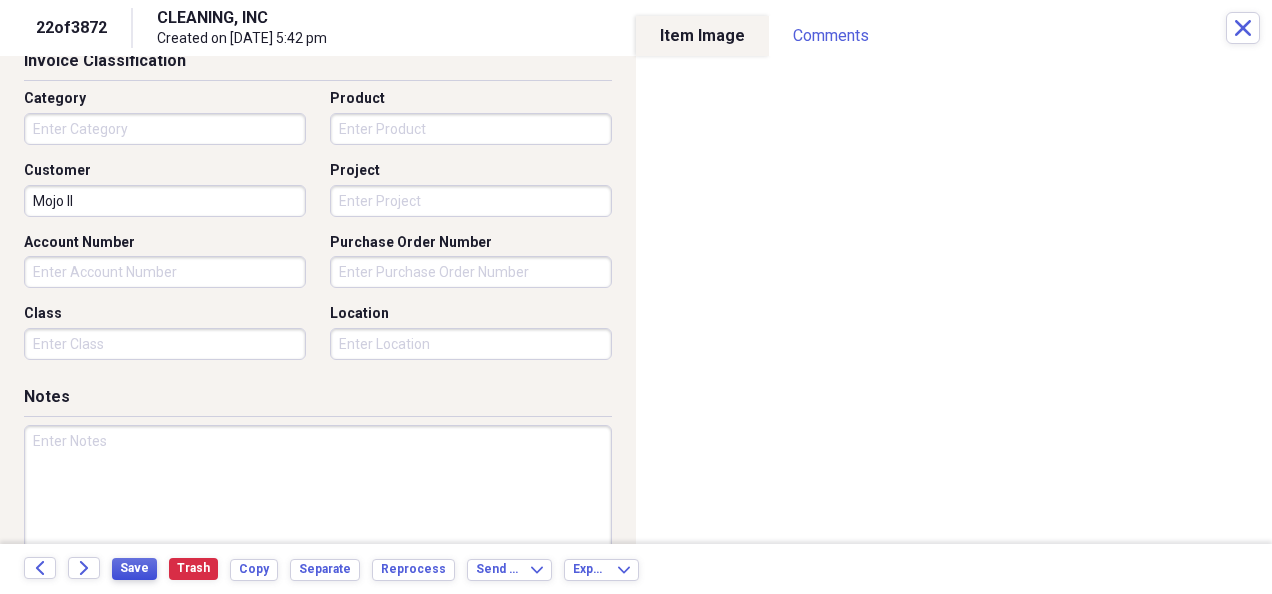 type on "Mojo II" 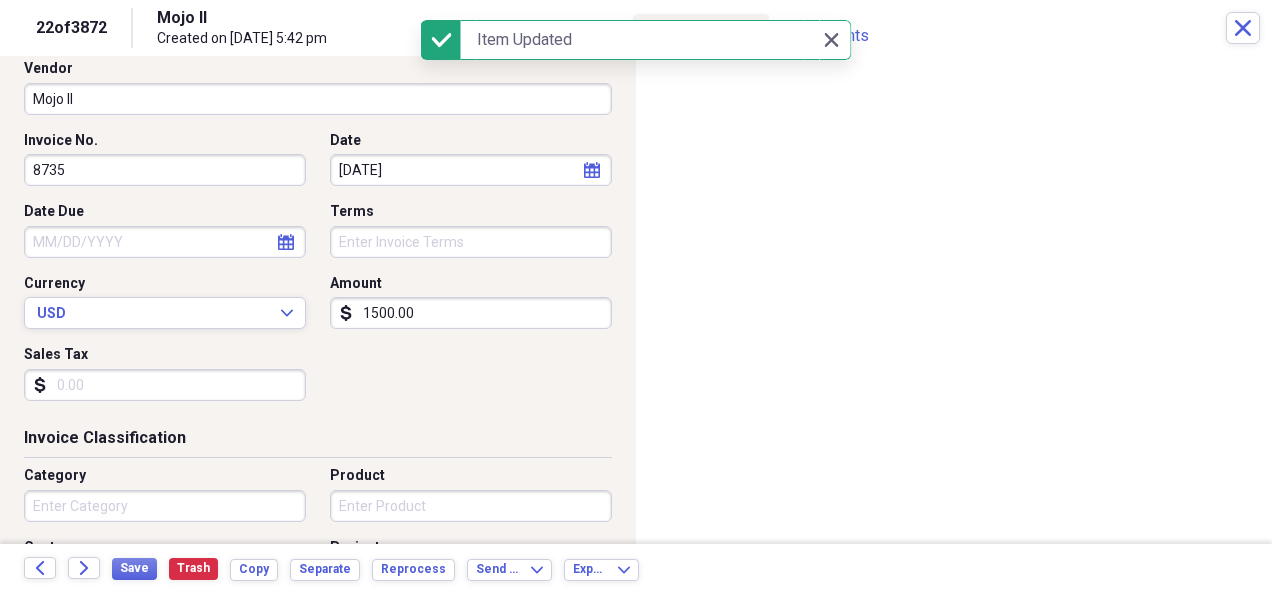 scroll, scrollTop: 0, scrollLeft: 0, axis: both 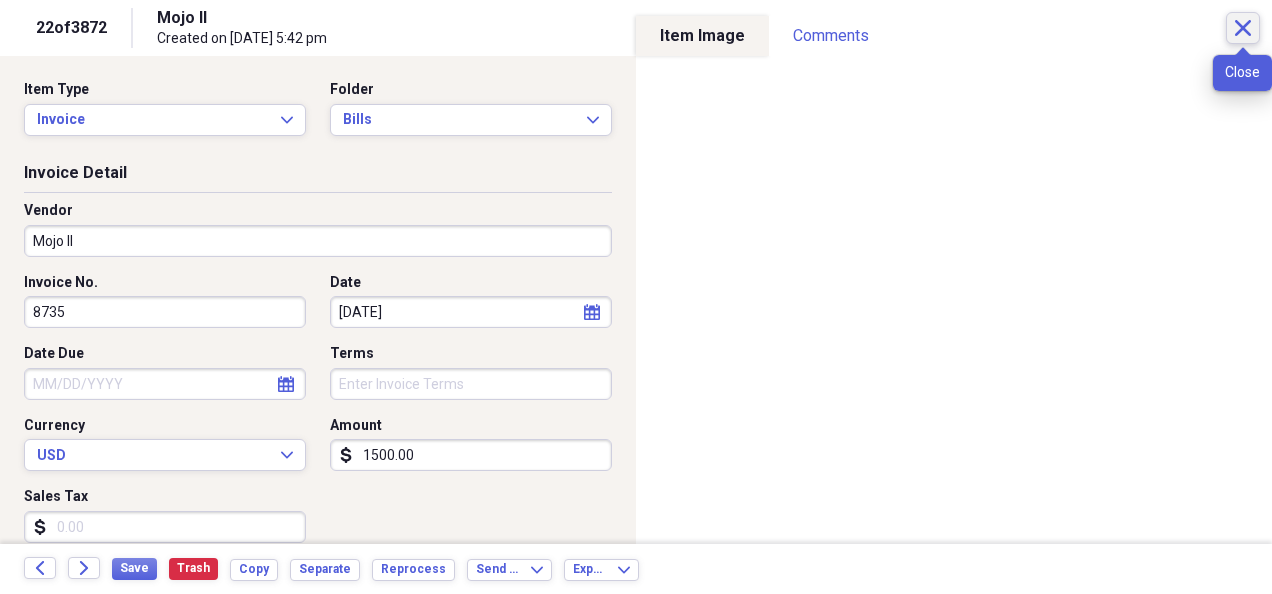 click on "Close" 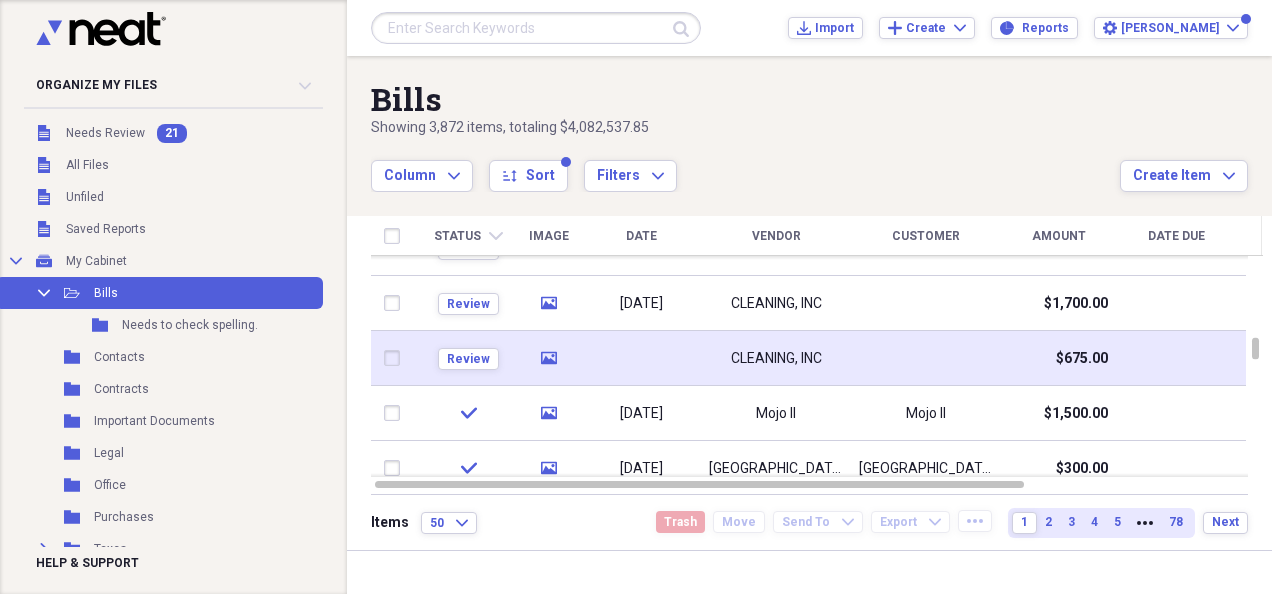 click at bounding box center [926, 358] 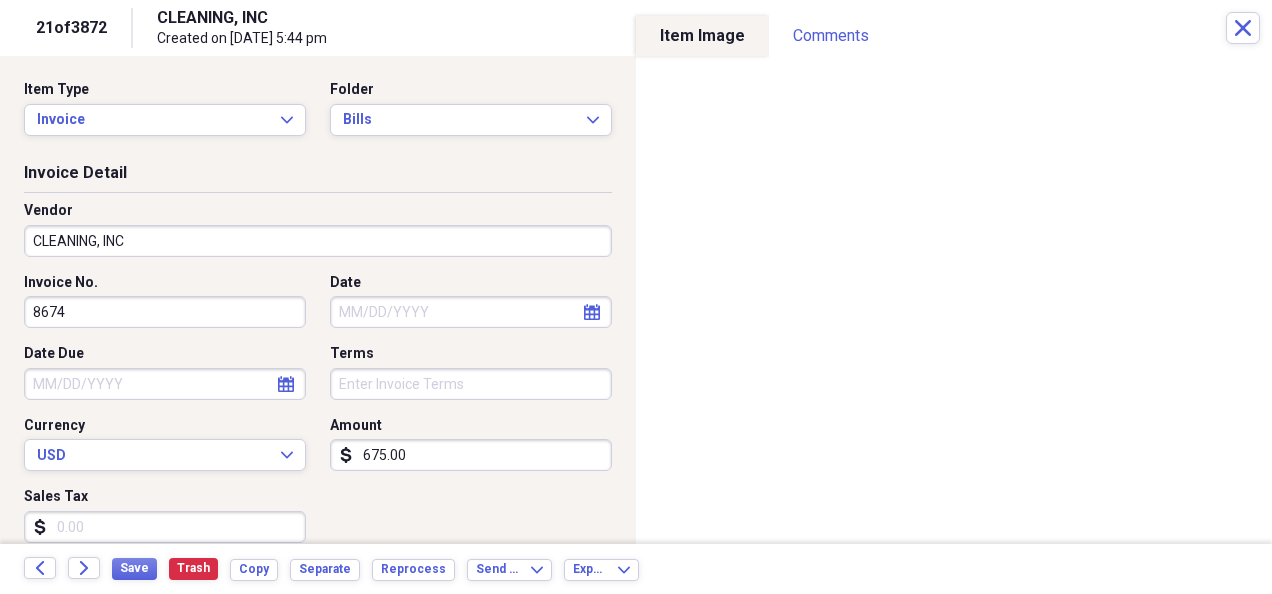 click on "CLEANING, INC" at bounding box center [318, 241] 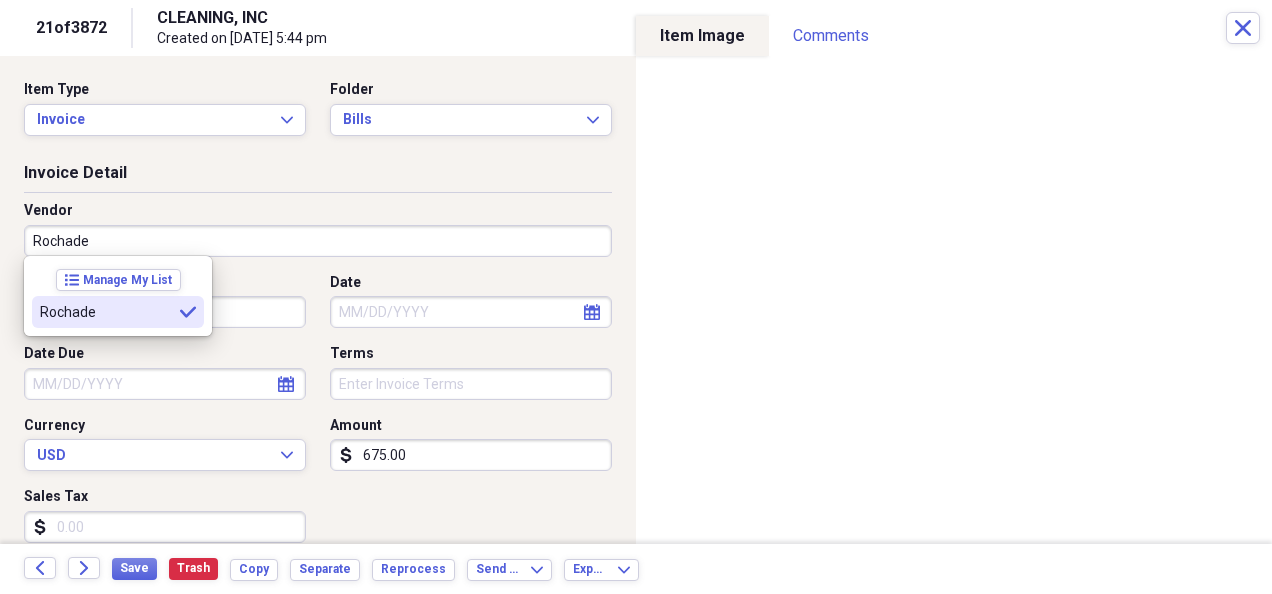 type on "Rochade" 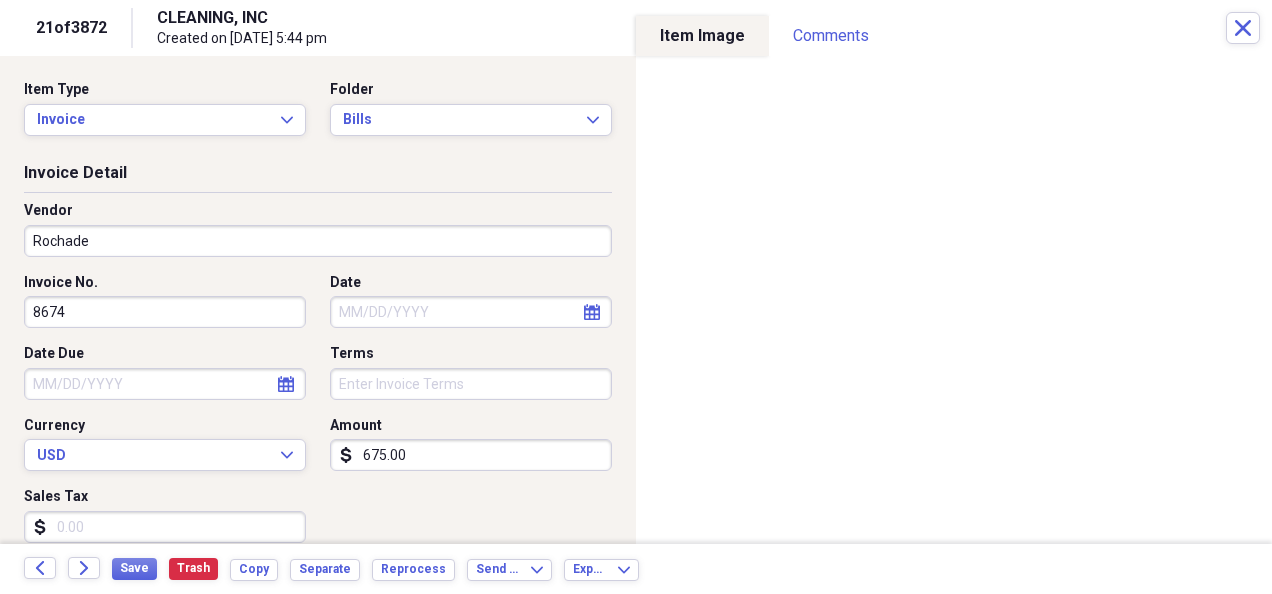 click on "Date" at bounding box center (471, 312) 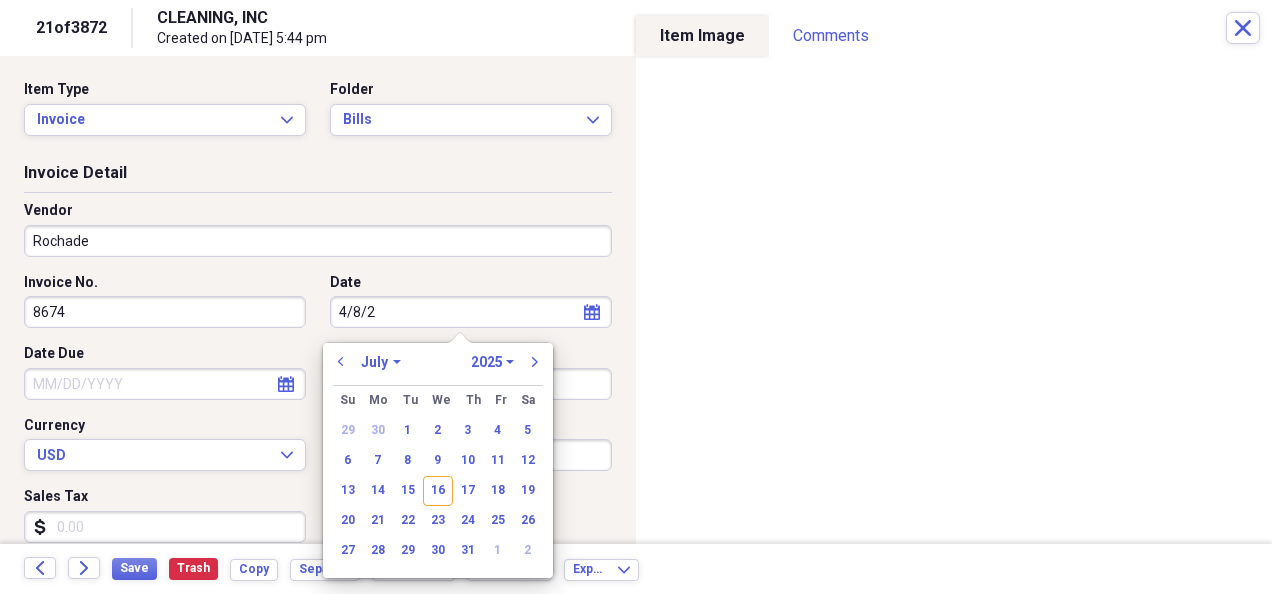 type on "[DATE]" 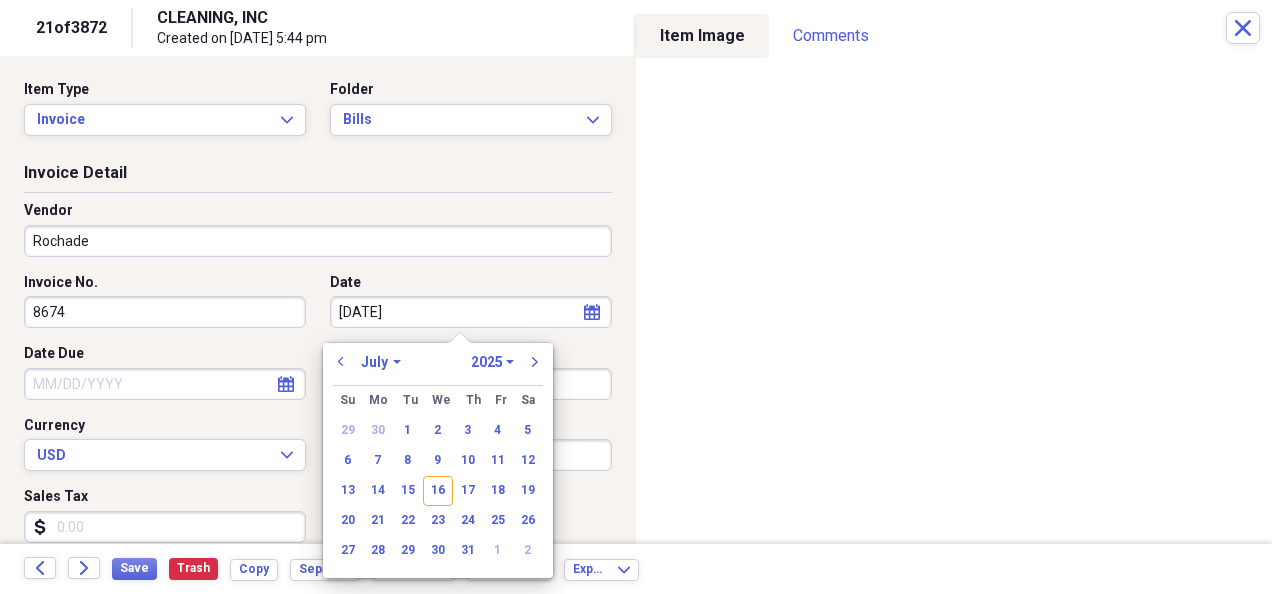 select on "3" 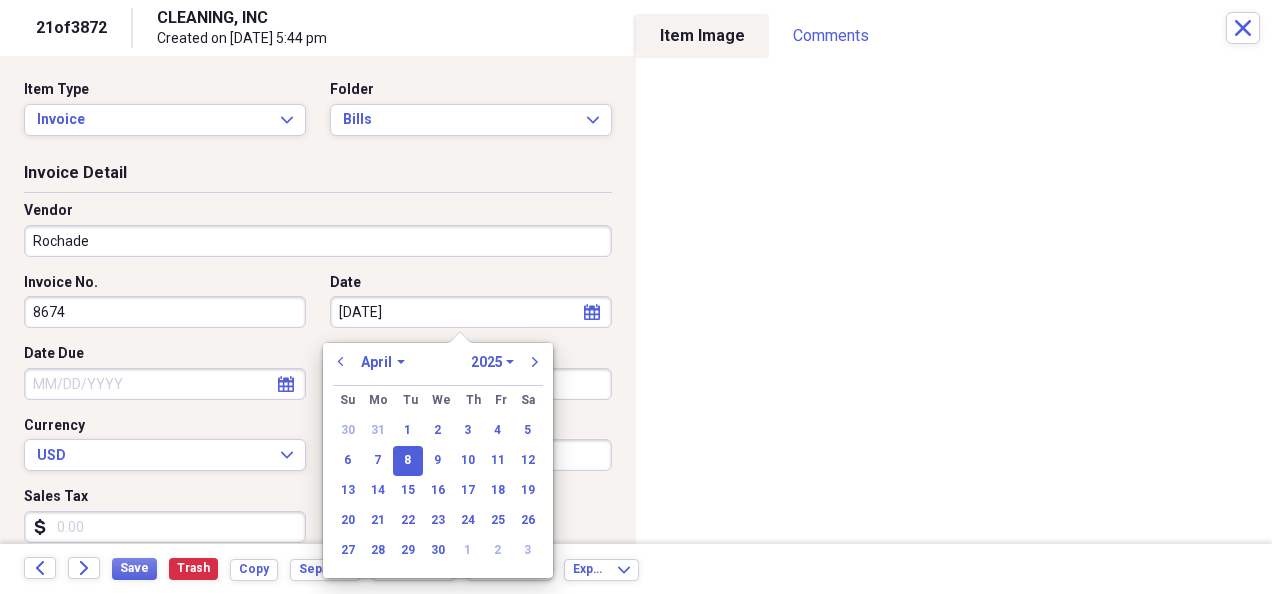 type on "[DATE]" 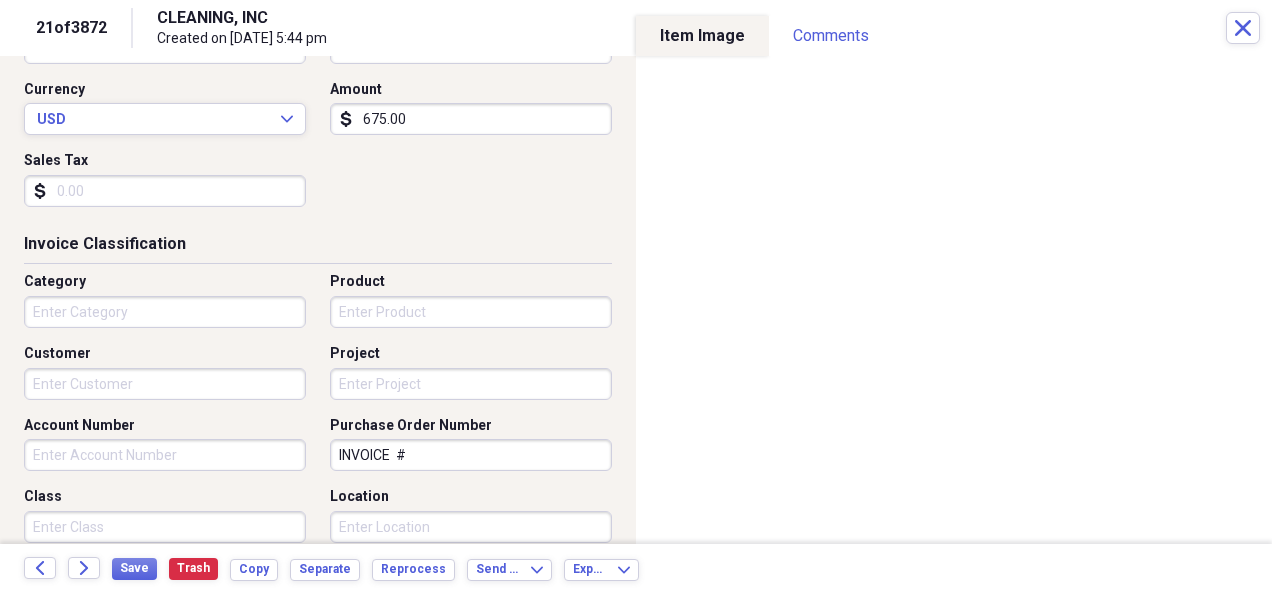 scroll, scrollTop: 338, scrollLeft: 0, axis: vertical 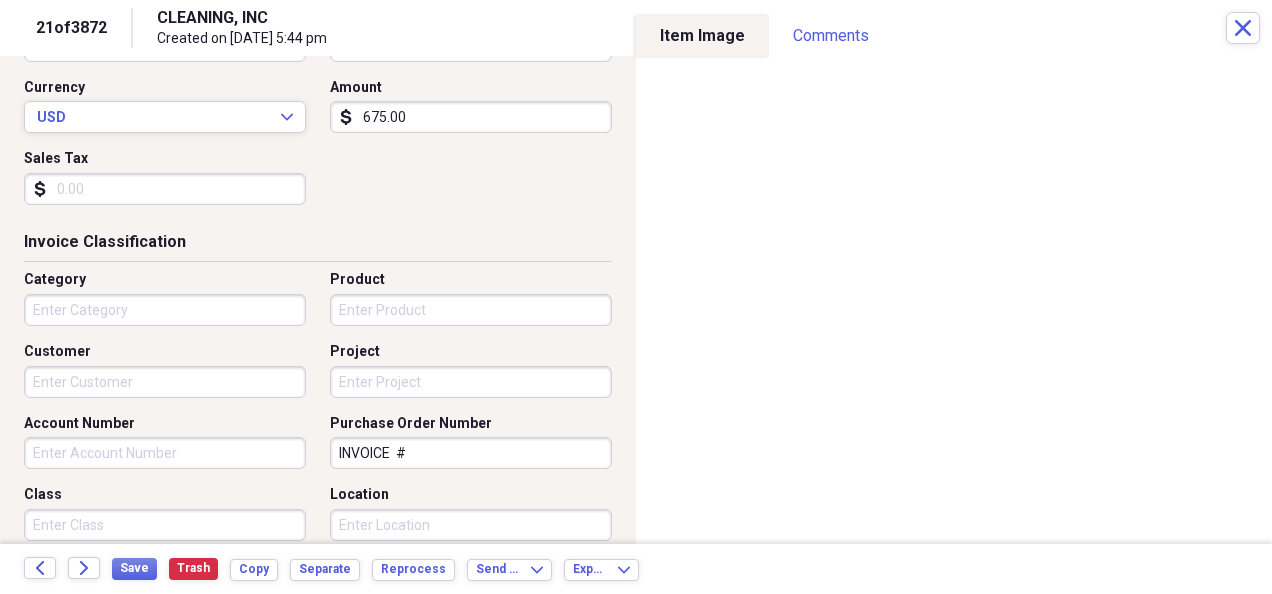drag, startPoint x: 410, startPoint y: 445, endPoint x: 100, endPoint y: 398, distance: 313.54266 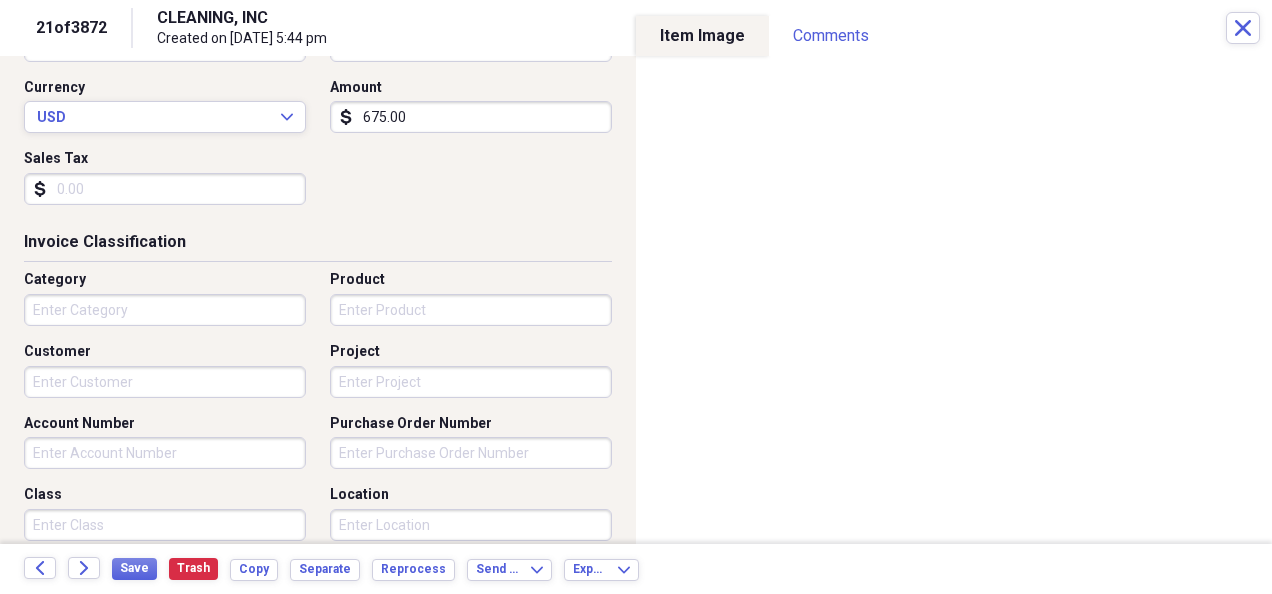 type 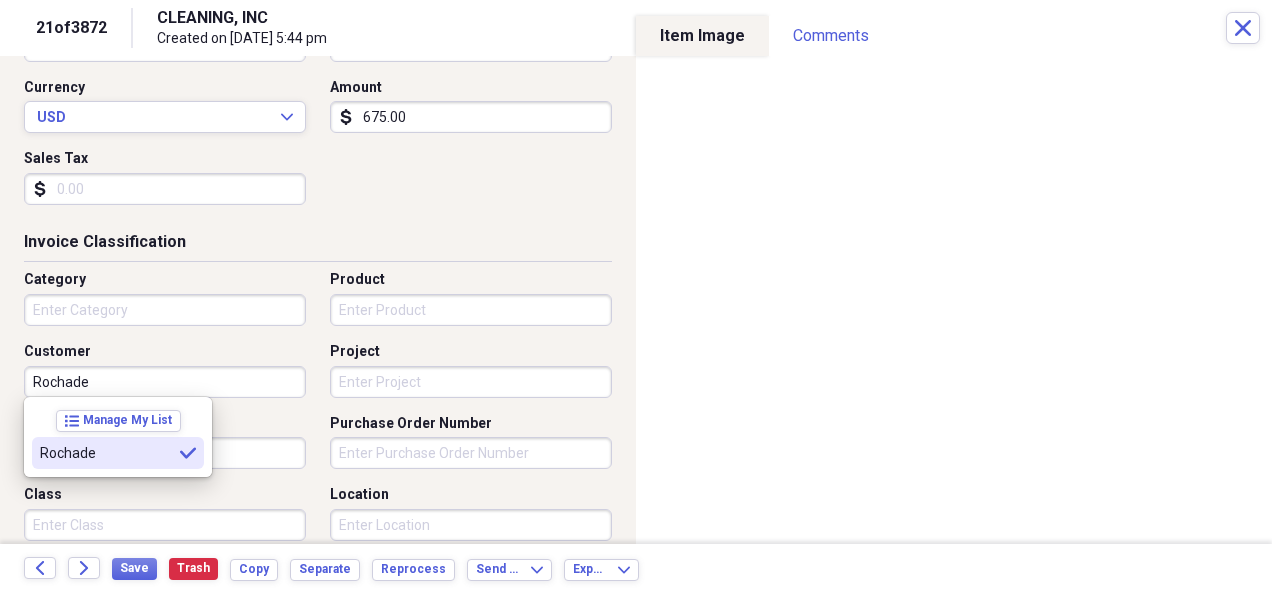 type on "Rochade" 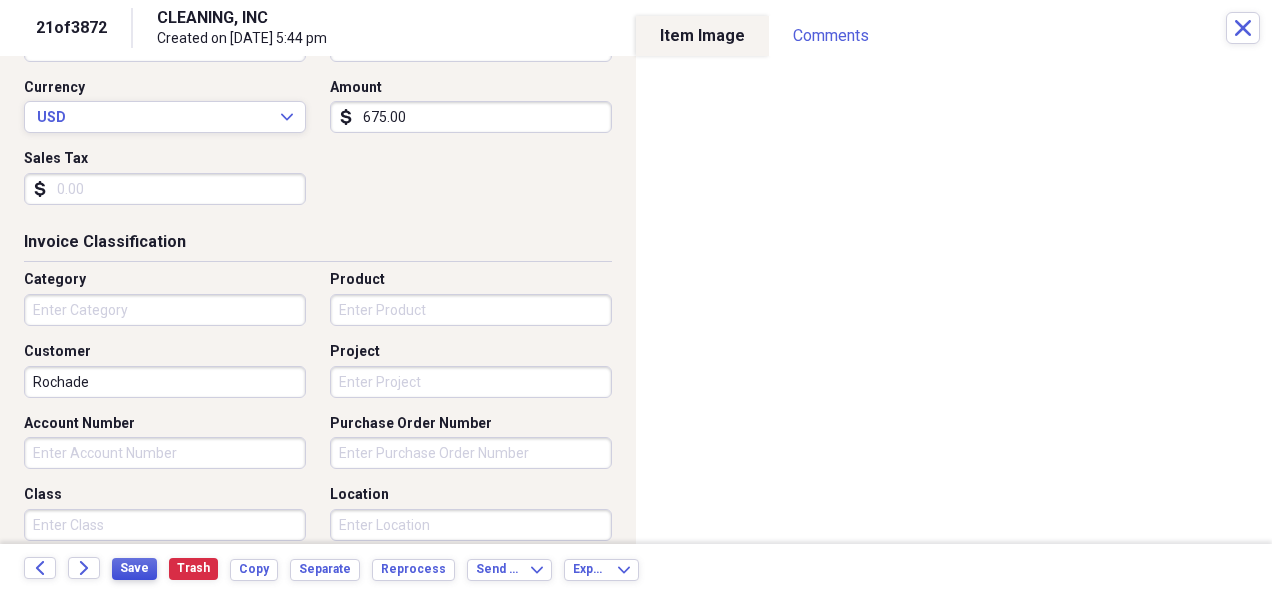 click on "Save" at bounding box center [134, 568] 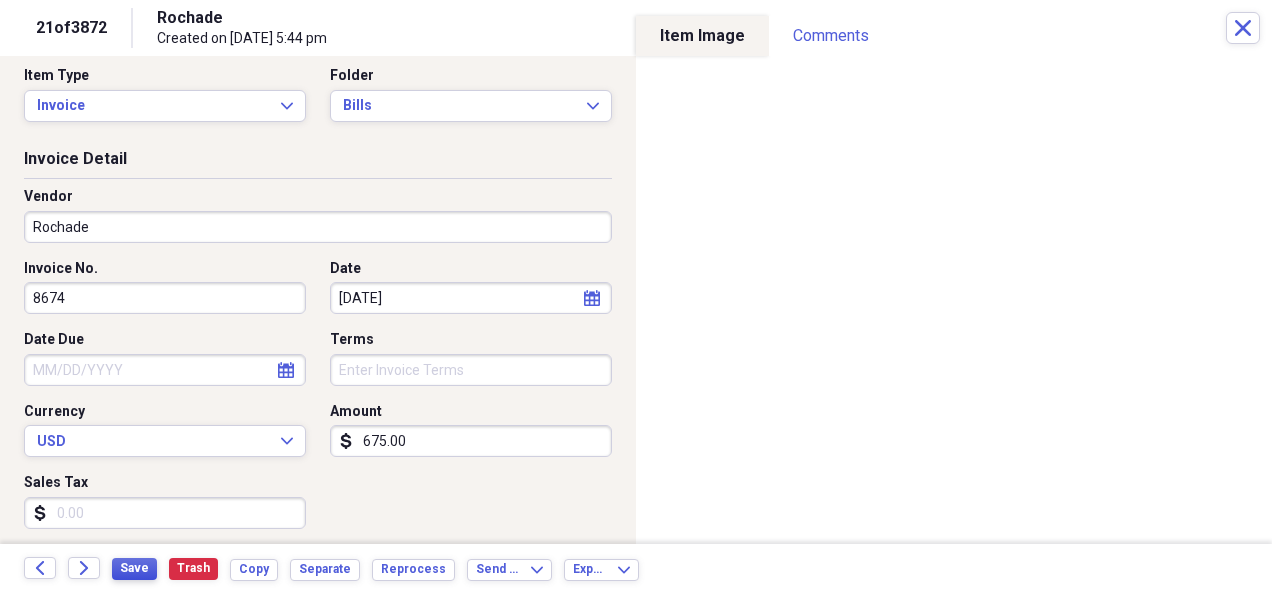 scroll, scrollTop: 0, scrollLeft: 0, axis: both 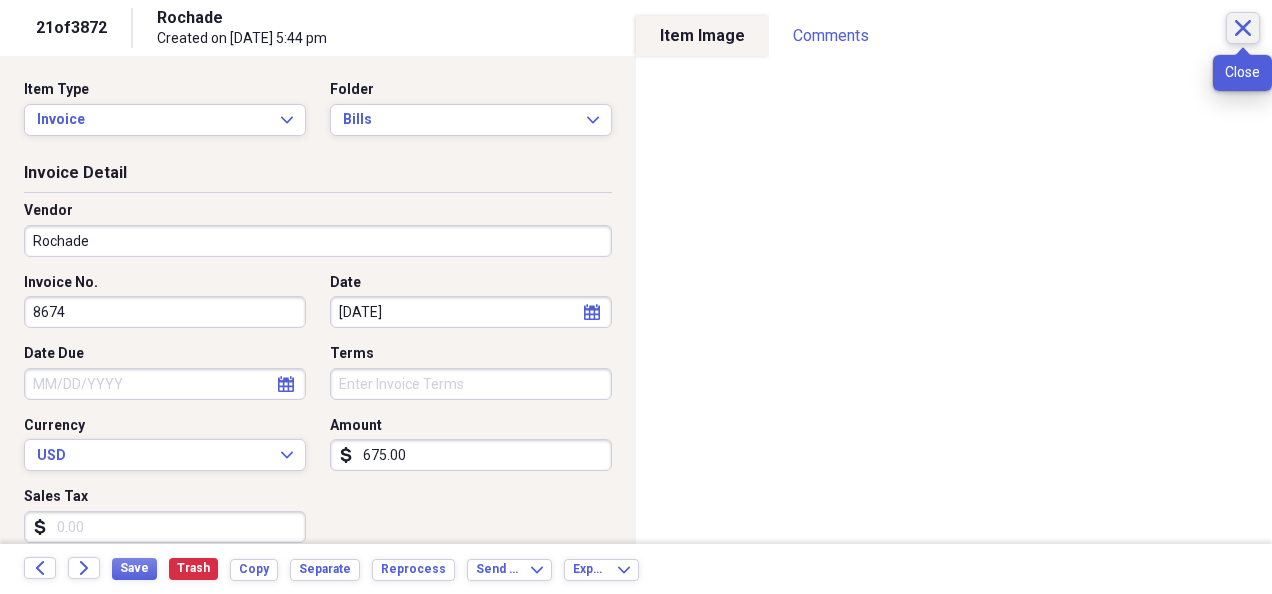 click 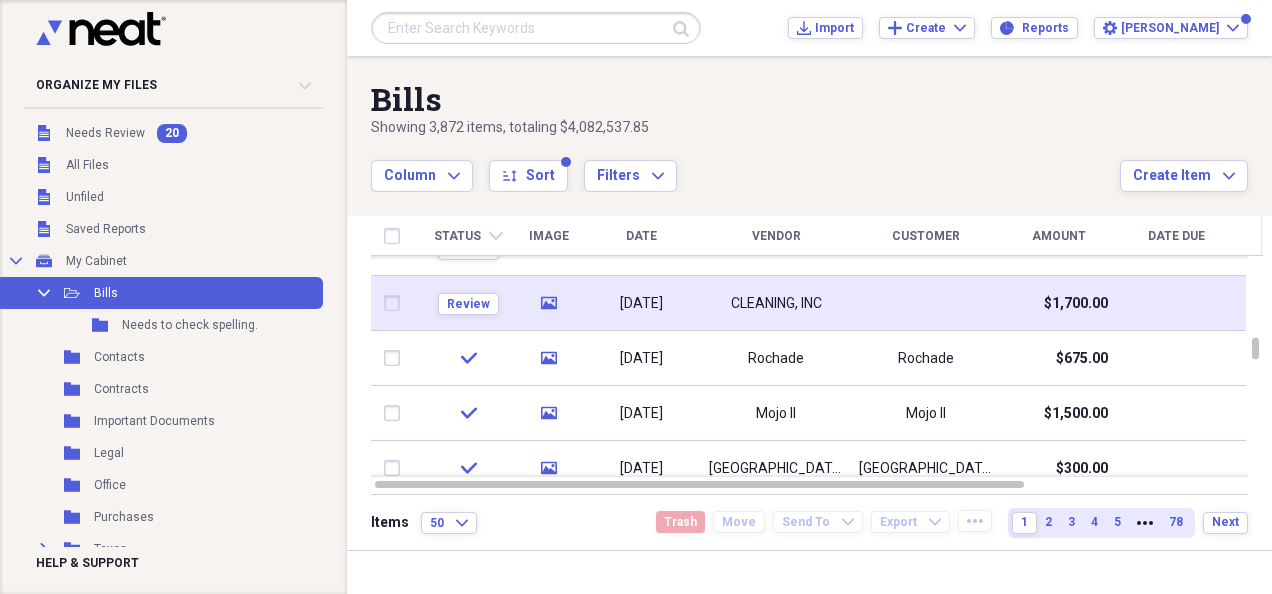 click at bounding box center [926, 303] 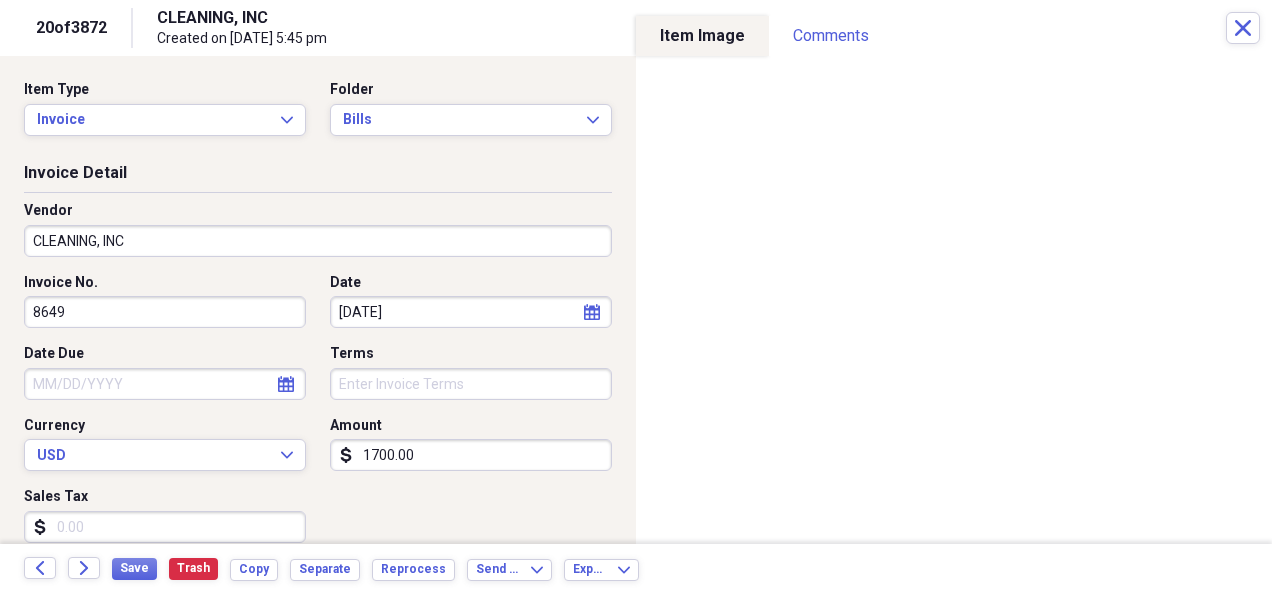 click on "CLEANING, INC" at bounding box center (318, 241) 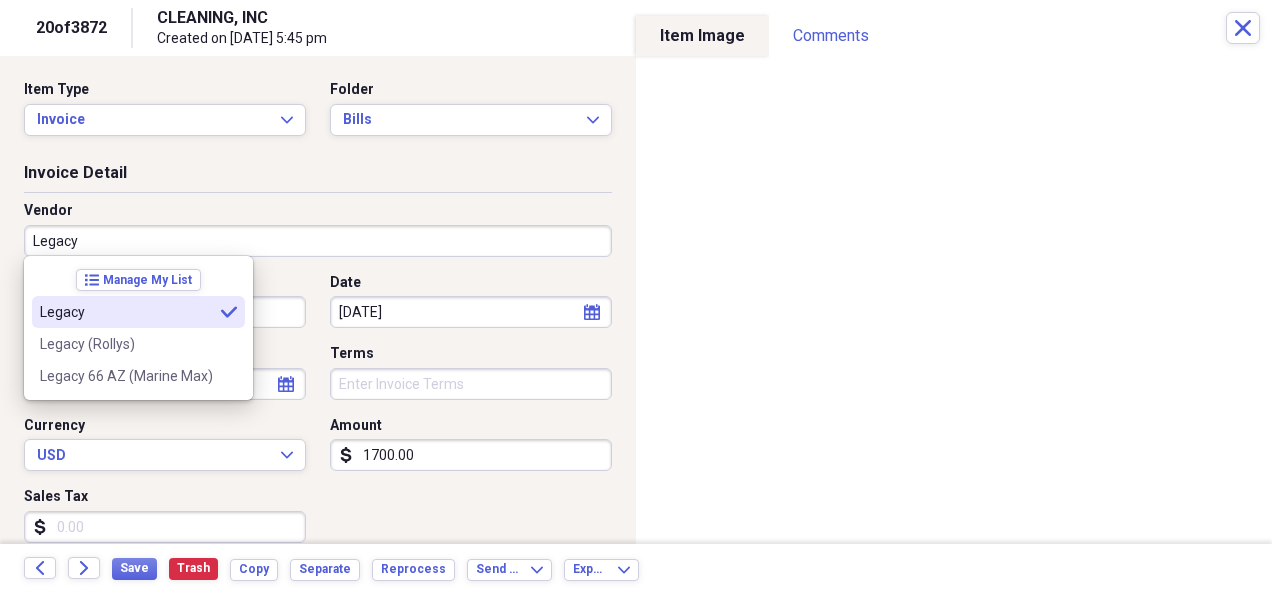 type on "Legacy" 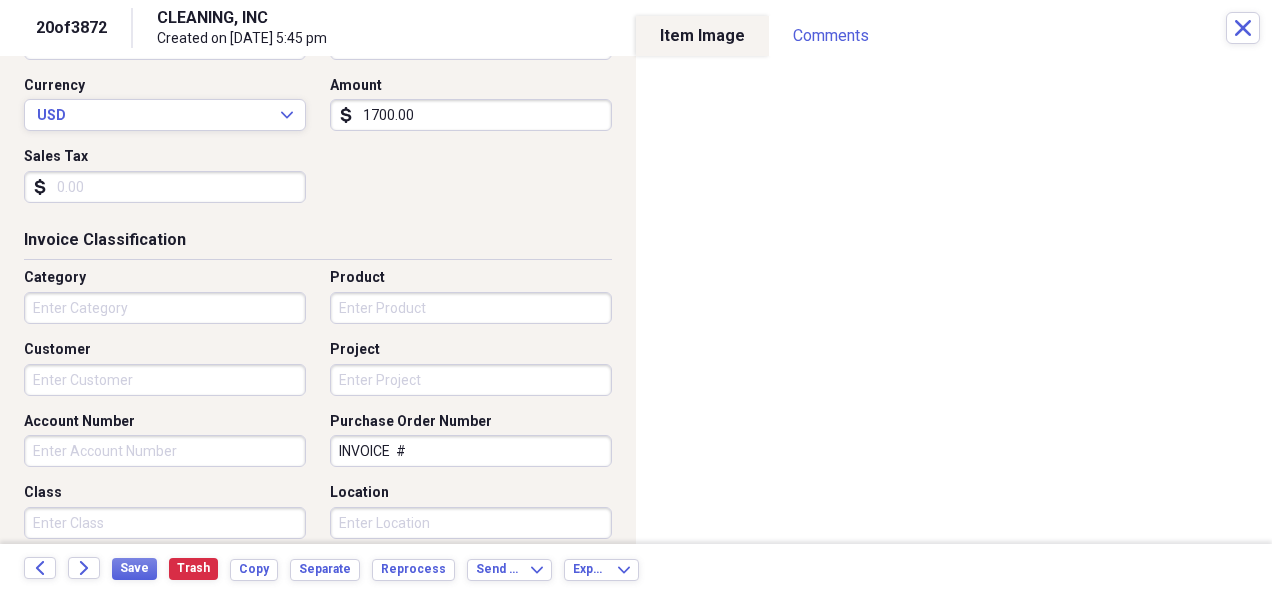 scroll, scrollTop: 341, scrollLeft: 0, axis: vertical 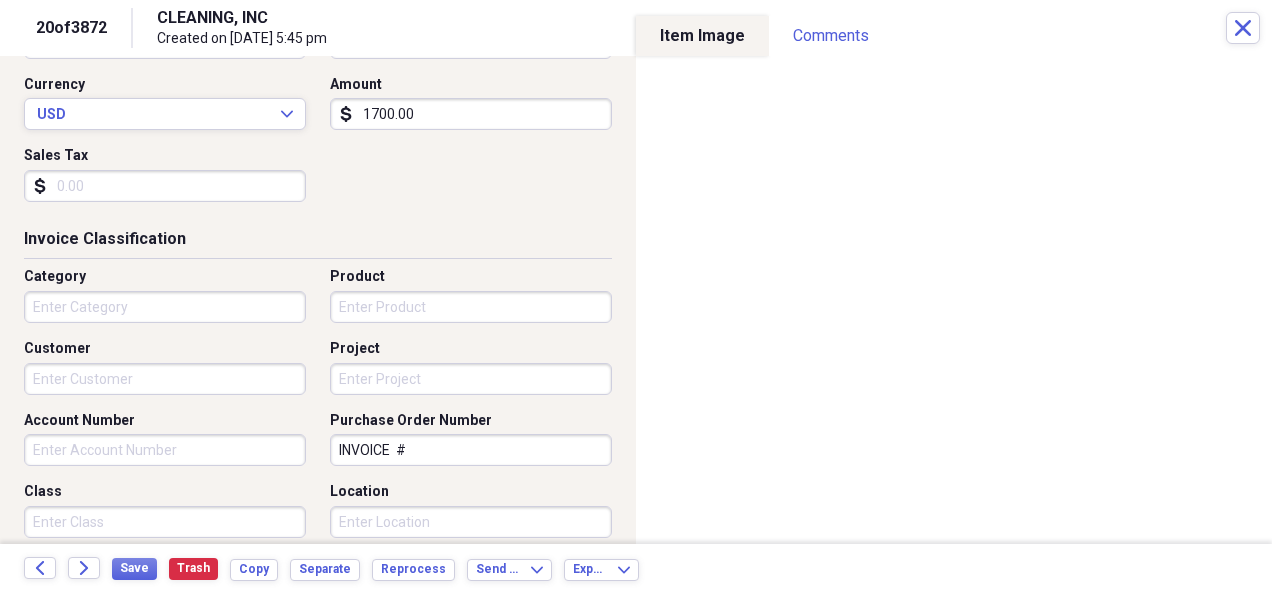 drag, startPoint x: 425, startPoint y: 451, endPoint x: 272, endPoint y: 429, distance: 154.57361 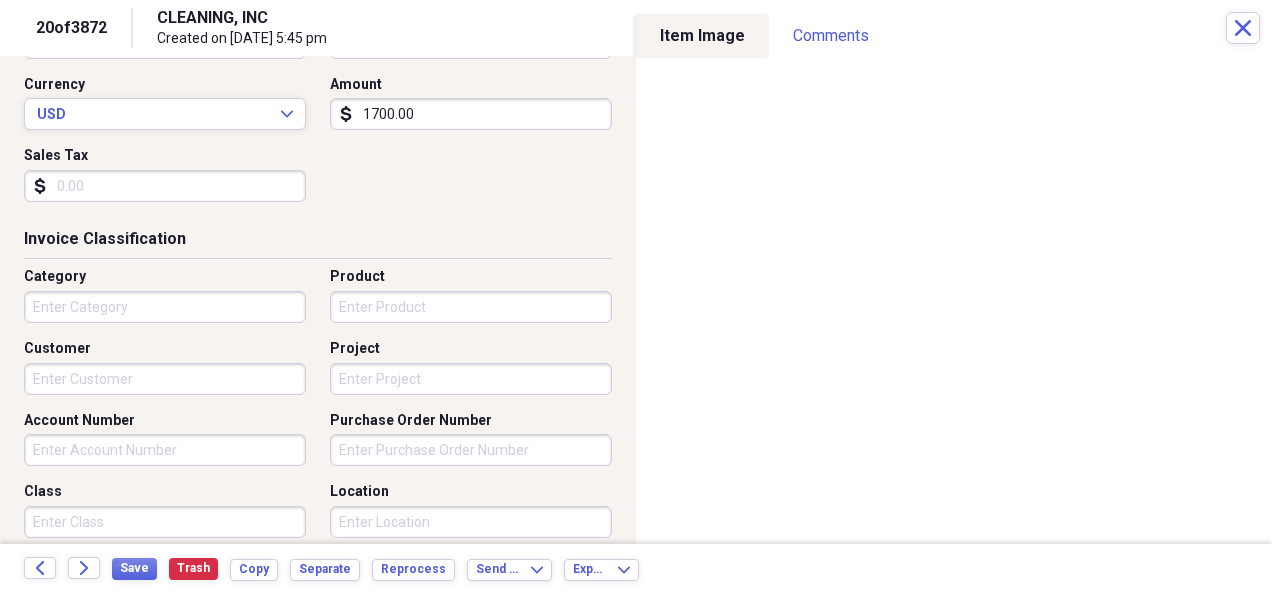 type 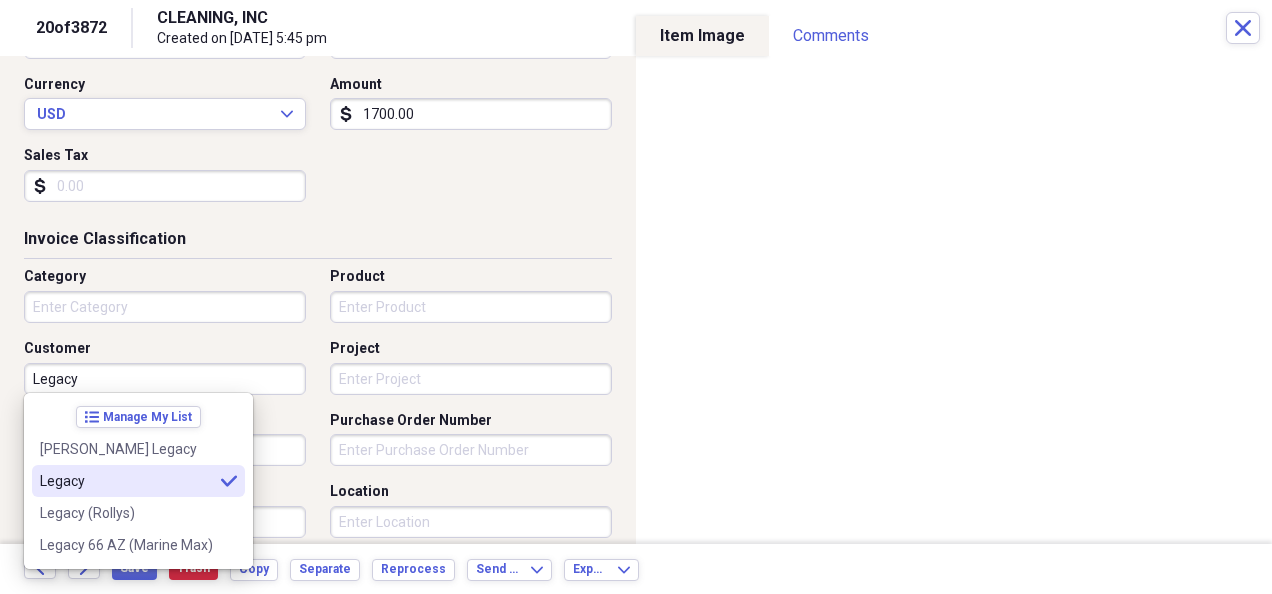 type on "Legacy" 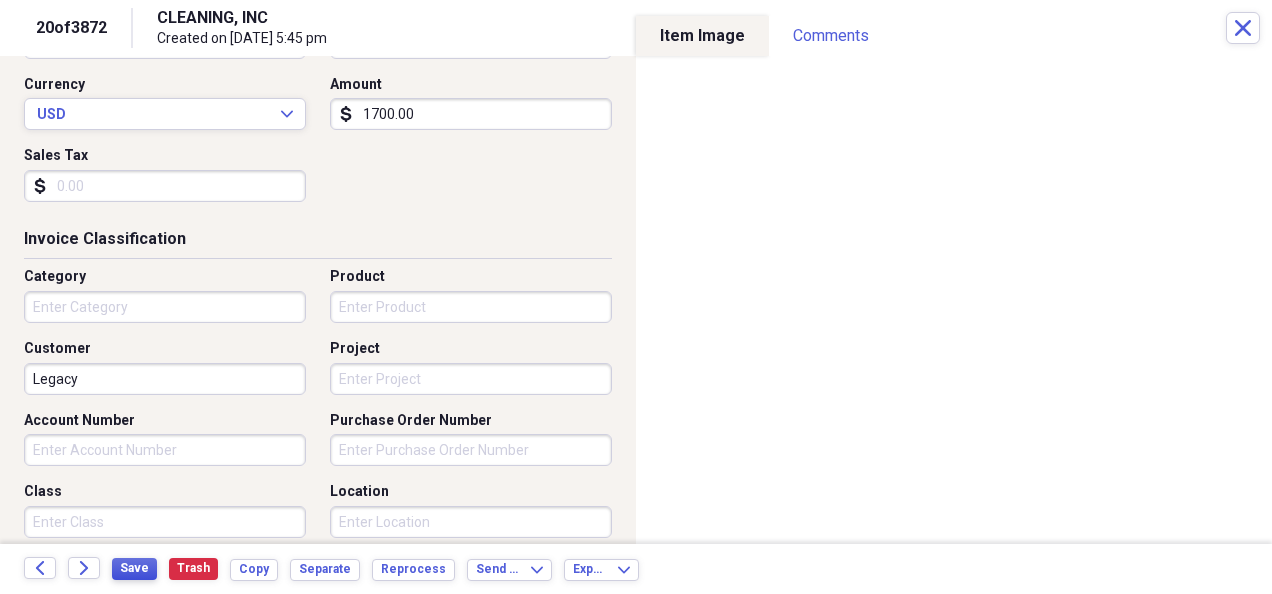 click on "Save" at bounding box center (134, 568) 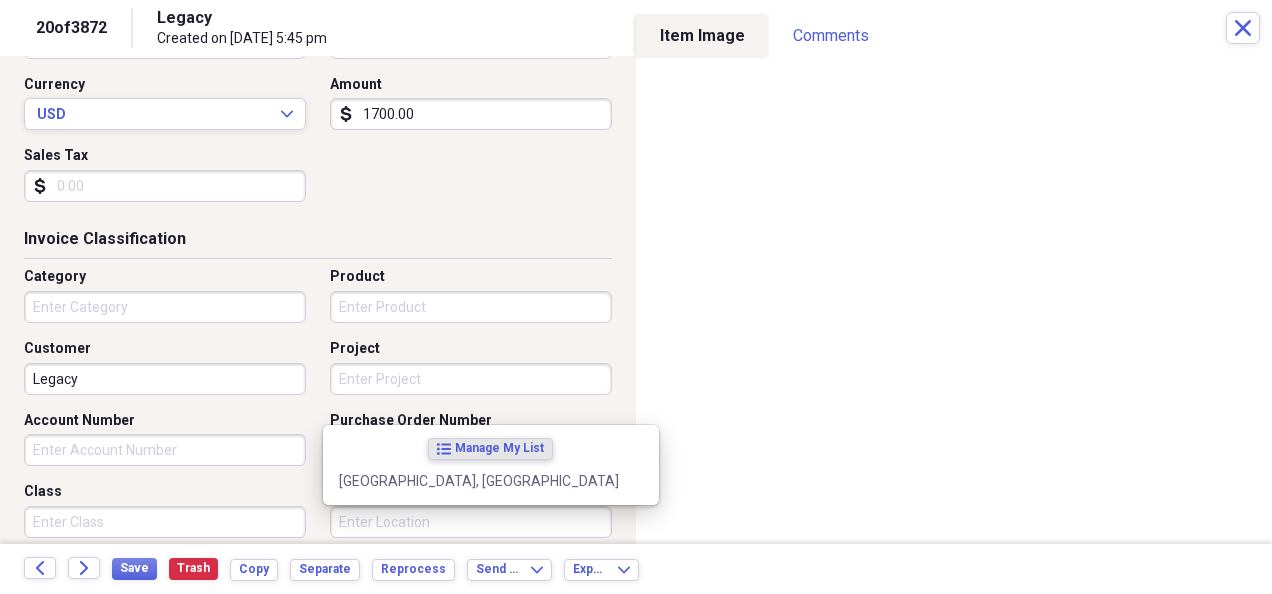 click on "Location" at bounding box center [471, 522] 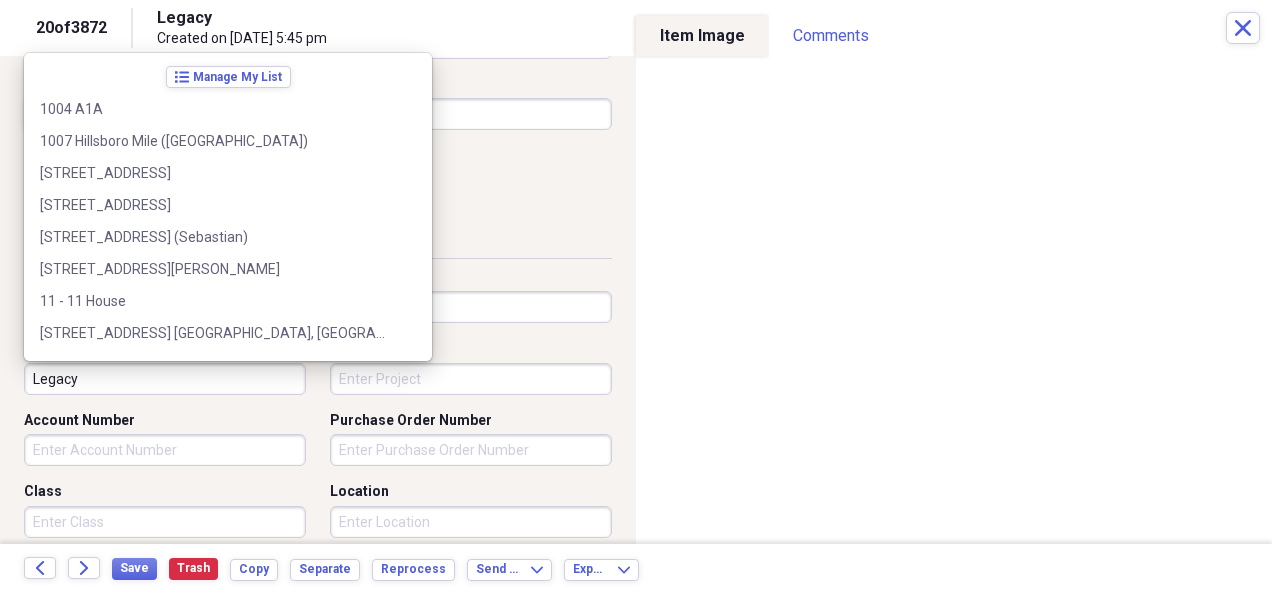 click on "Legacy" at bounding box center (165, 379) 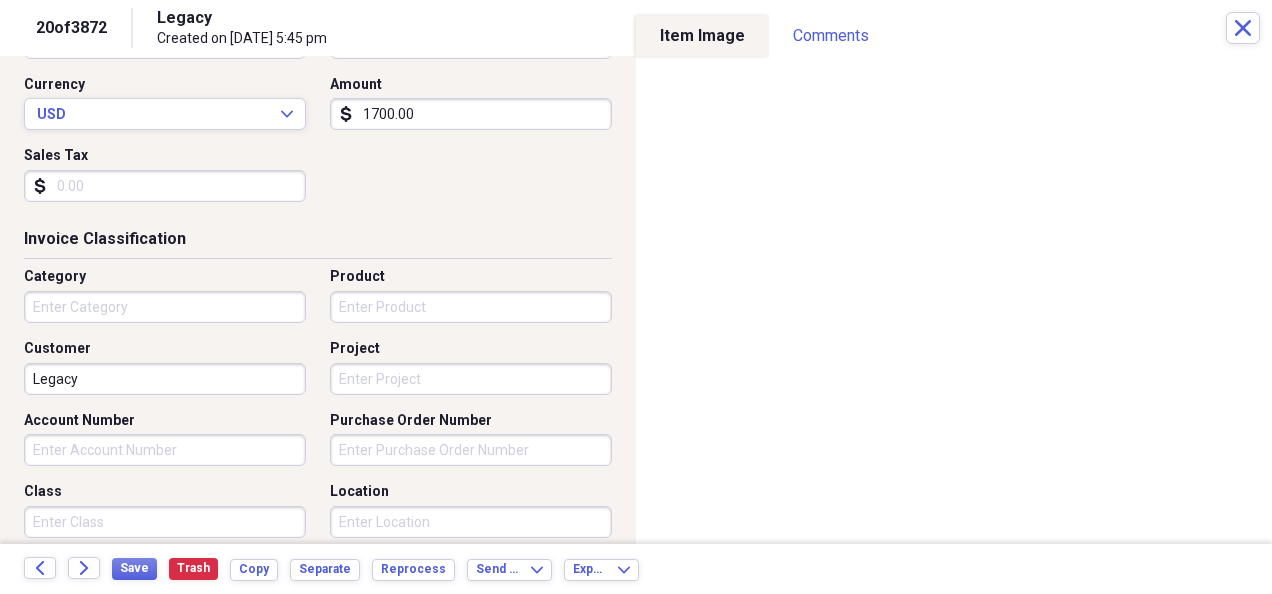 click on "Category Product Customer Legacy Project Account Number Purchase Order Number Class Location" at bounding box center [318, 410] 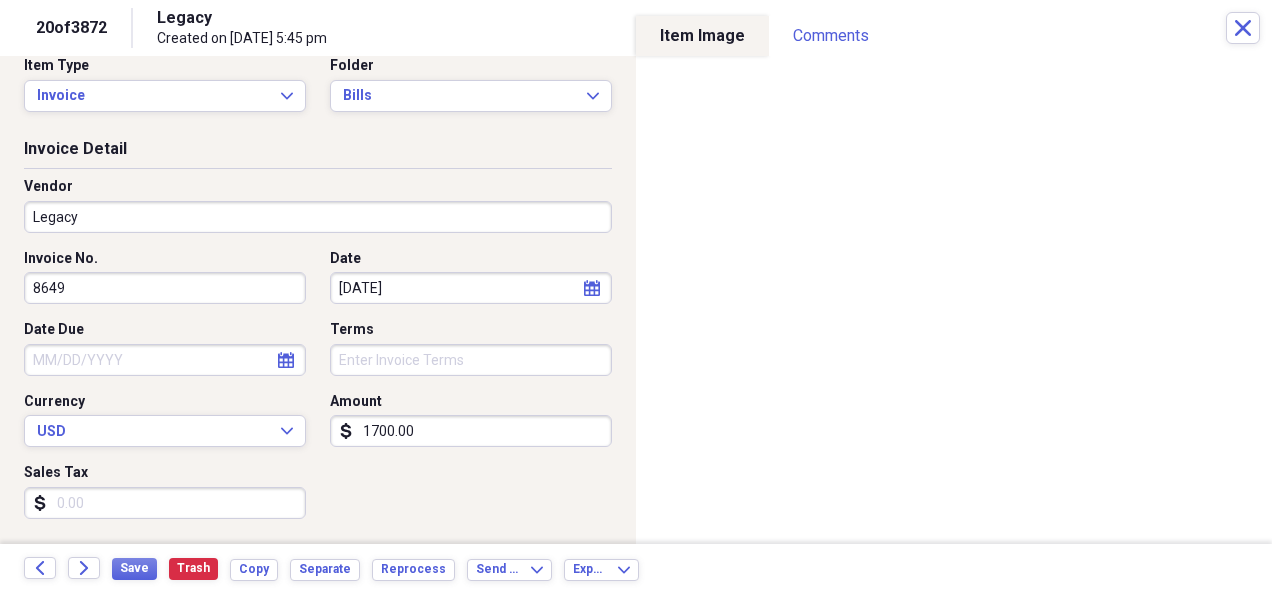 scroll, scrollTop: 0, scrollLeft: 0, axis: both 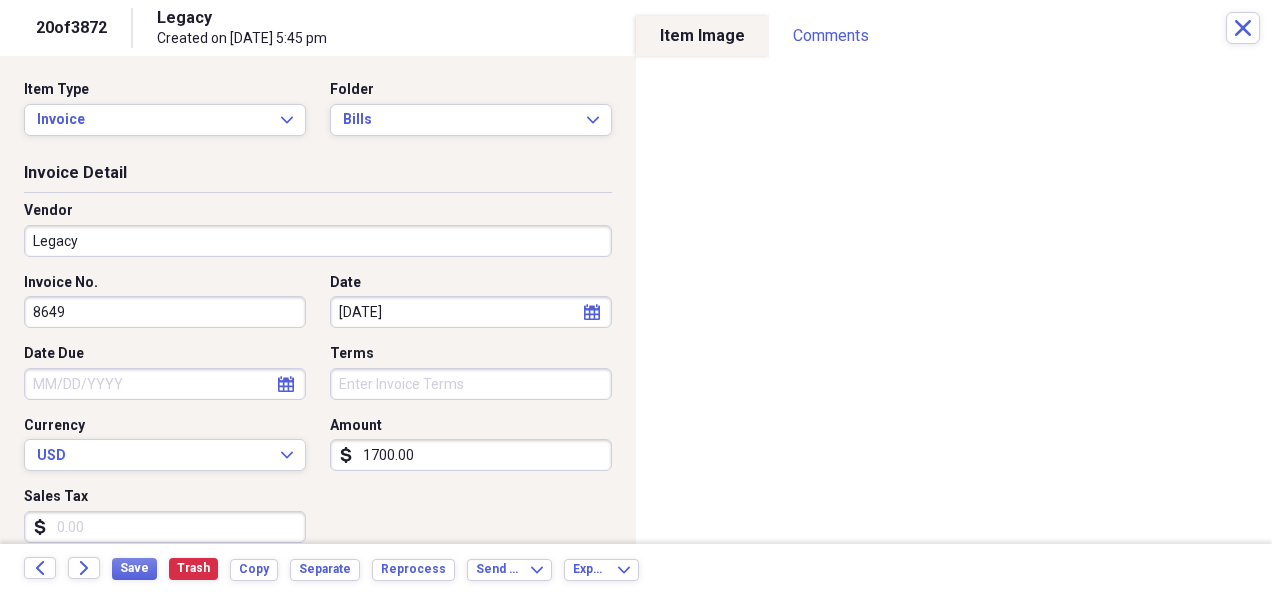 click on "Back Forward Save Trash Copy Separate Reprocess Send To Expand Export Expand" at bounding box center [636, 569] 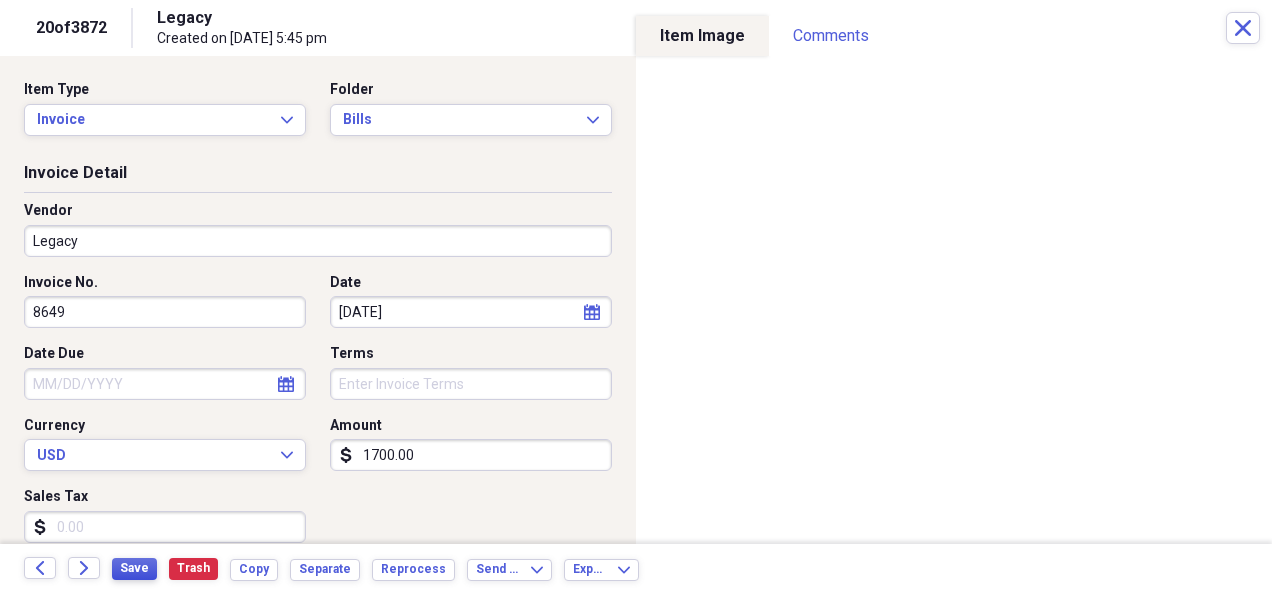 click on "Save" at bounding box center (134, 568) 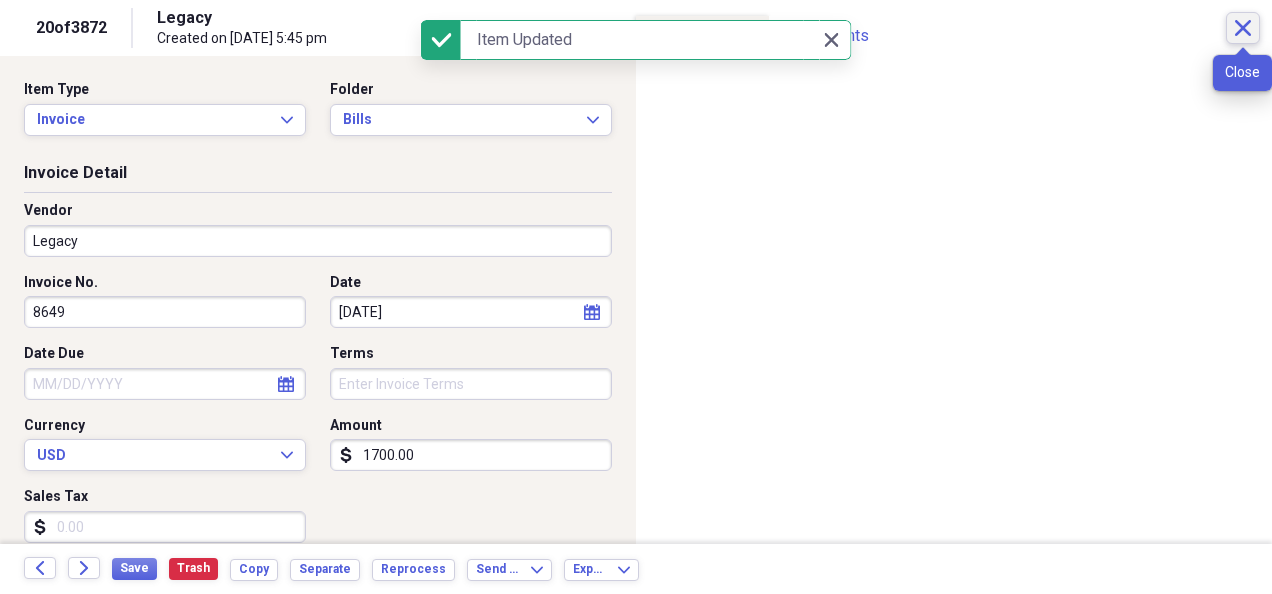 click on "Close" at bounding box center (1243, 28) 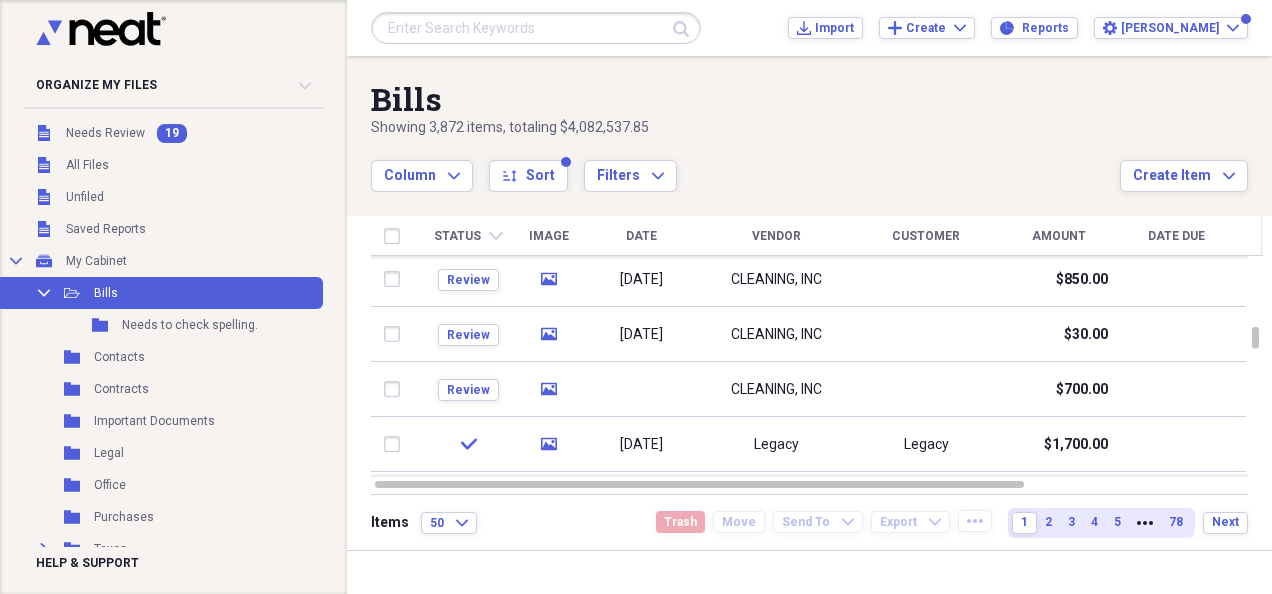 click on "CLEANING, INC" at bounding box center [776, 390] 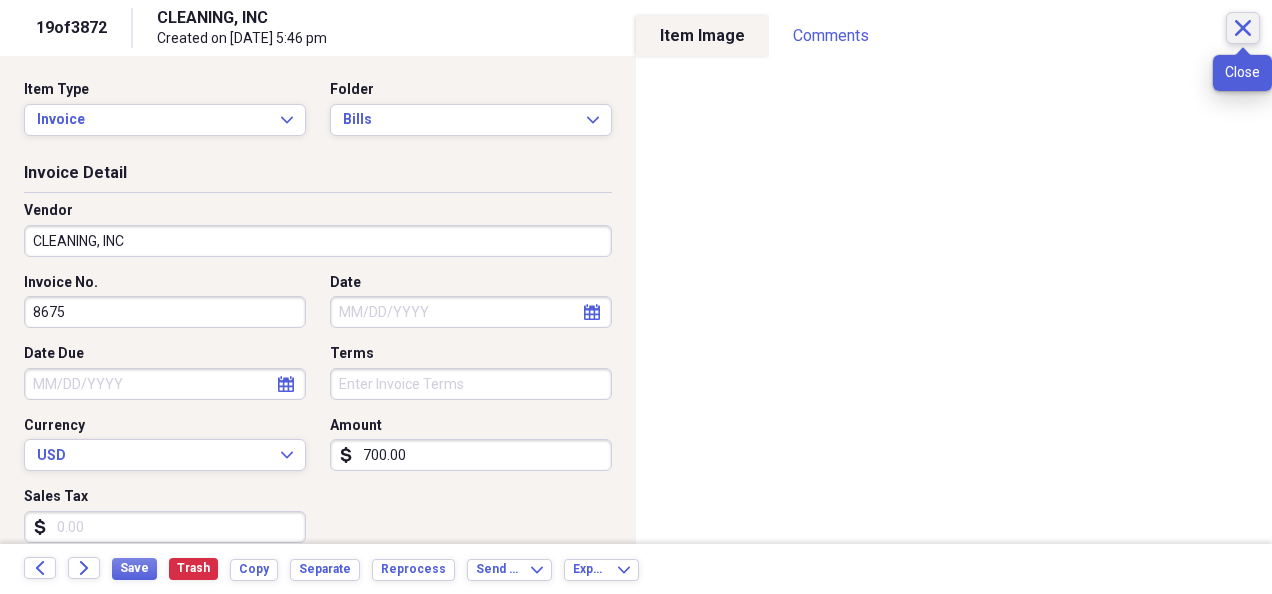 click on "Close" 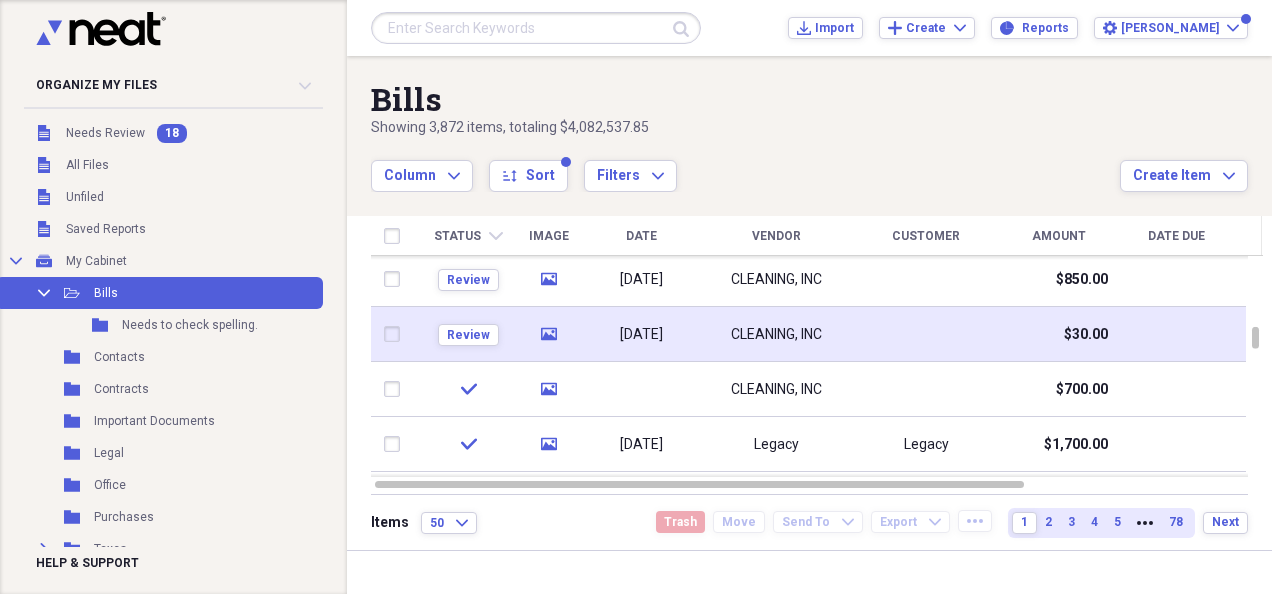 click at bounding box center [926, 334] 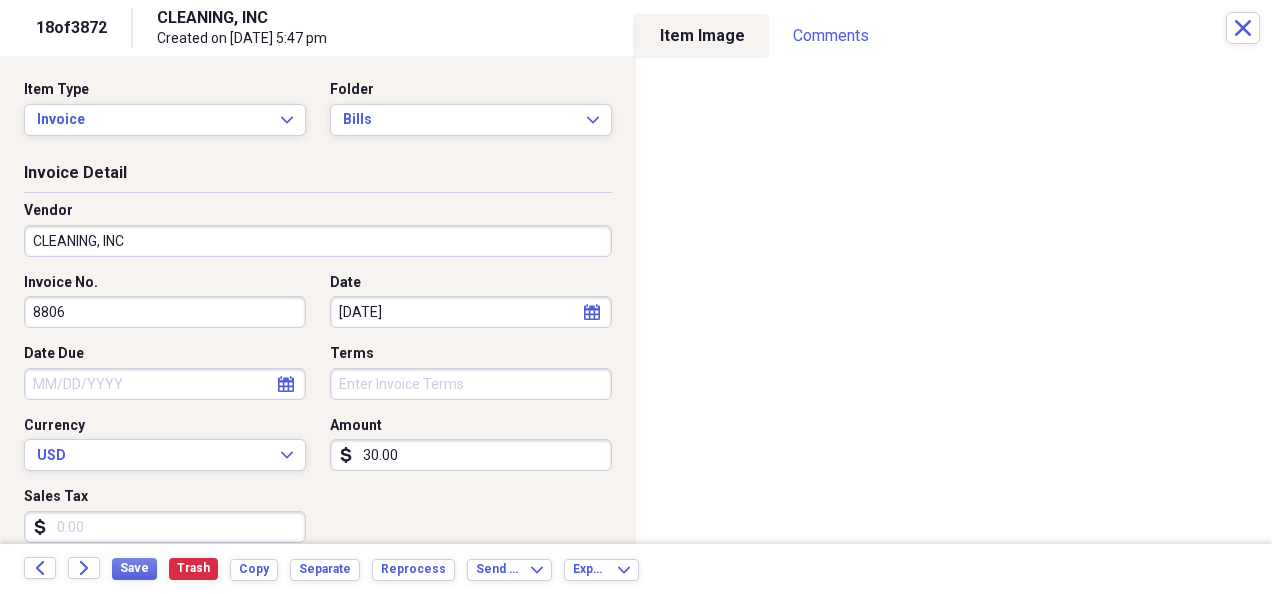 click on "Vendor CLEANING, INC" at bounding box center [318, 237] 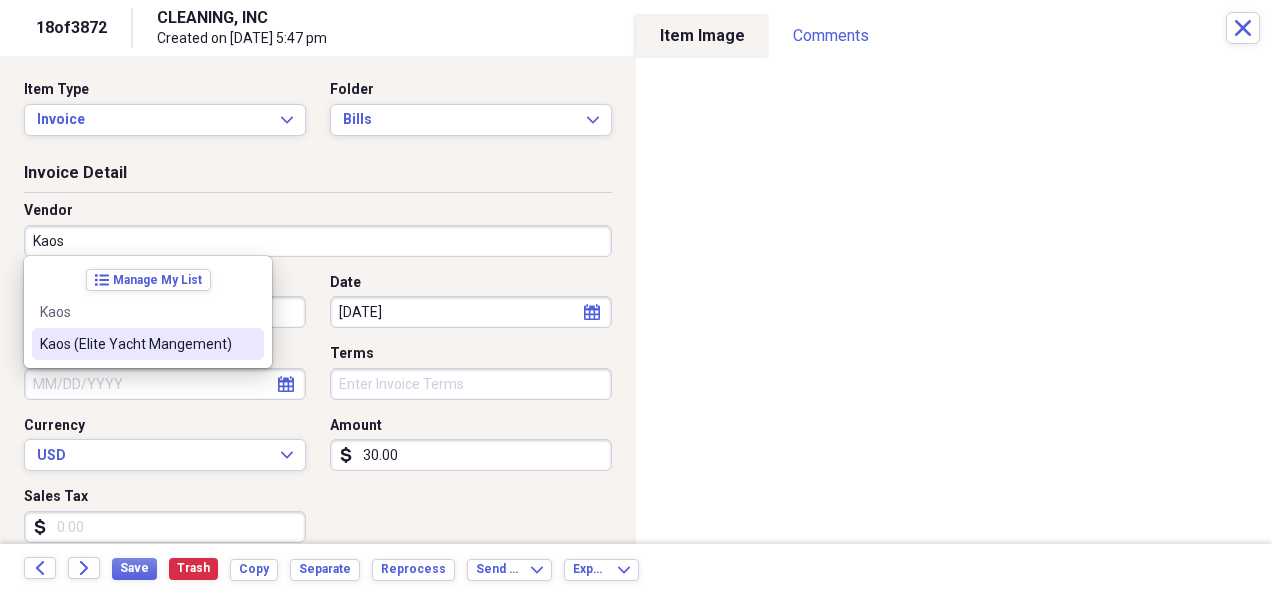 click on "Kaos (Elite Yacht Mangement)" at bounding box center (136, 344) 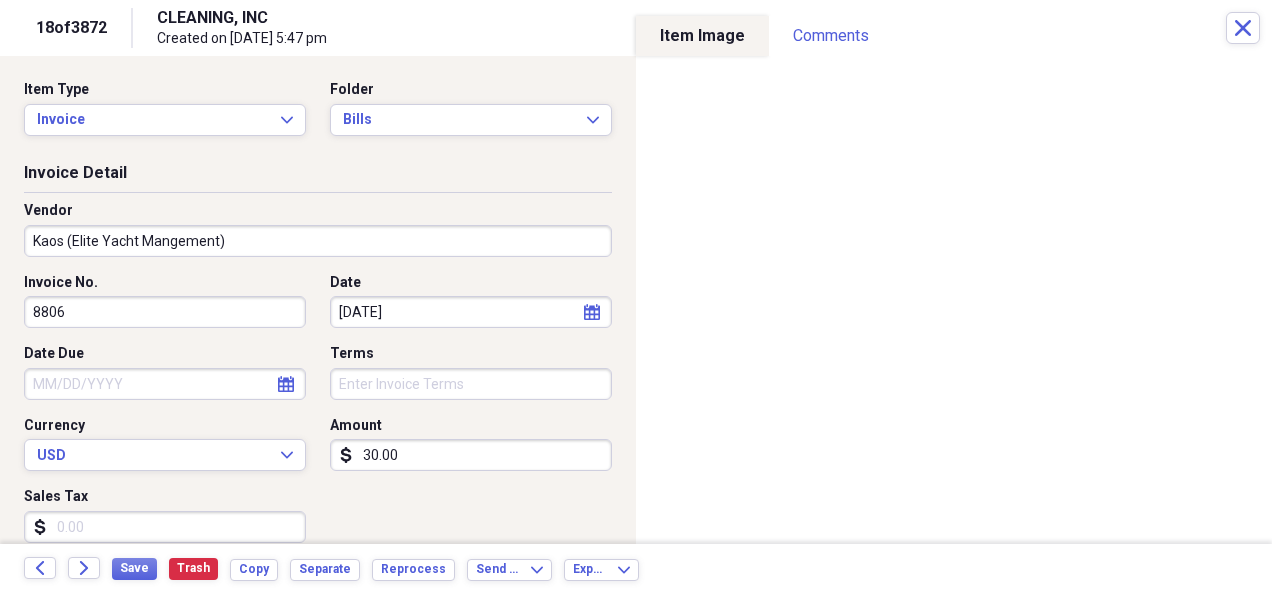 click on "30.00" at bounding box center [471, 455] 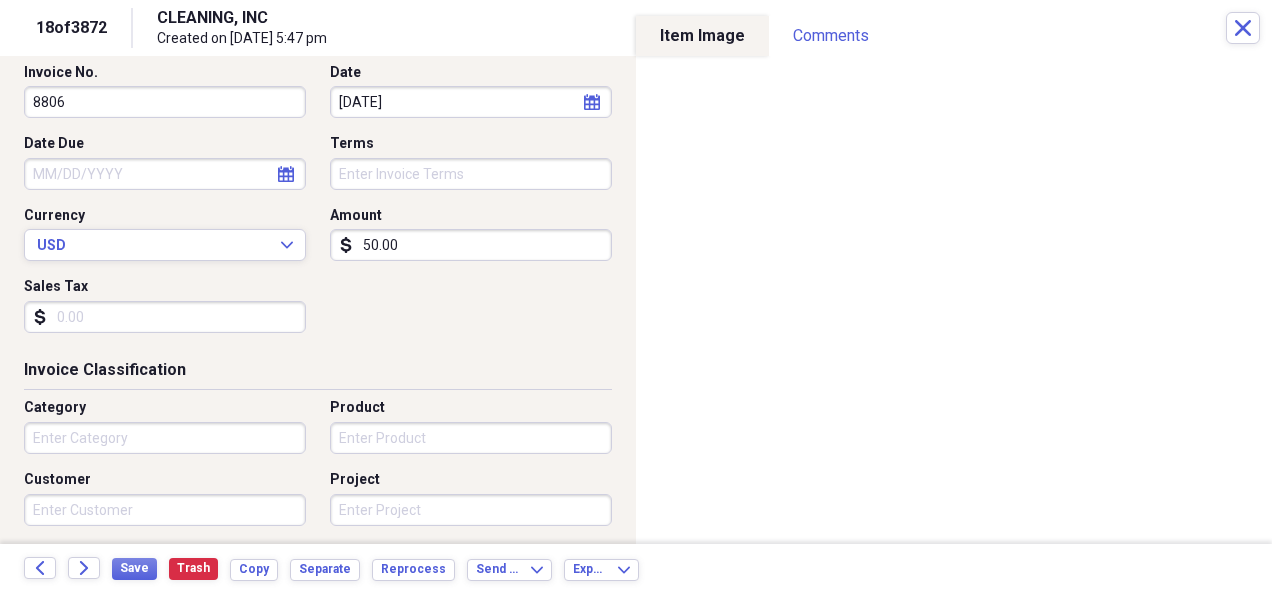 scroll, scrollTop: 212, scrollLeft: 0, axis: vertical 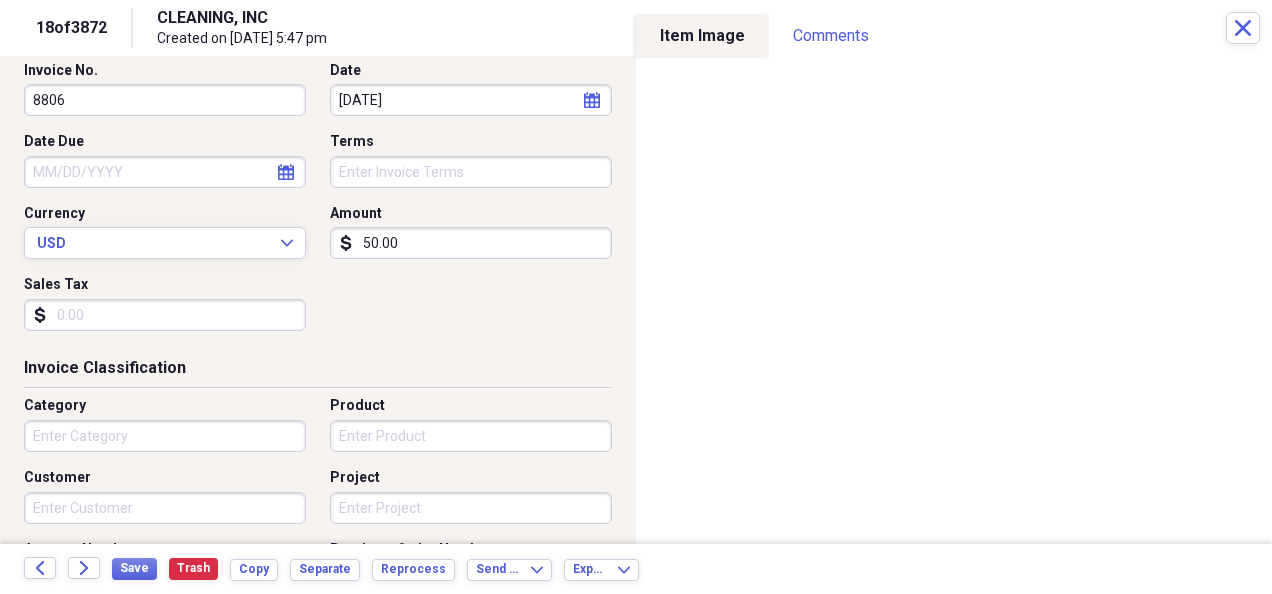 type on "50.00" 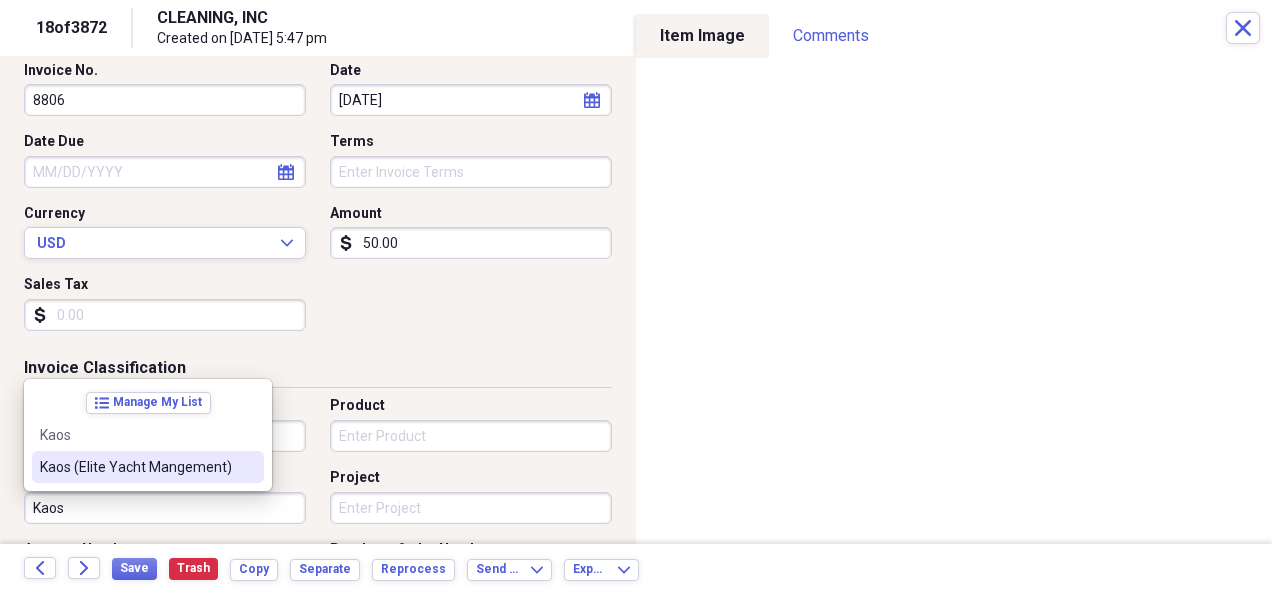 click on "Kaos (Elite Yacht Mangement)" at bounding box center [148, 467] 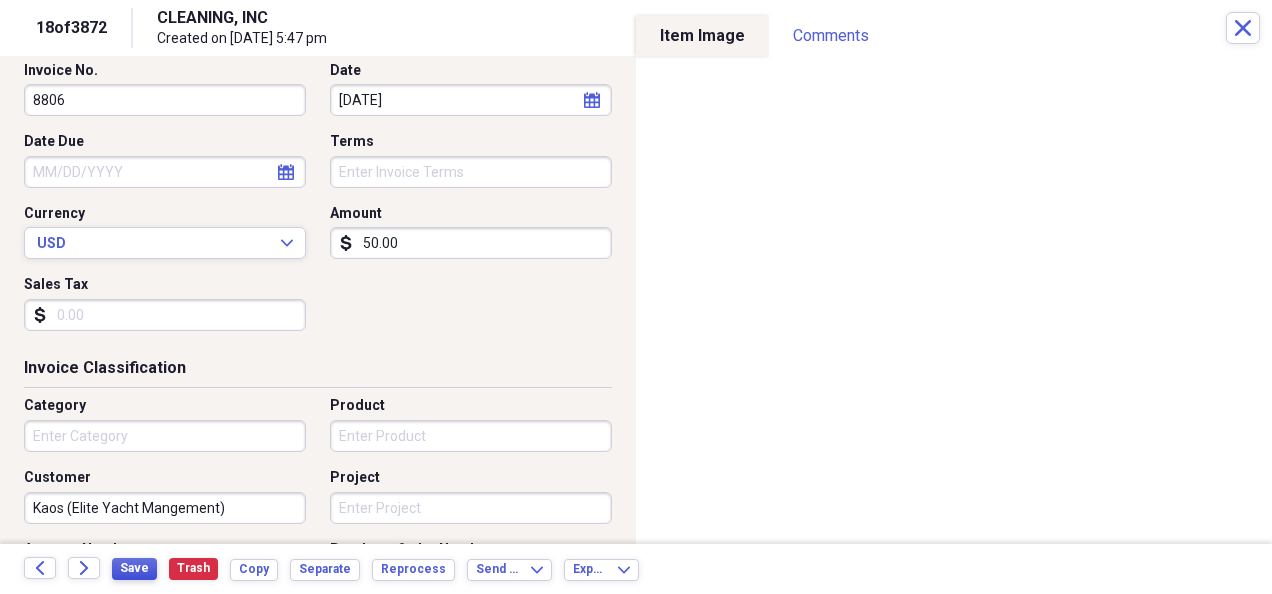click on "Save" at bounding box center [134, 568] 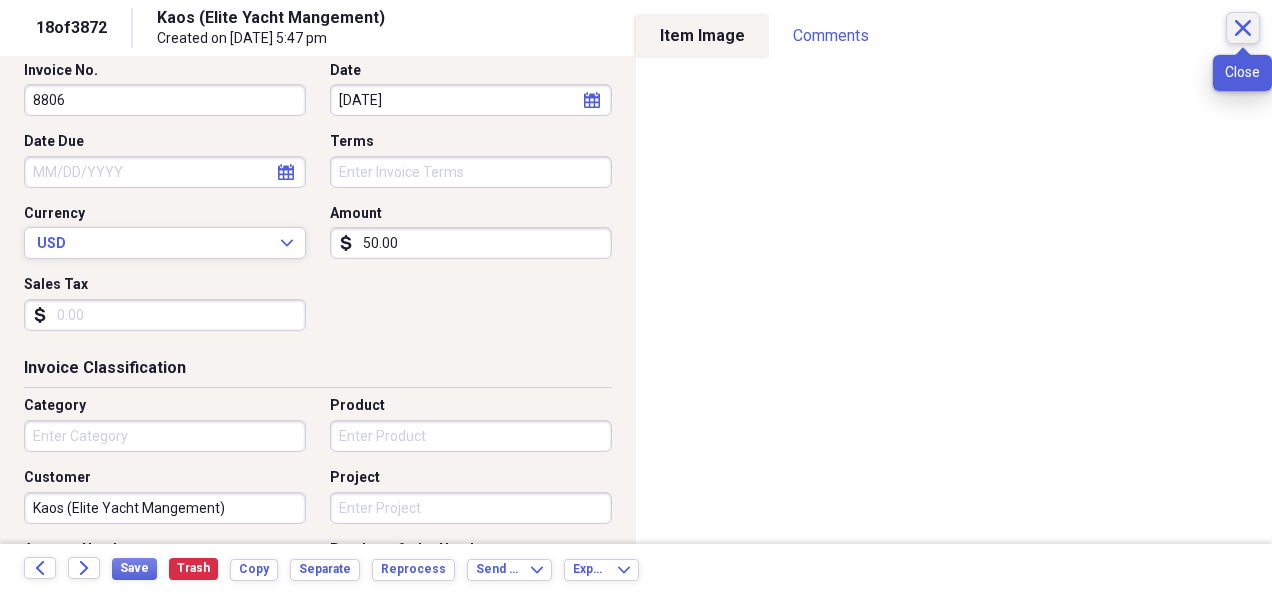 click on "Close" 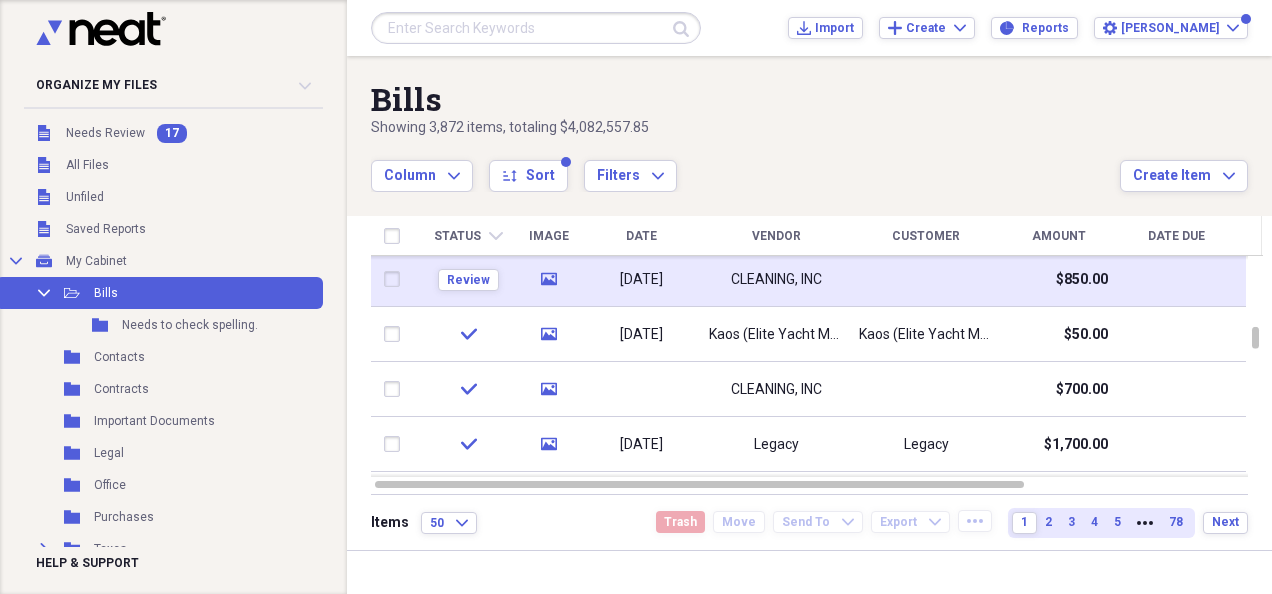 click at bounding box center (926, 279) 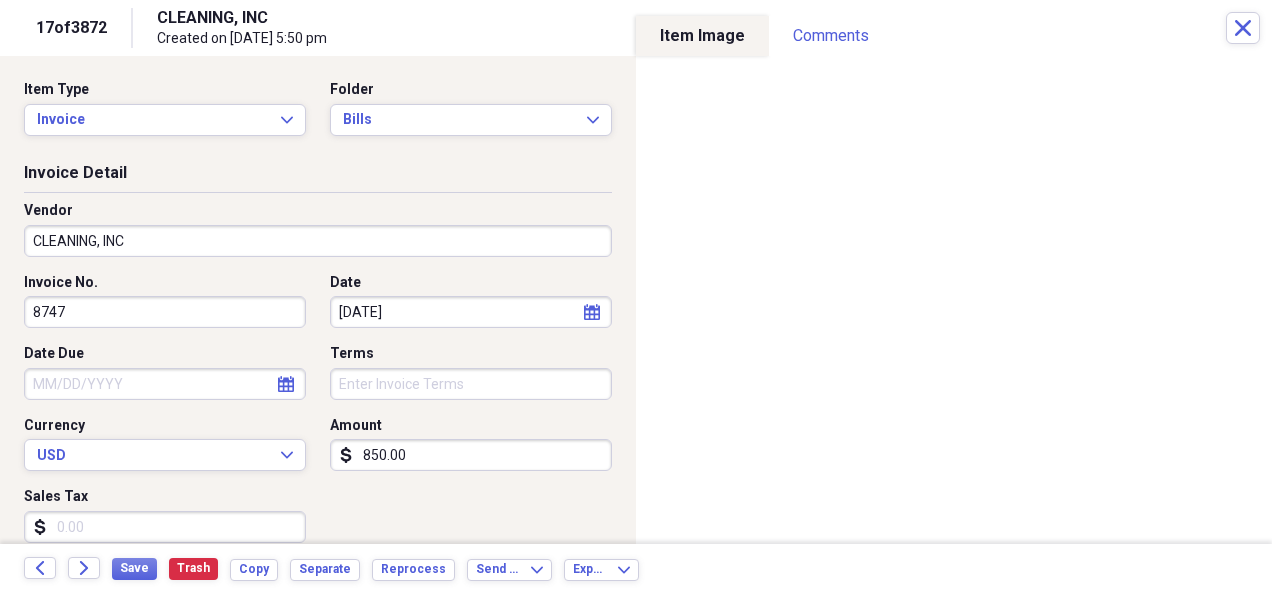 click on "CLEANING, INC" at bounding box center [318, 241] 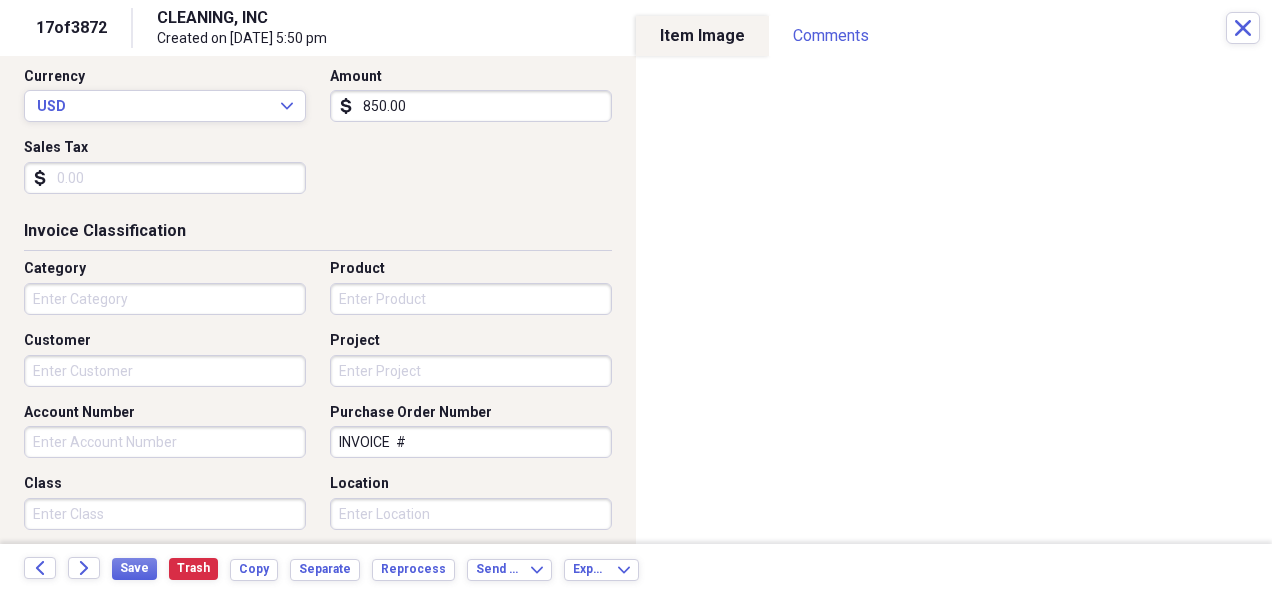 scroll, scrollTop: 354, scrollLeft: 0, axis: vertical 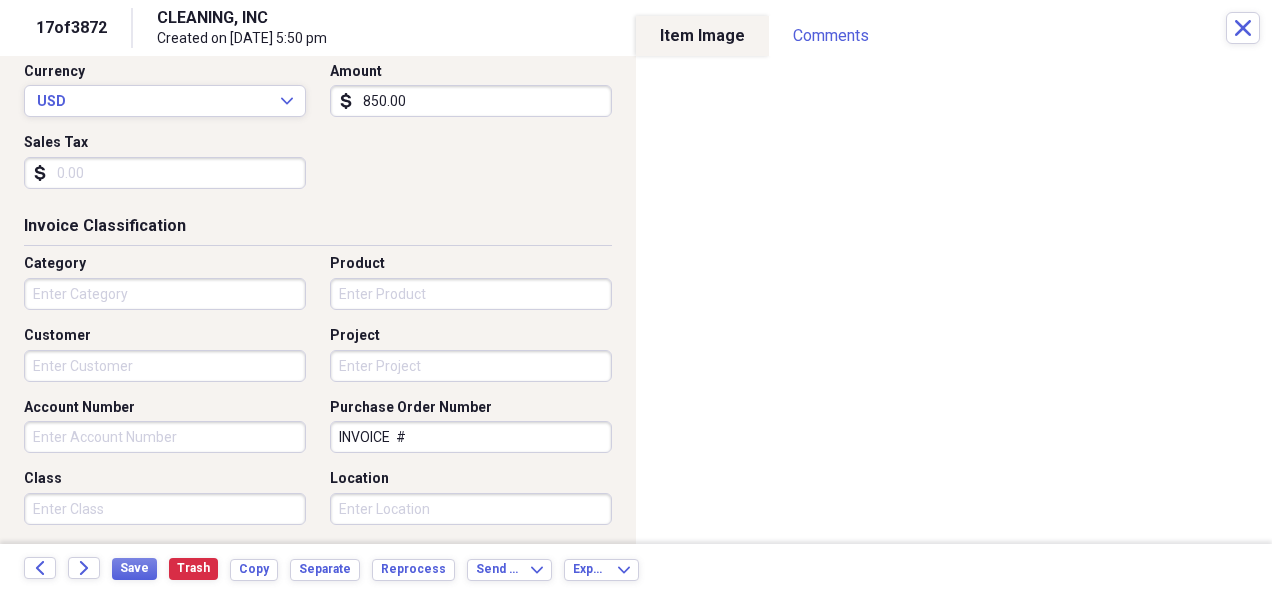 type on "Ambitious" 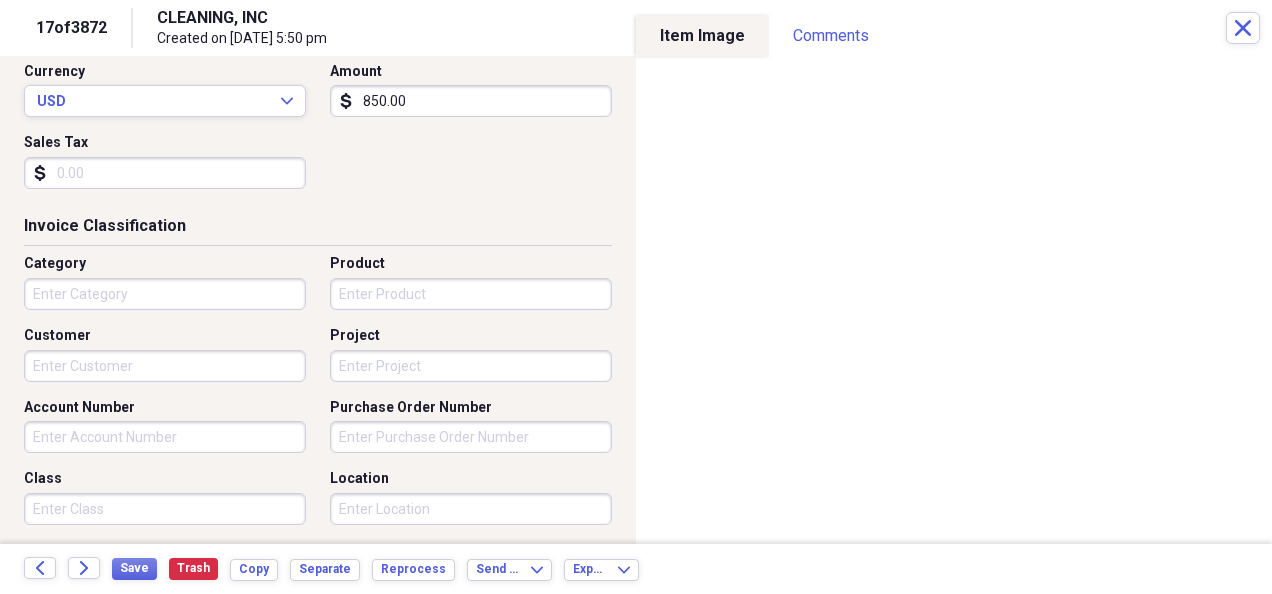 type 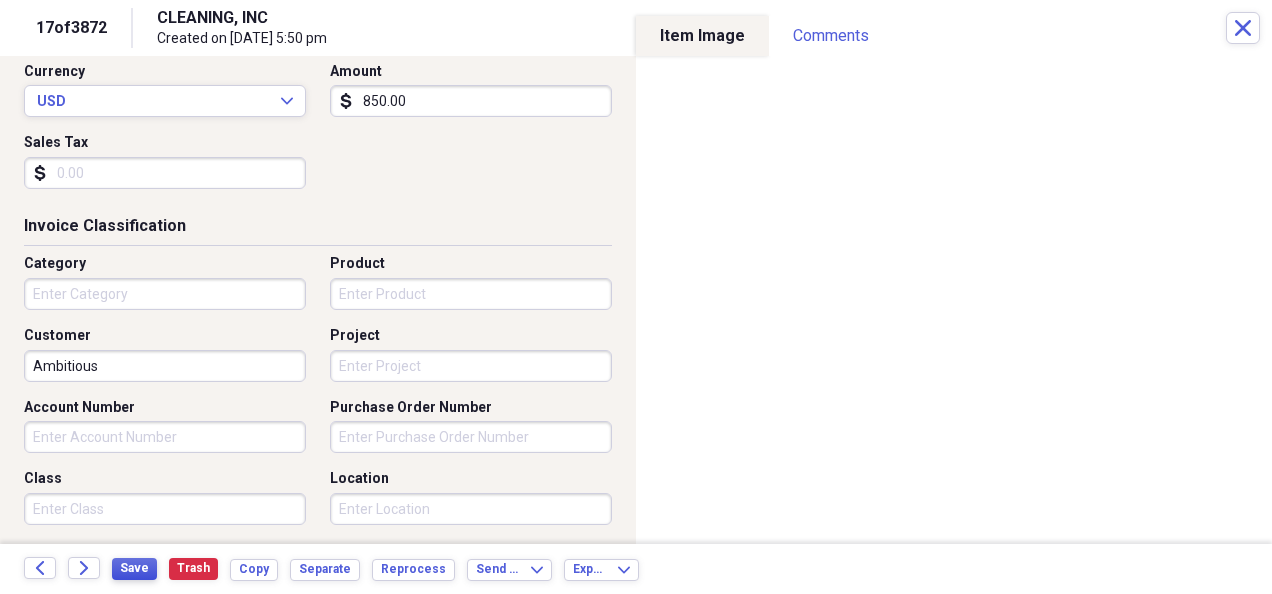 click on "Save" at bounding box center (134, 568) 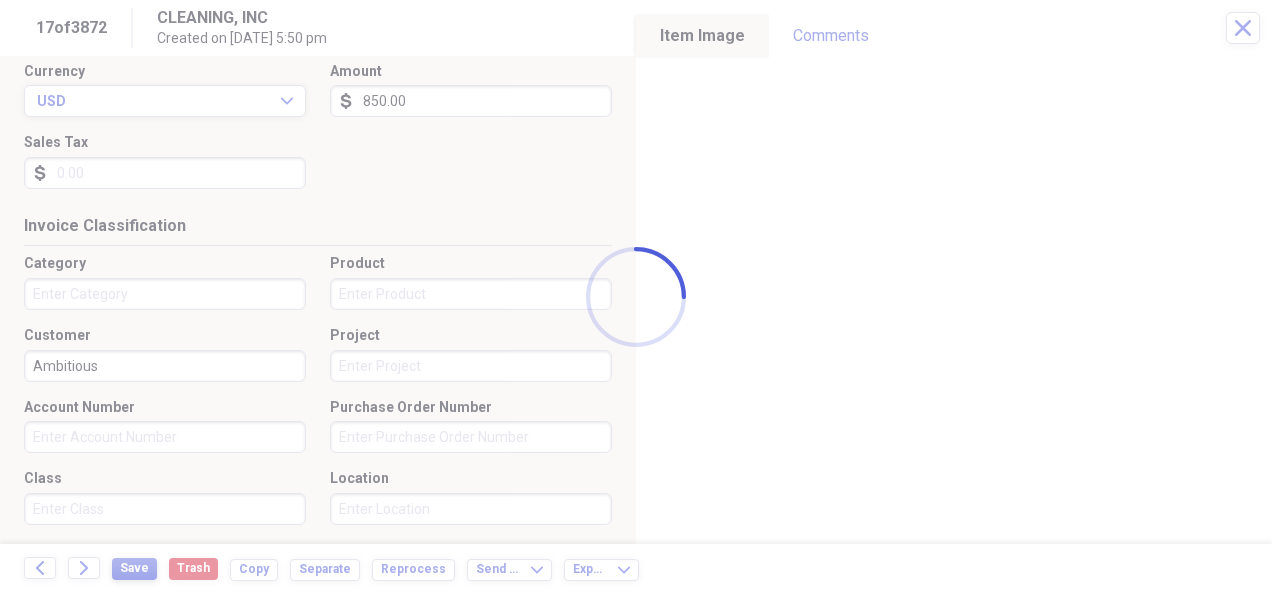 type on "Ambitious" 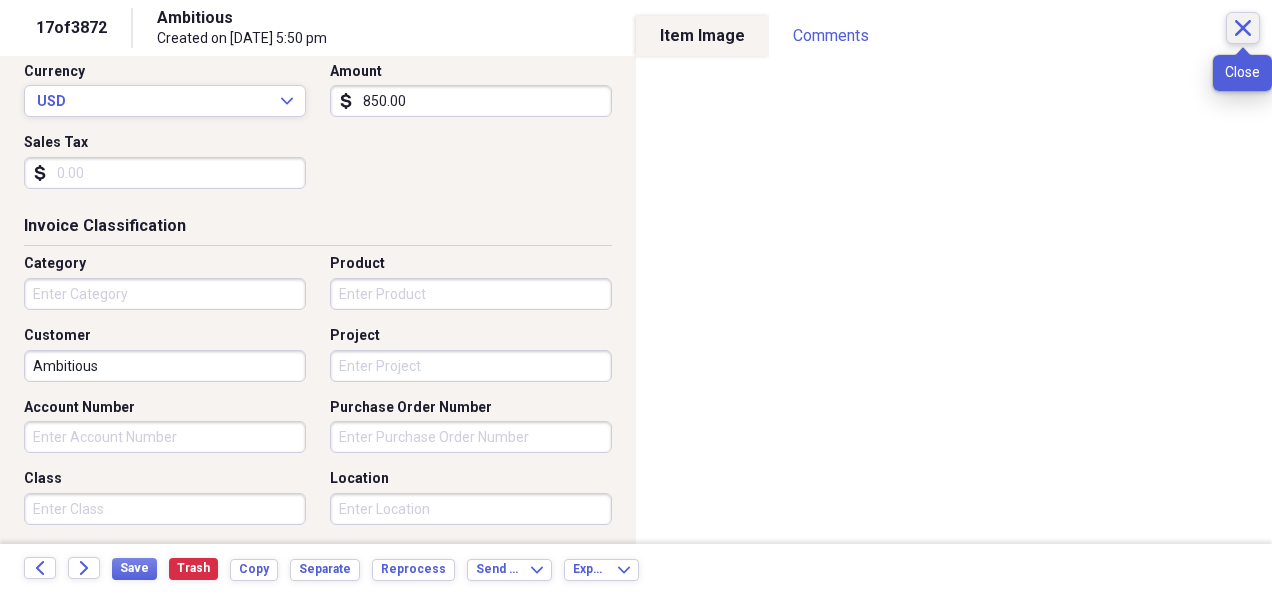 click on "Close" at bounding box center [1243, 28] 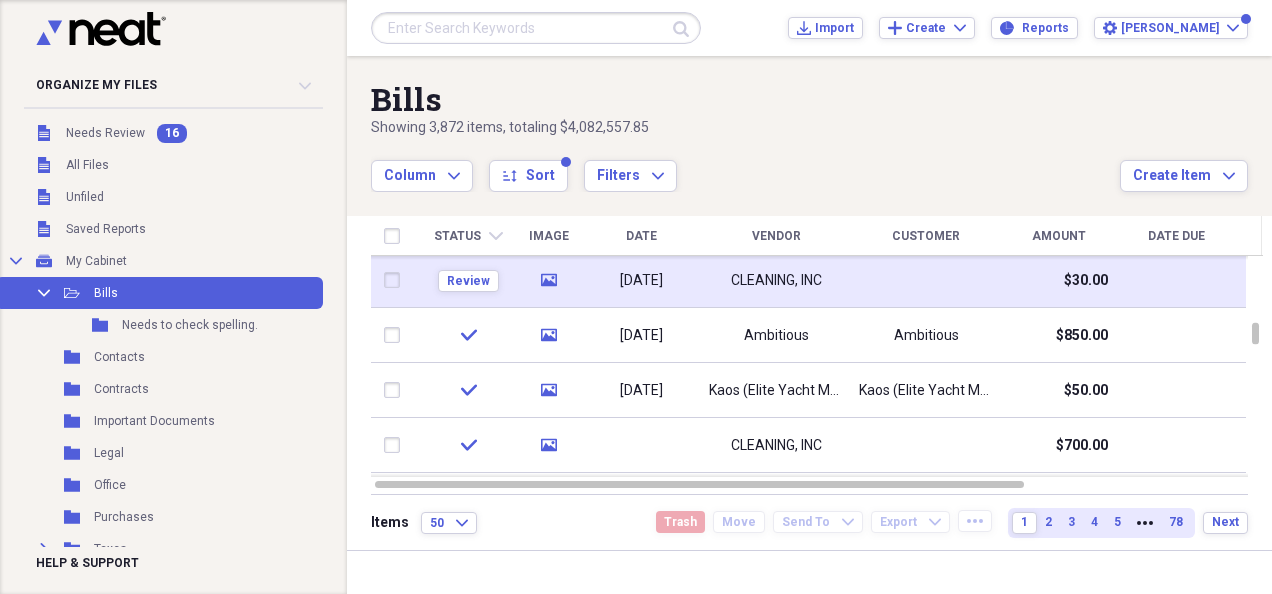 click on "CLEANING, INC" at bounding box center [776, 280] 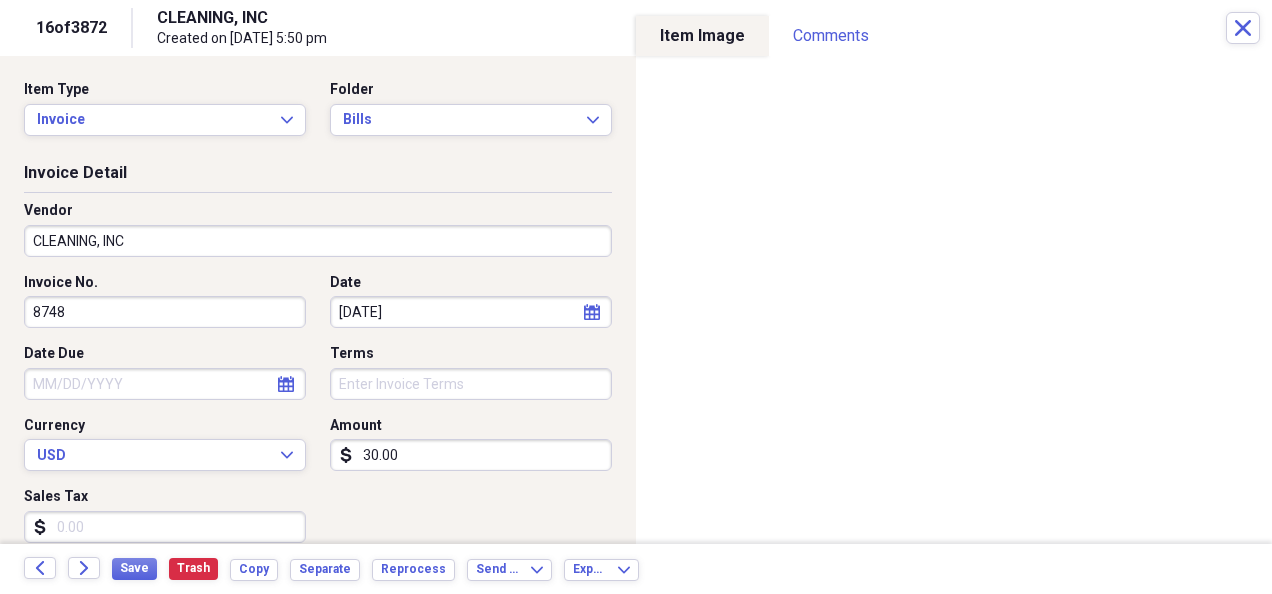 click on "CLEANING, INC" at bounding box center (318, 241) 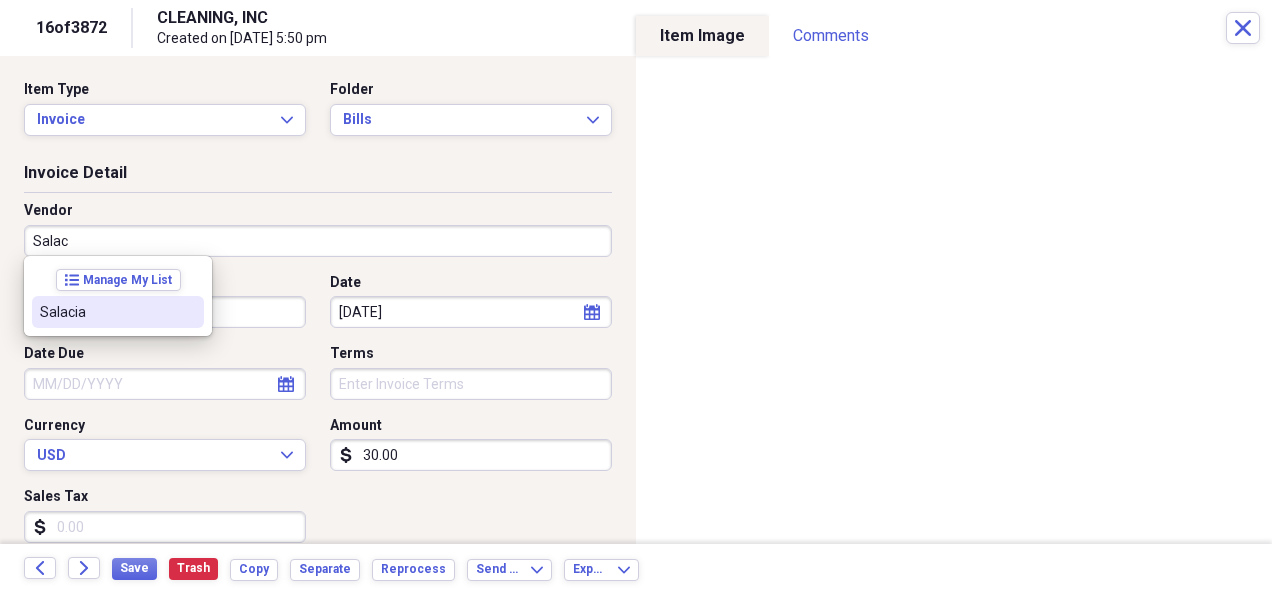 click on "Salacia" at bounding box center [106, 312] 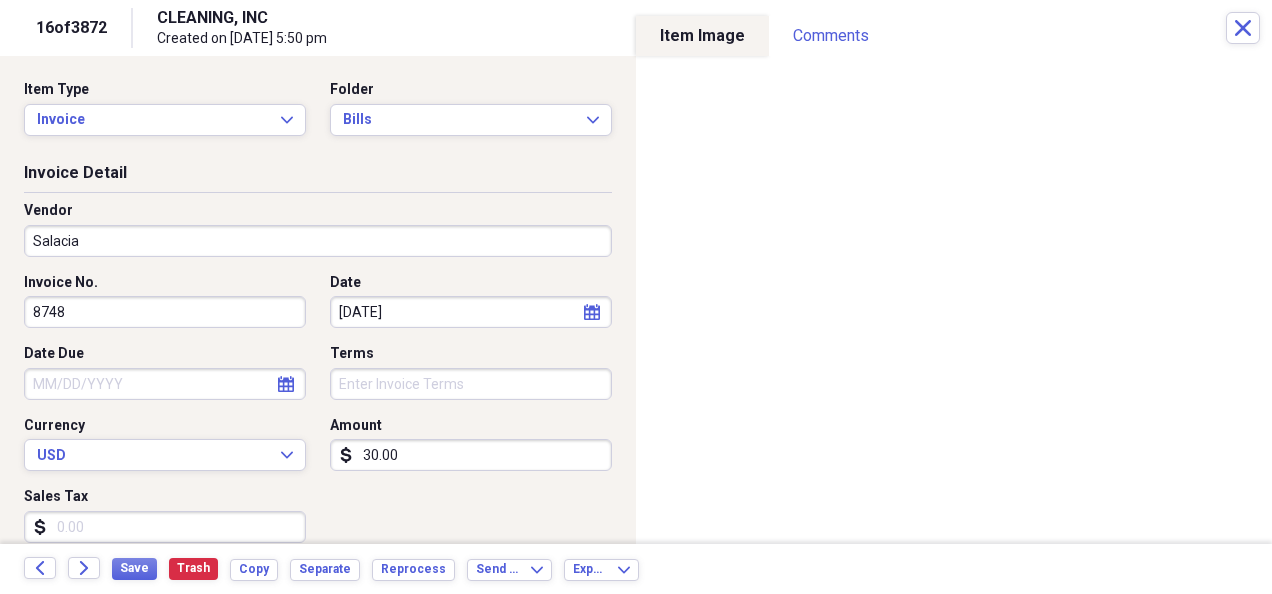 click on "30.00" at bounding box center [471, 455] 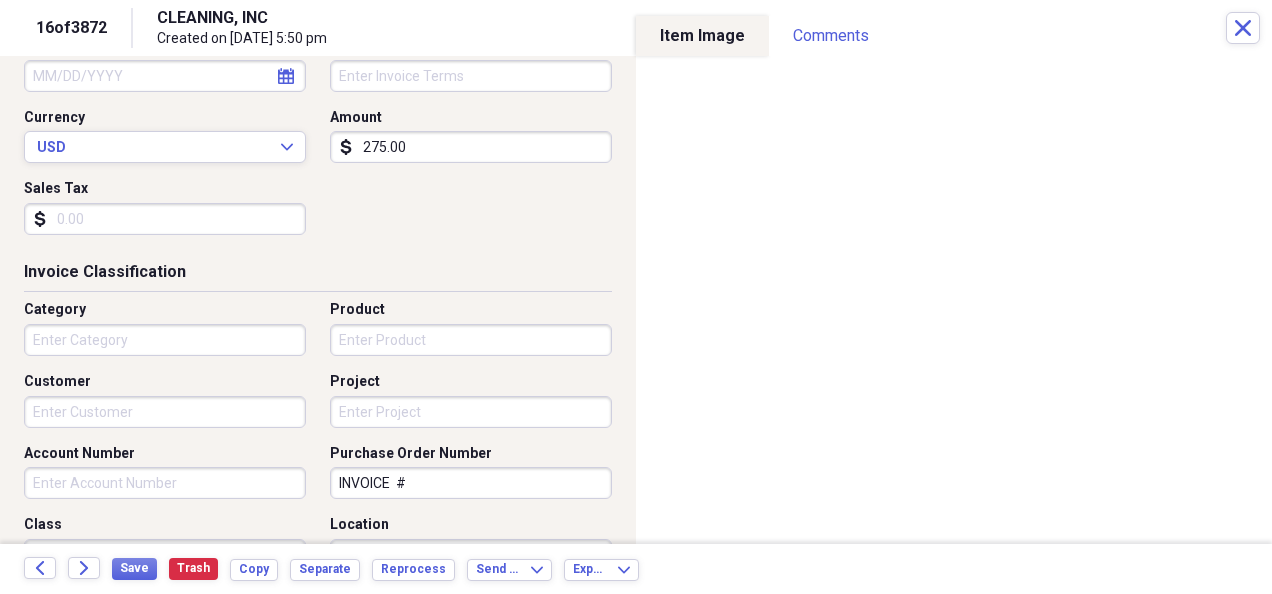 scroll, scrollTop: 342, scrollLeft: 0, axis: vertical 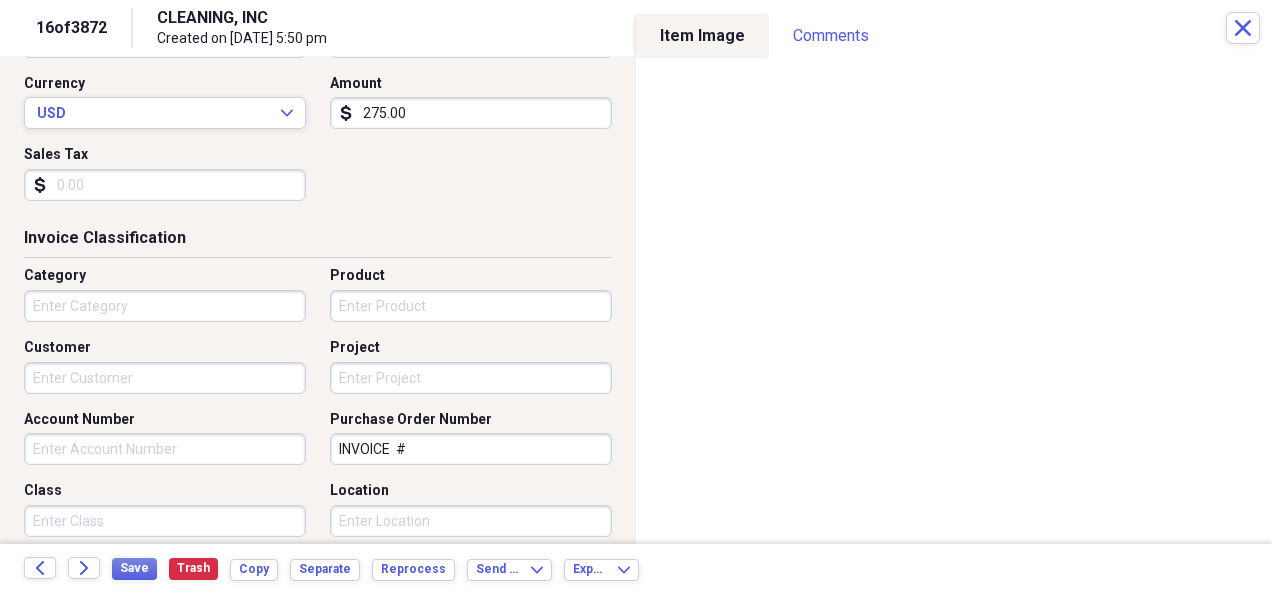 type on "275.00" 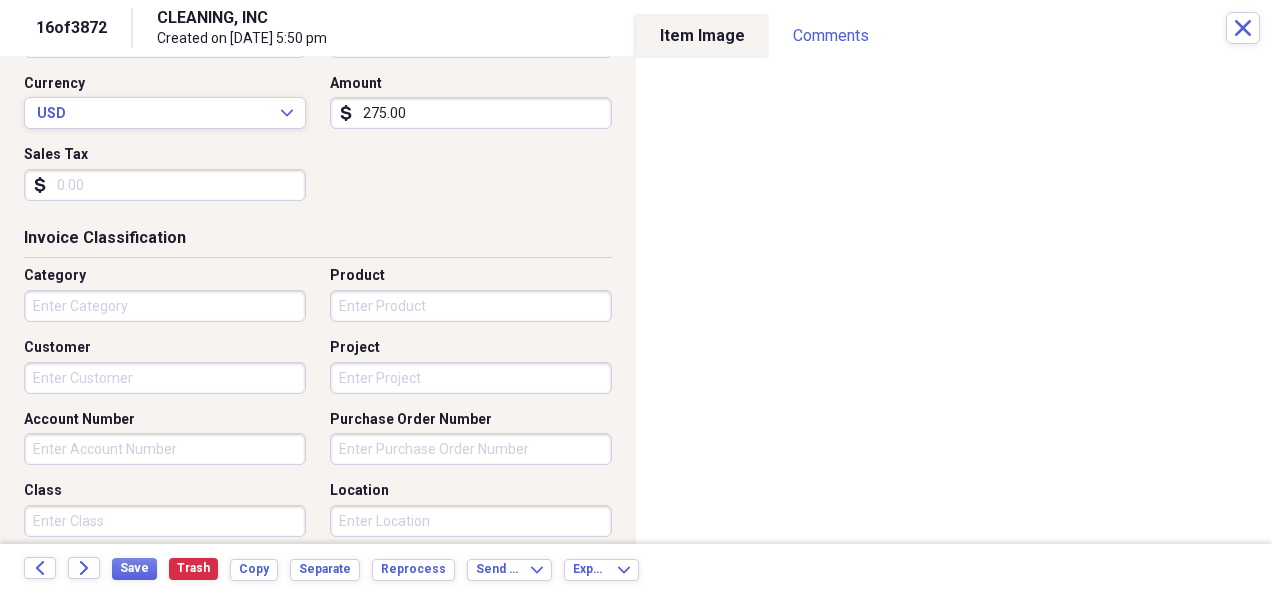 type 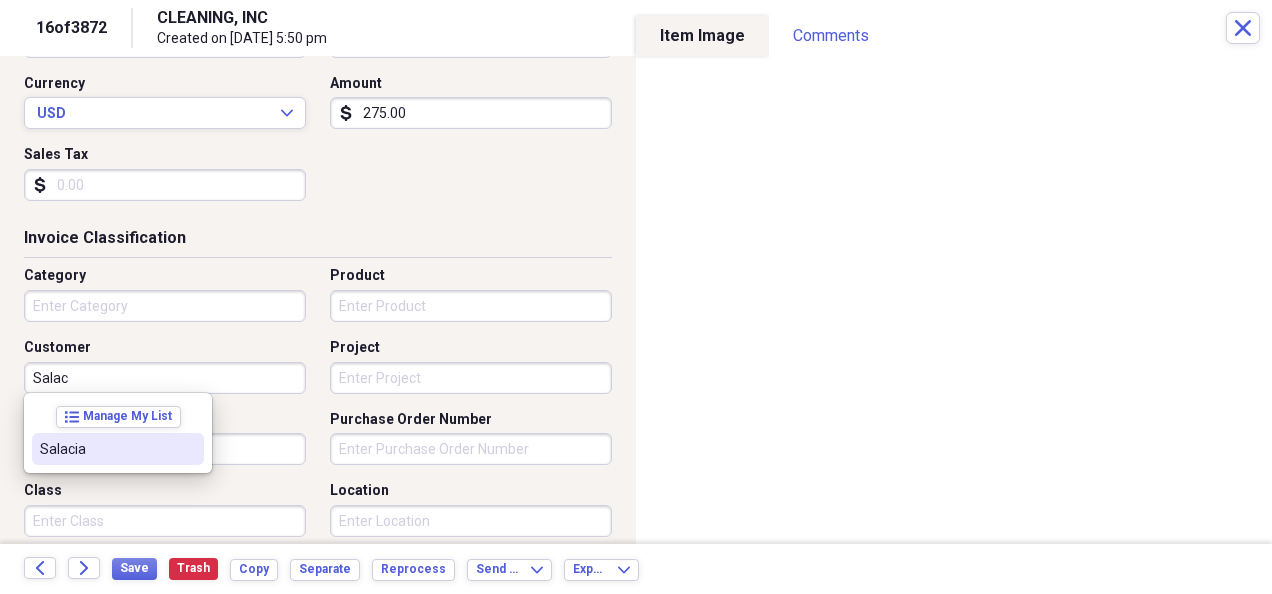 click on "Salacia" at bounding box center [106, 449] 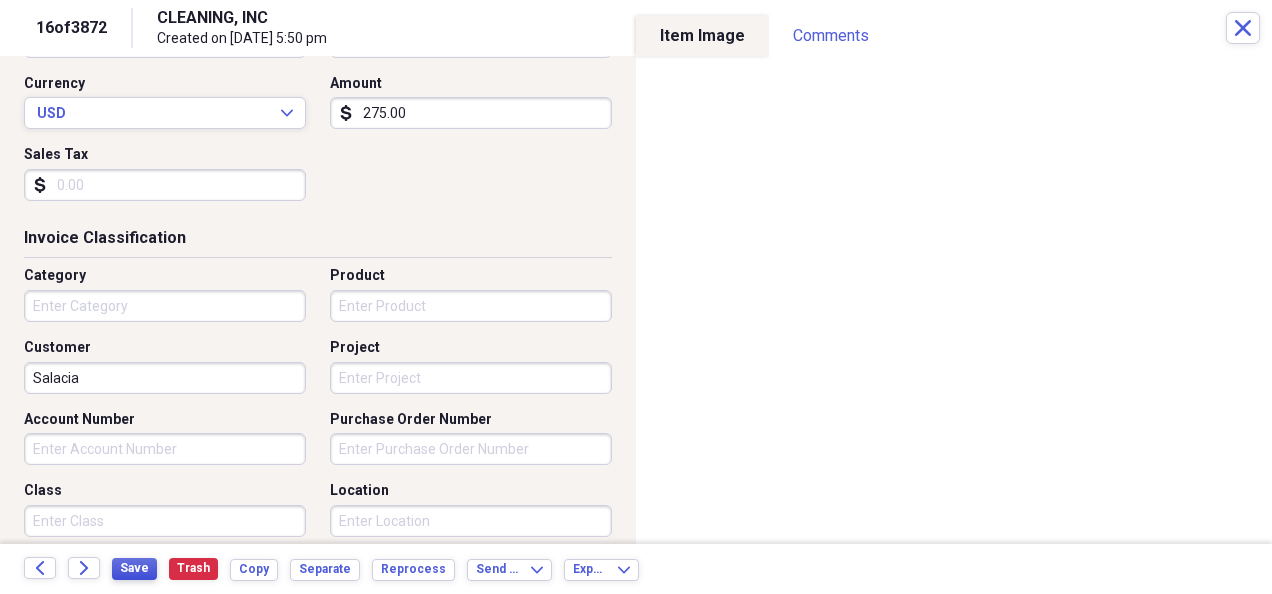 click on "Save" at bounding box center (134, 568) 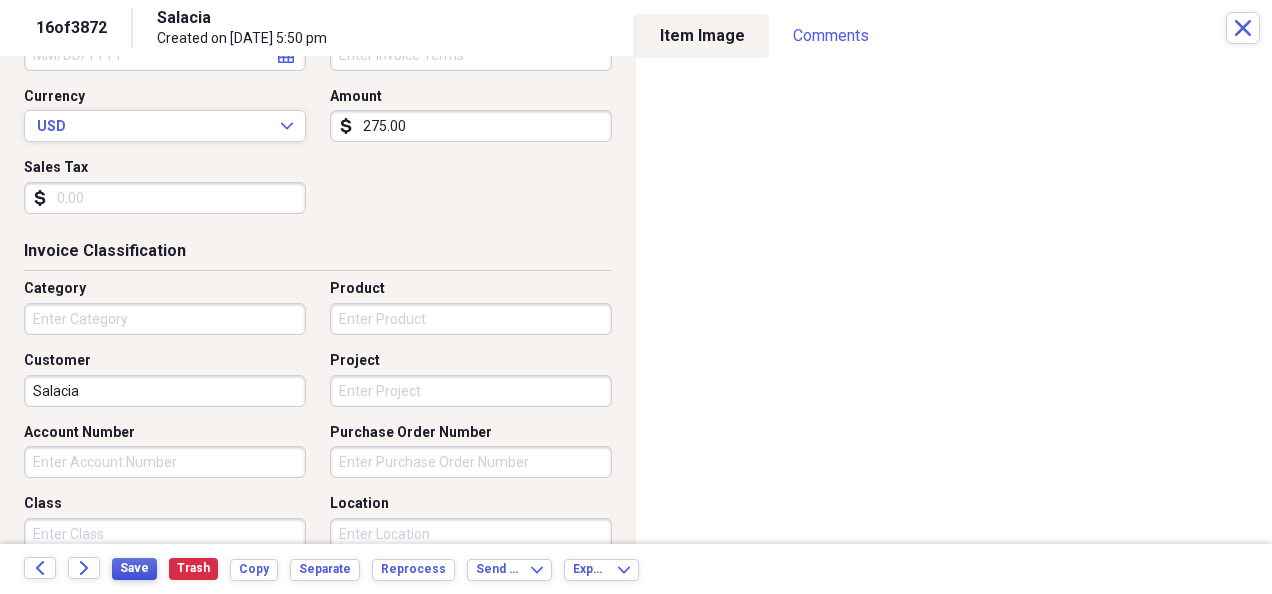 scroll, scrollTop: 330, scrollLeft: 0, axis: vertical 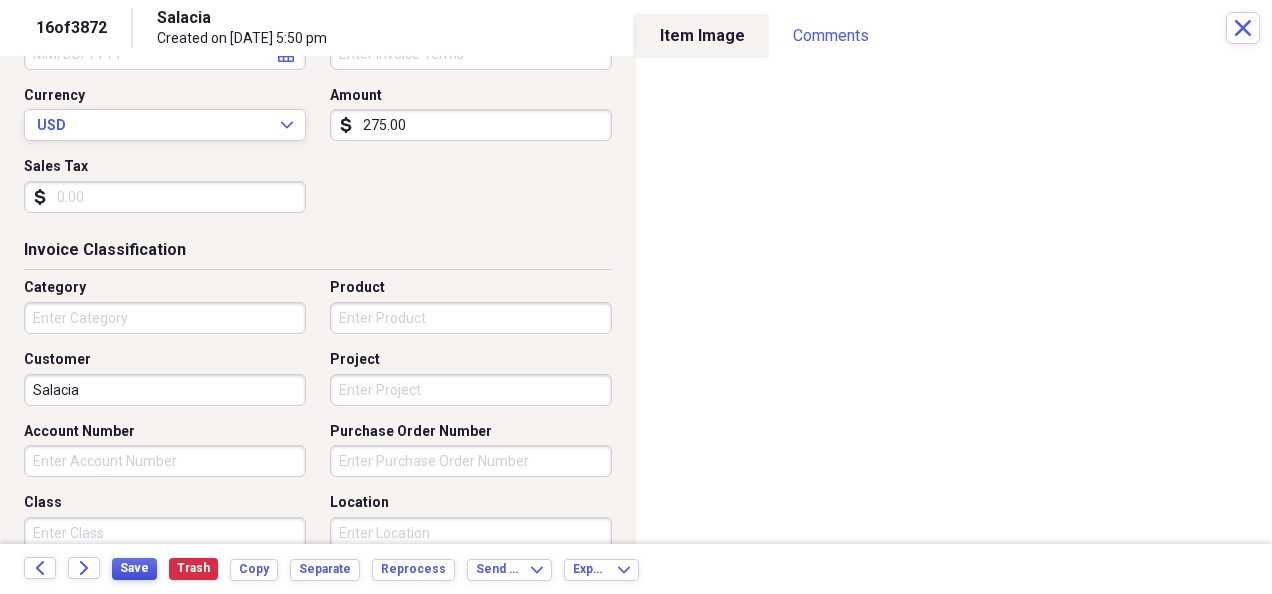 click on "Save" at bounding box center (134, 568) 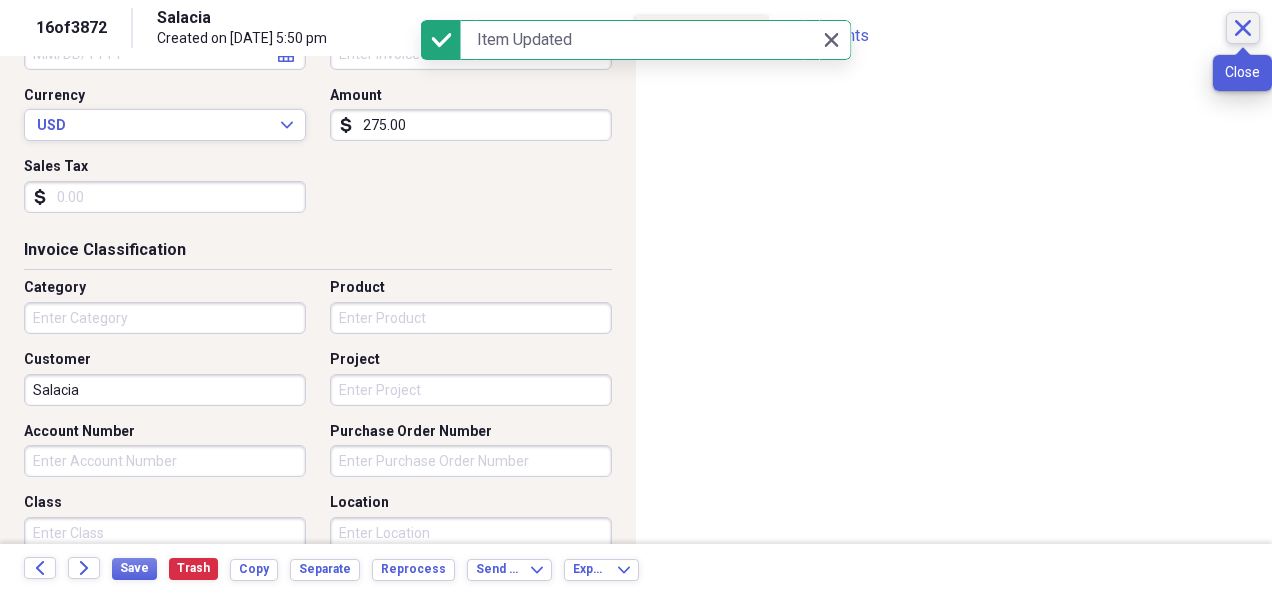 click on "Close" at bounding box center [1243, 28] 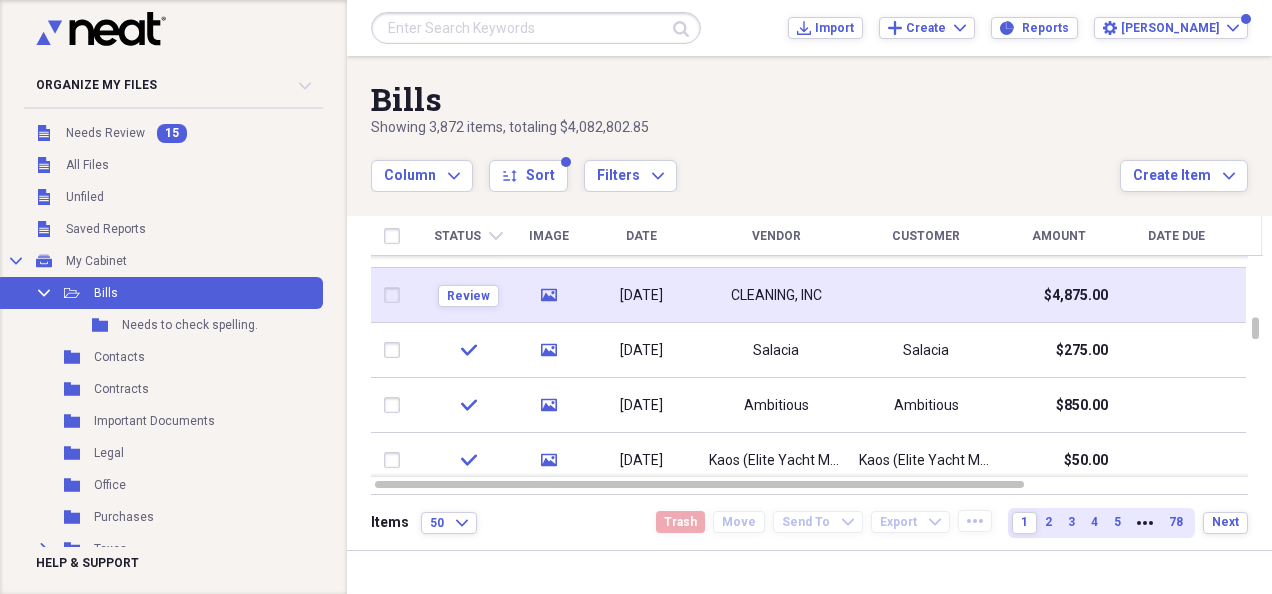 click at bounding box center [926, 295] 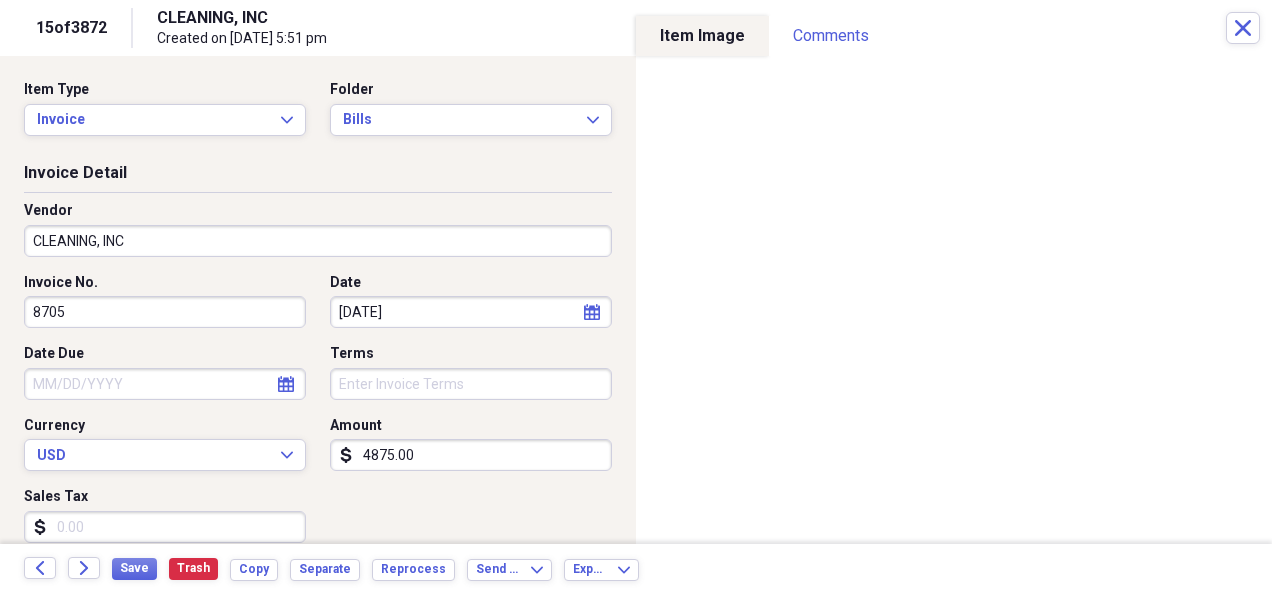 click on "CLEANING, INC" at bounding box center [318, 241] 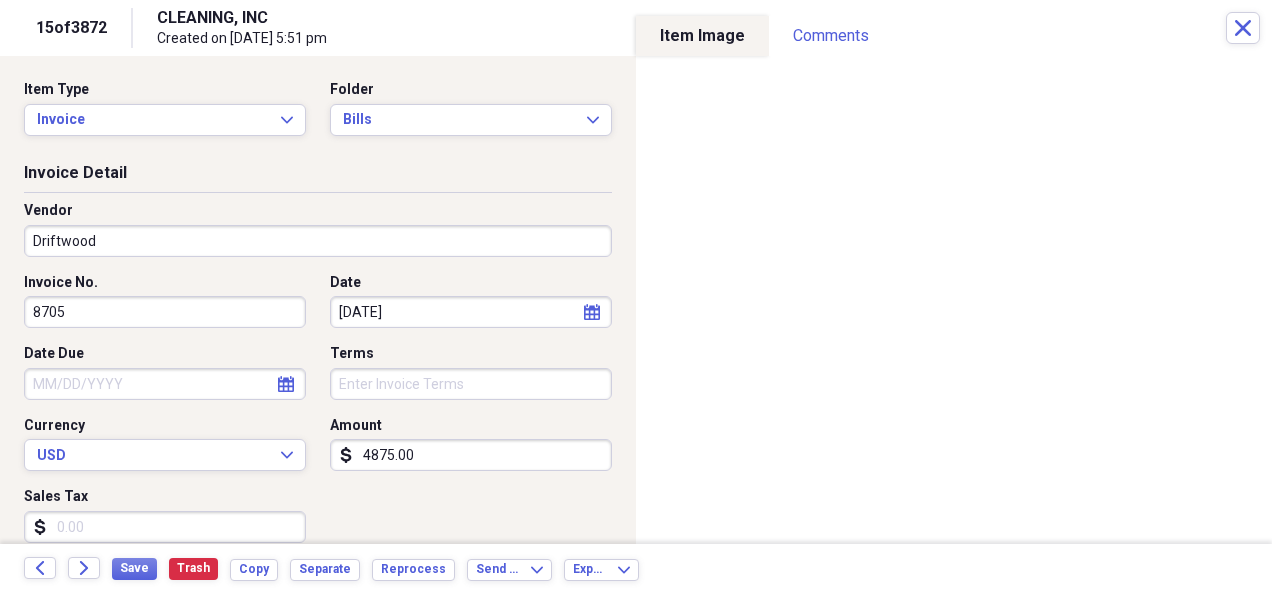 scroll, scrollTop: 28, scrollLeft: 0, axis: vertical 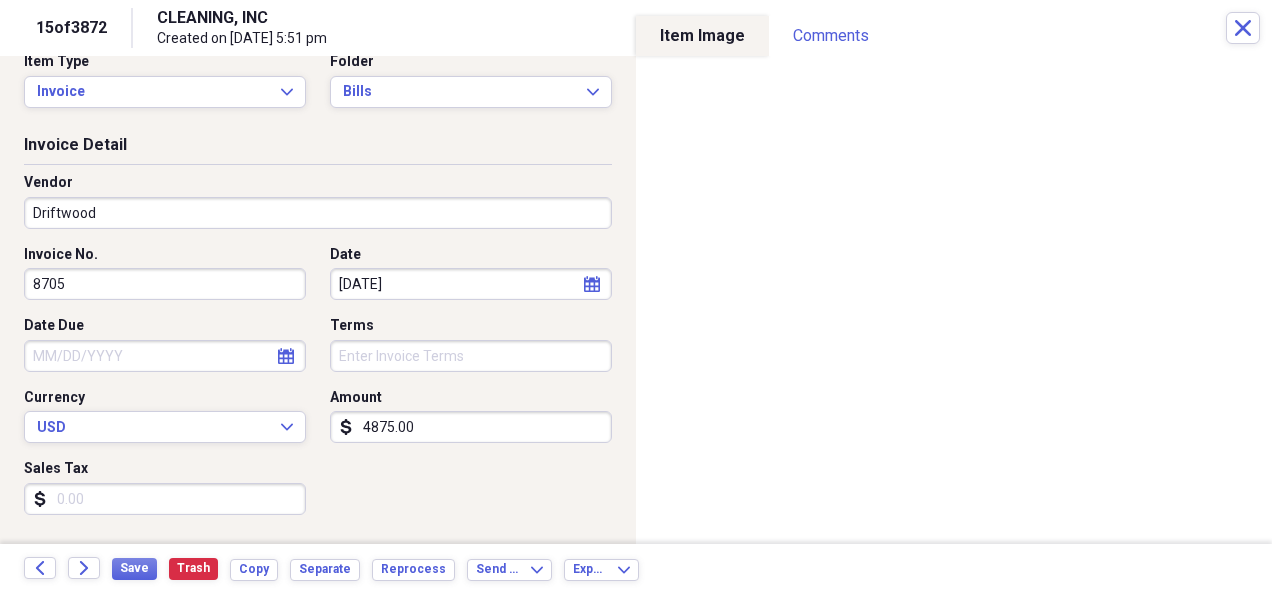 type on "Driftwood" 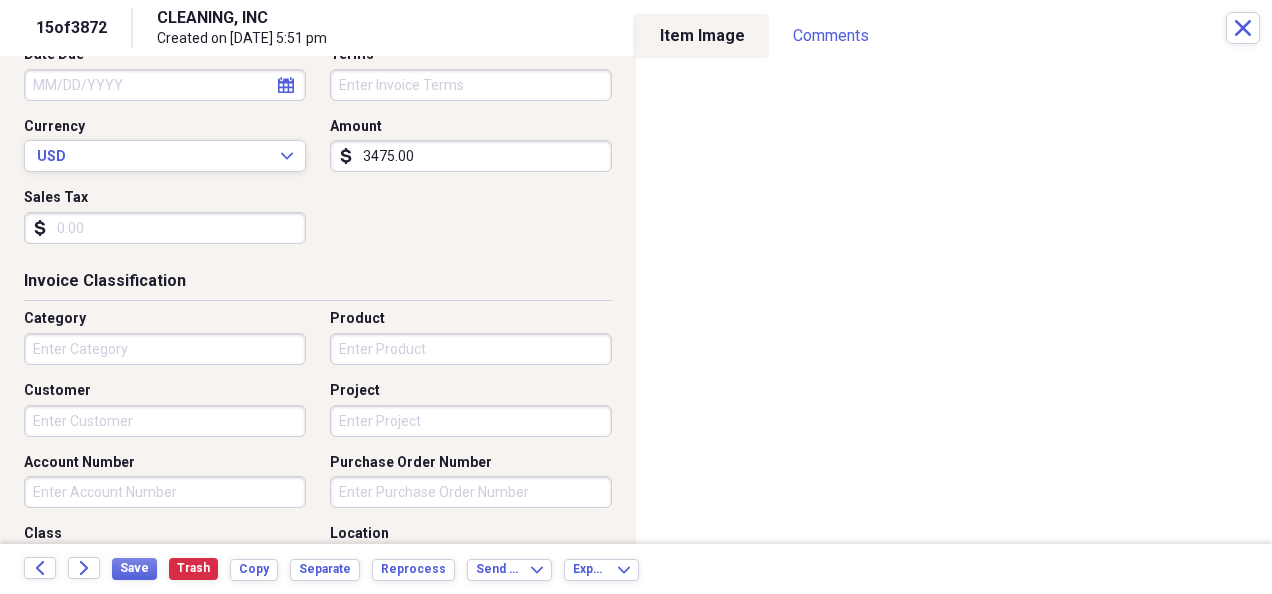 scroll, scrollTop: 300, scrollLeft: 0, axis: vertical 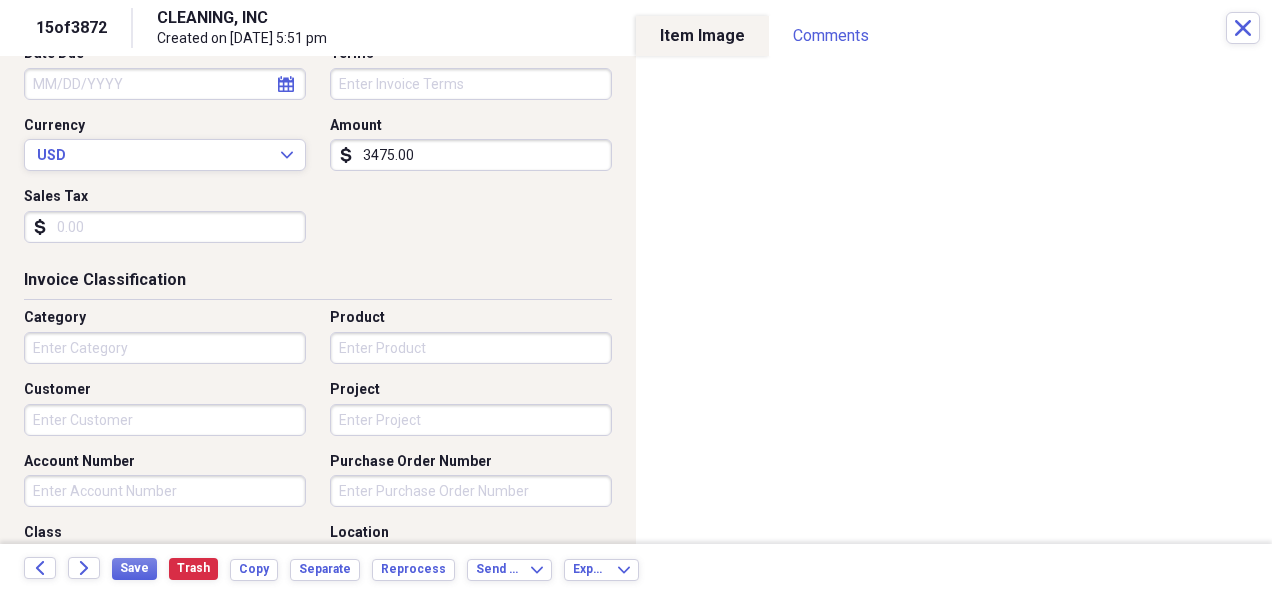 type on "3475.00" 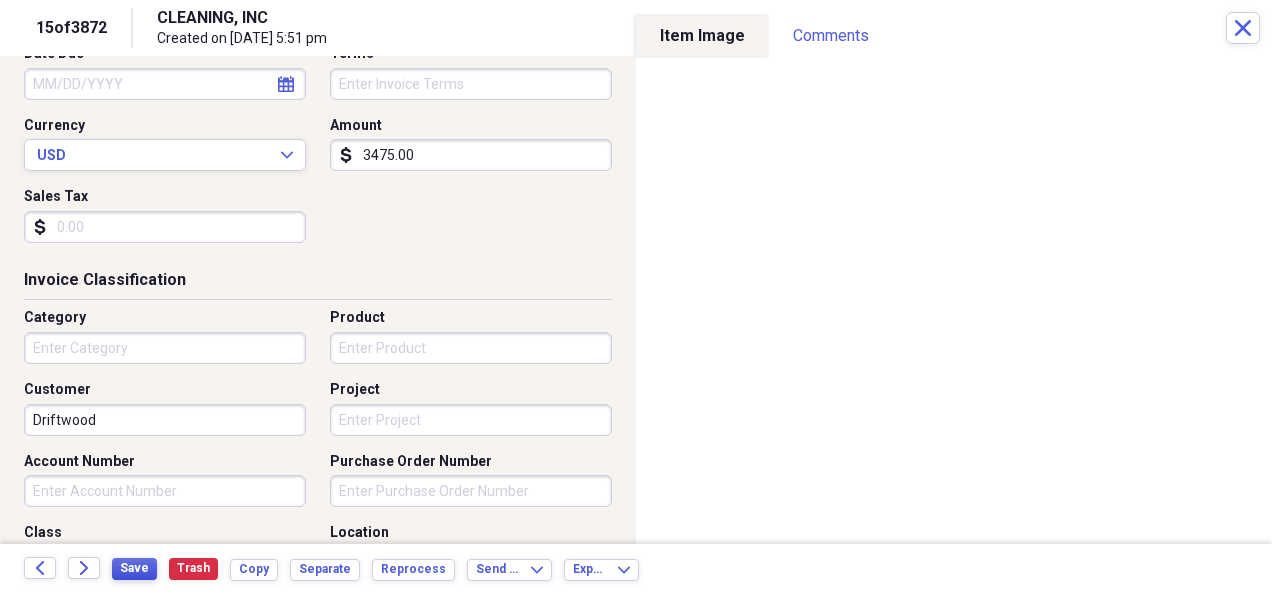 type on "Driftwood" 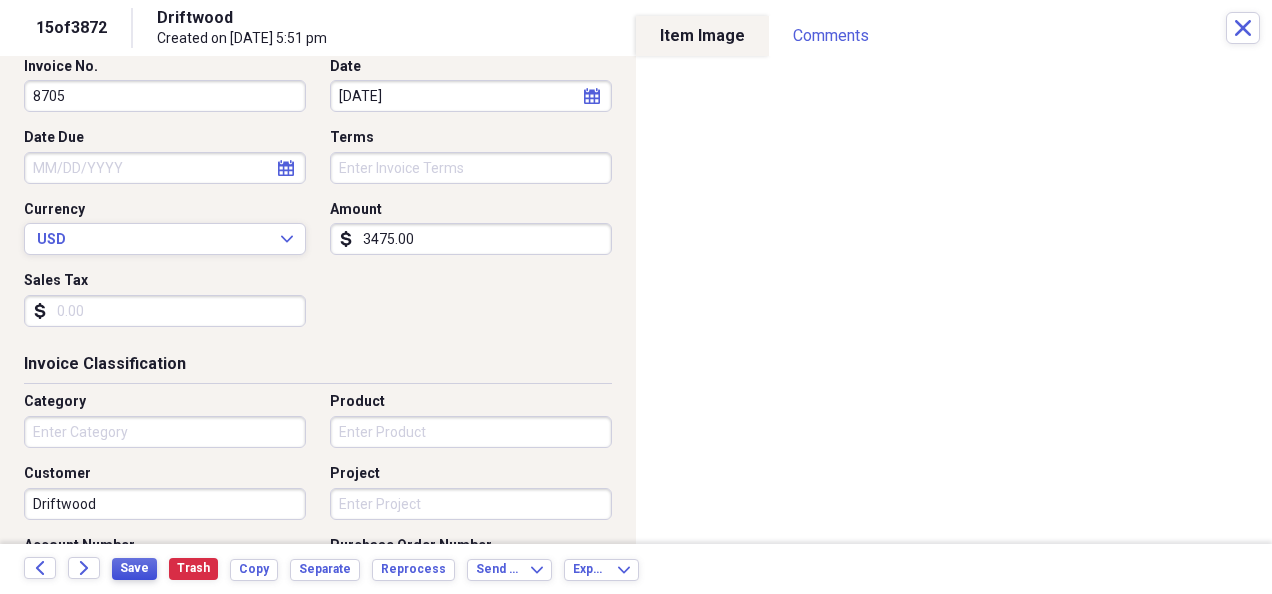 scroll, scrollTop: 0, scrollLeft: 0, axis: both 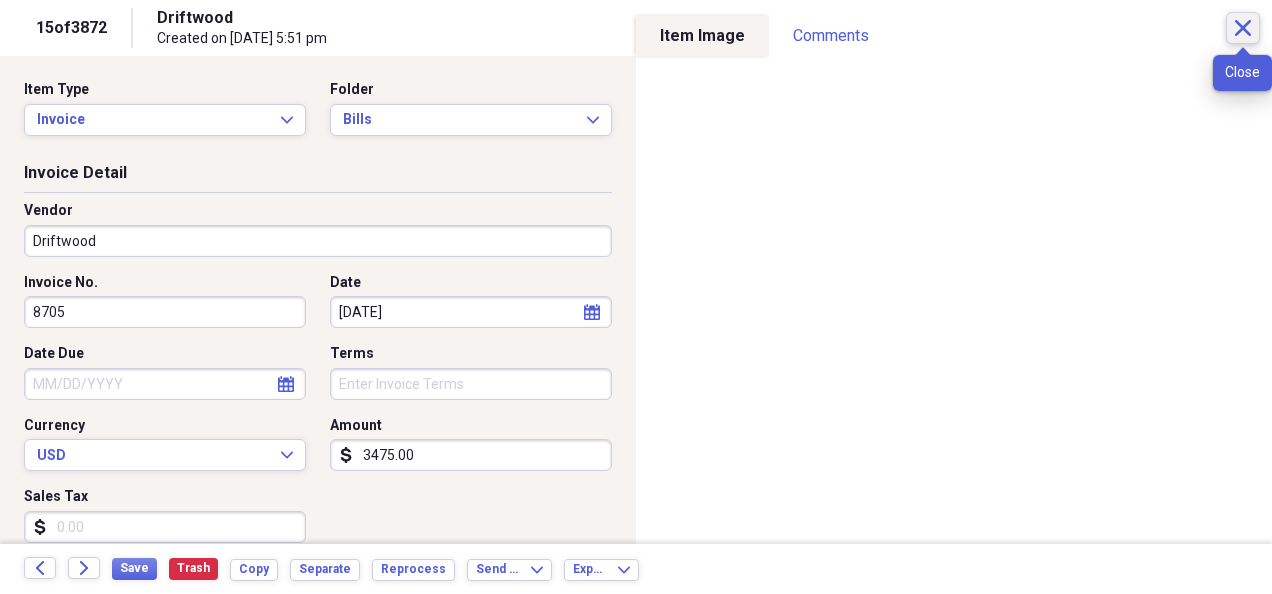 click on "Close" at bounding box center [1243, 28] 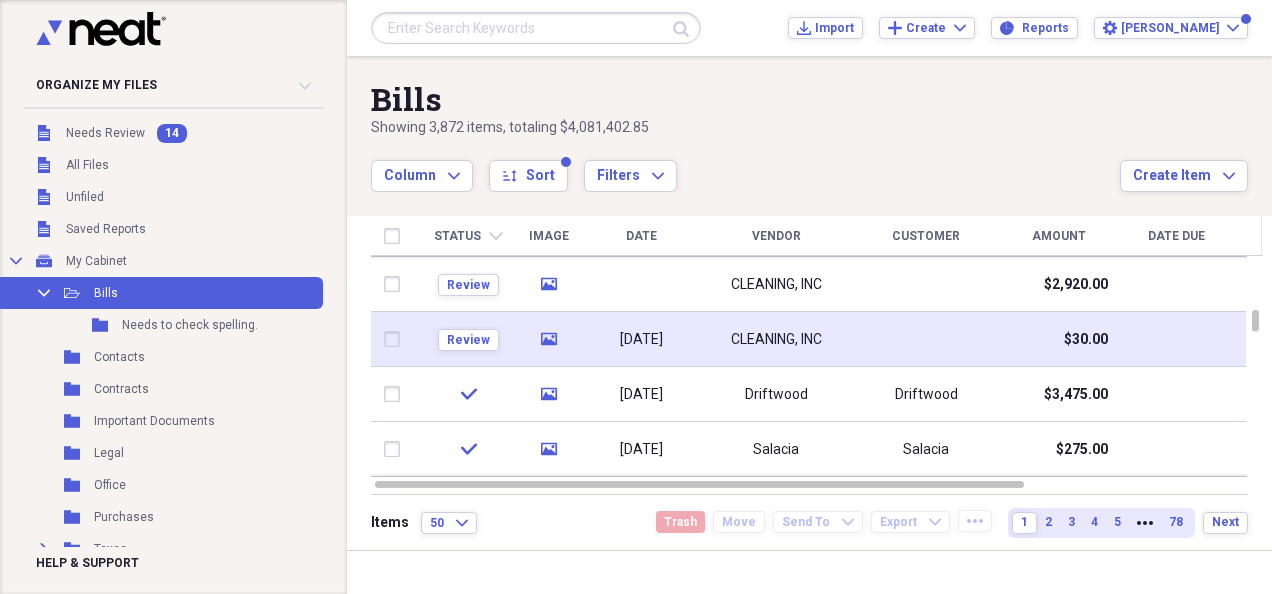 click on "CLEANING, INC" at bounding box center (776, 340) 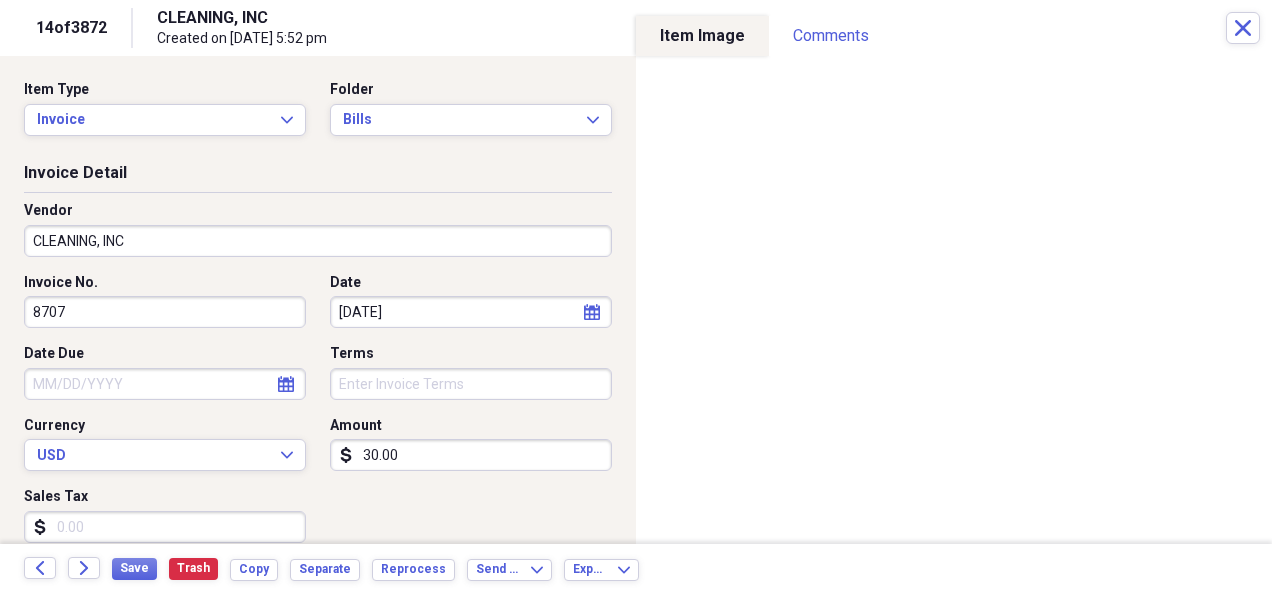 click on "CLEANING, INC" at bounding box center (318, 241) 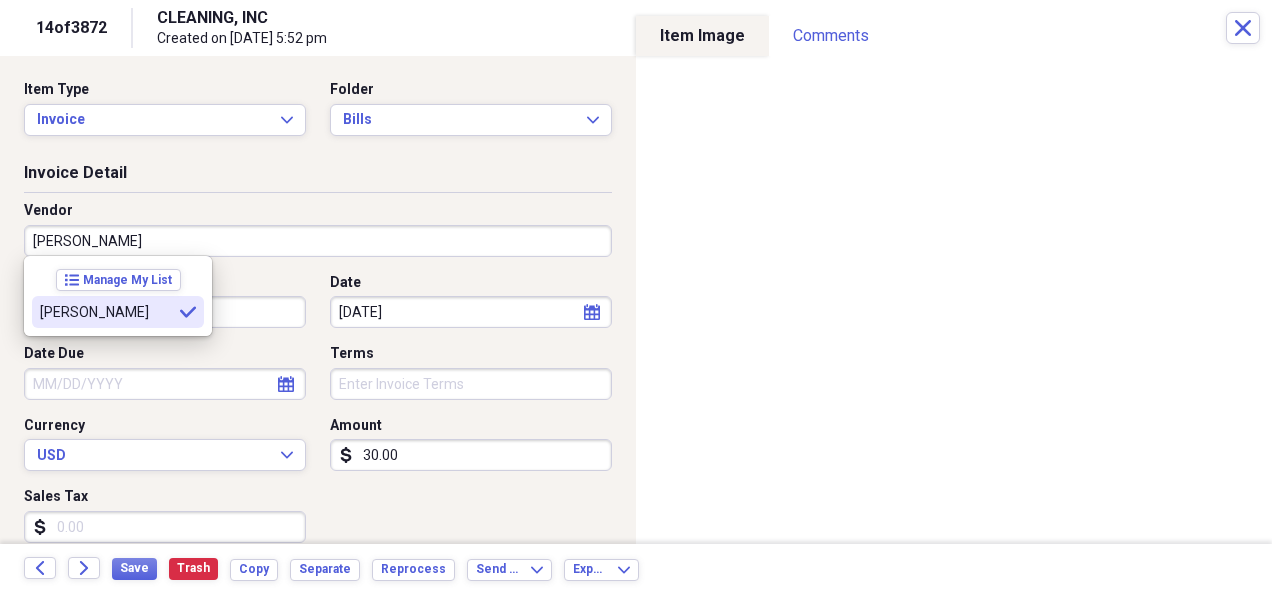 type on "[PERSON_NAME]" 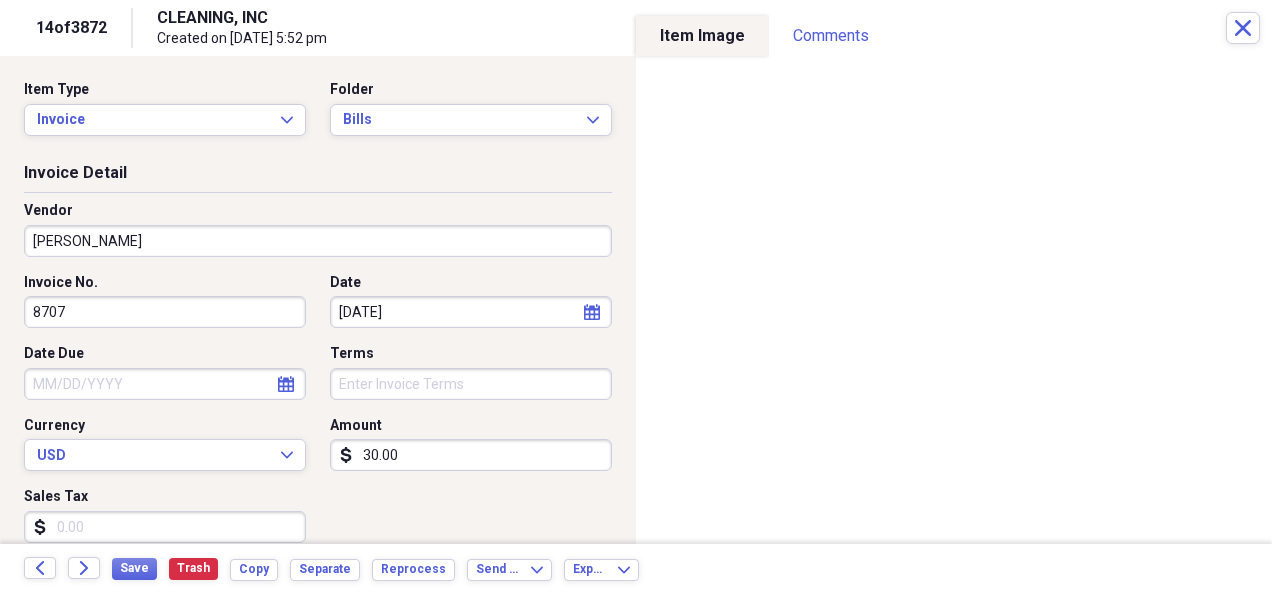 click on "30.00" at bounding box center [471, 455] 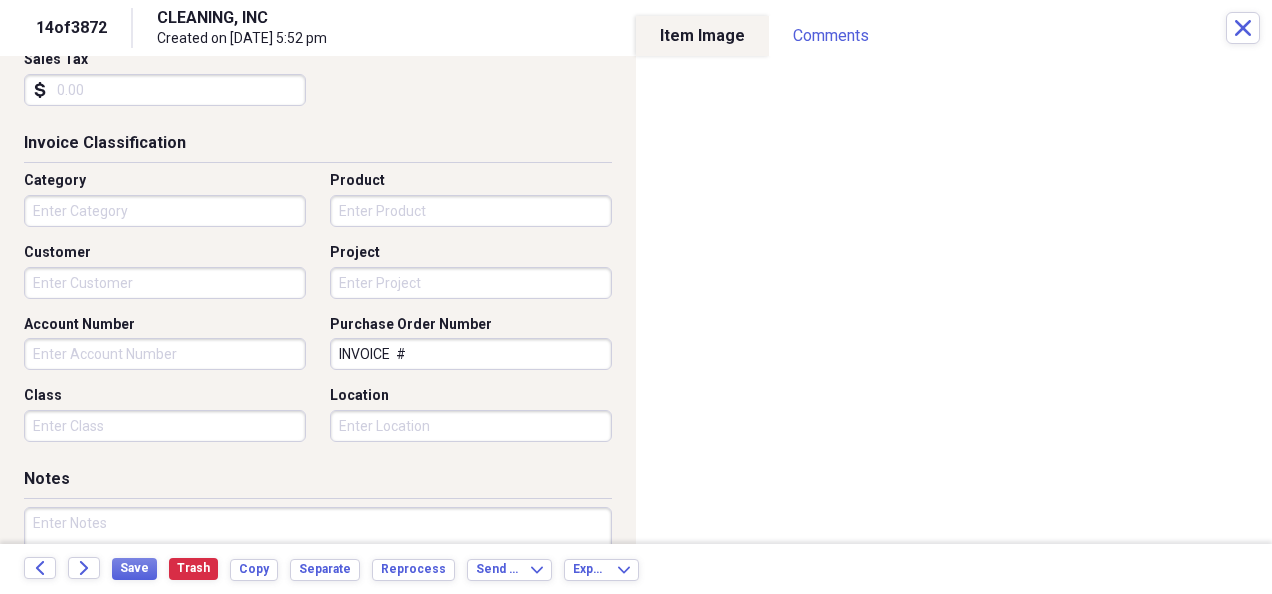 scroll, scrollTop: 438, scrollLeft: 0, axis: vertical 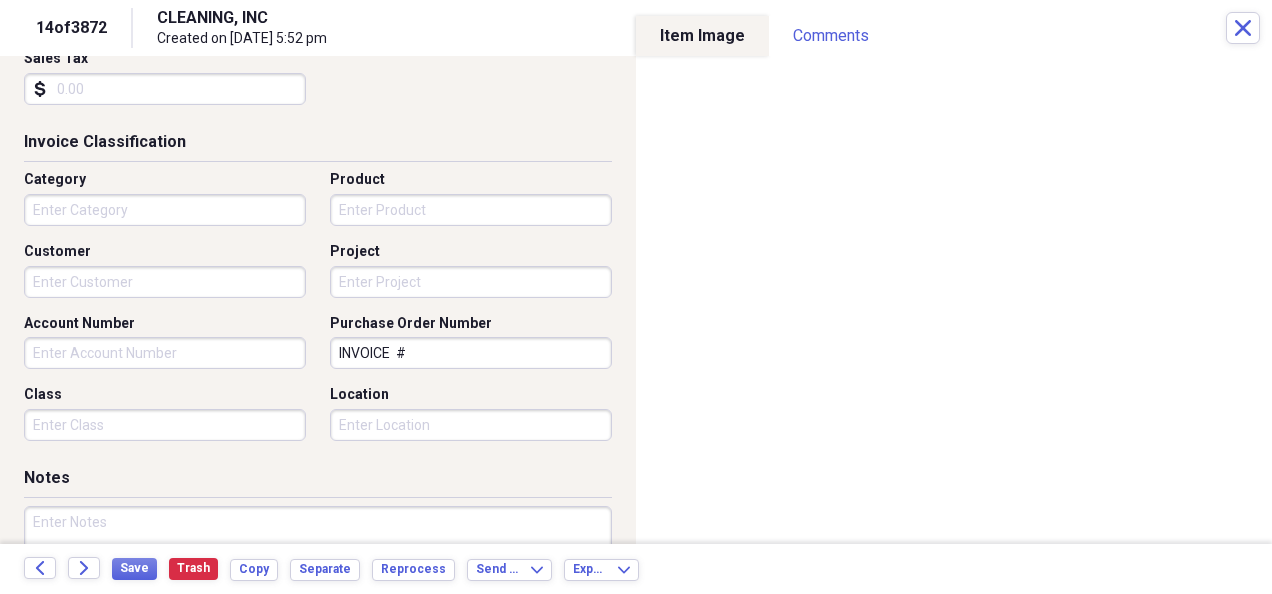 type on "225.00" 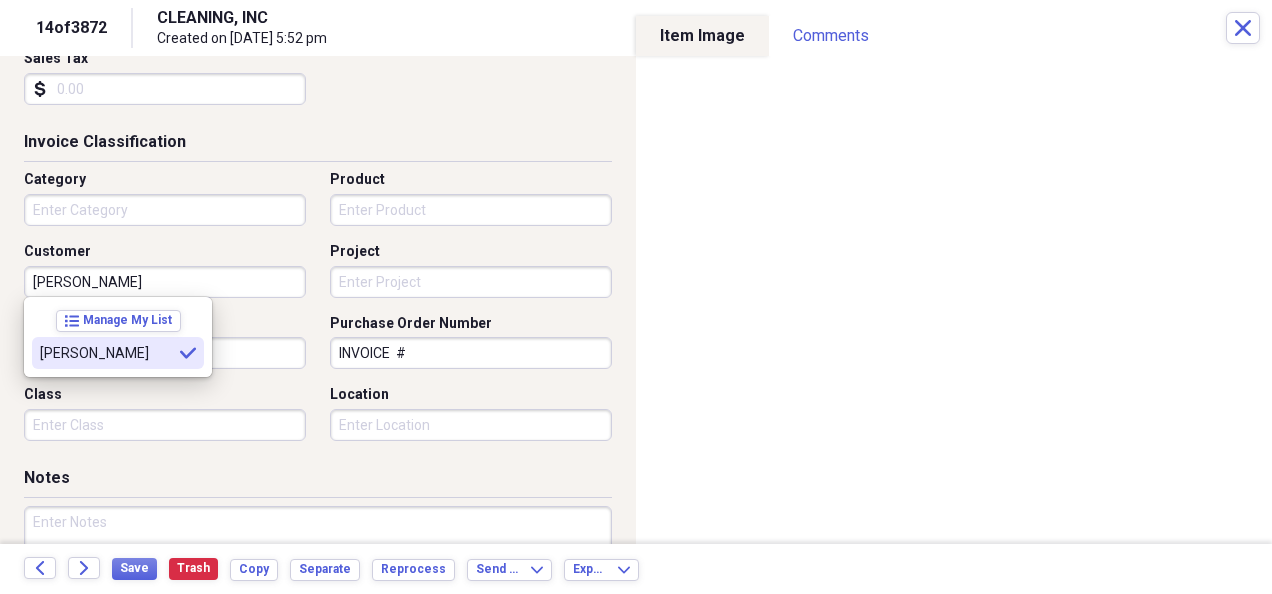 type on "[PERSON_NAME]" 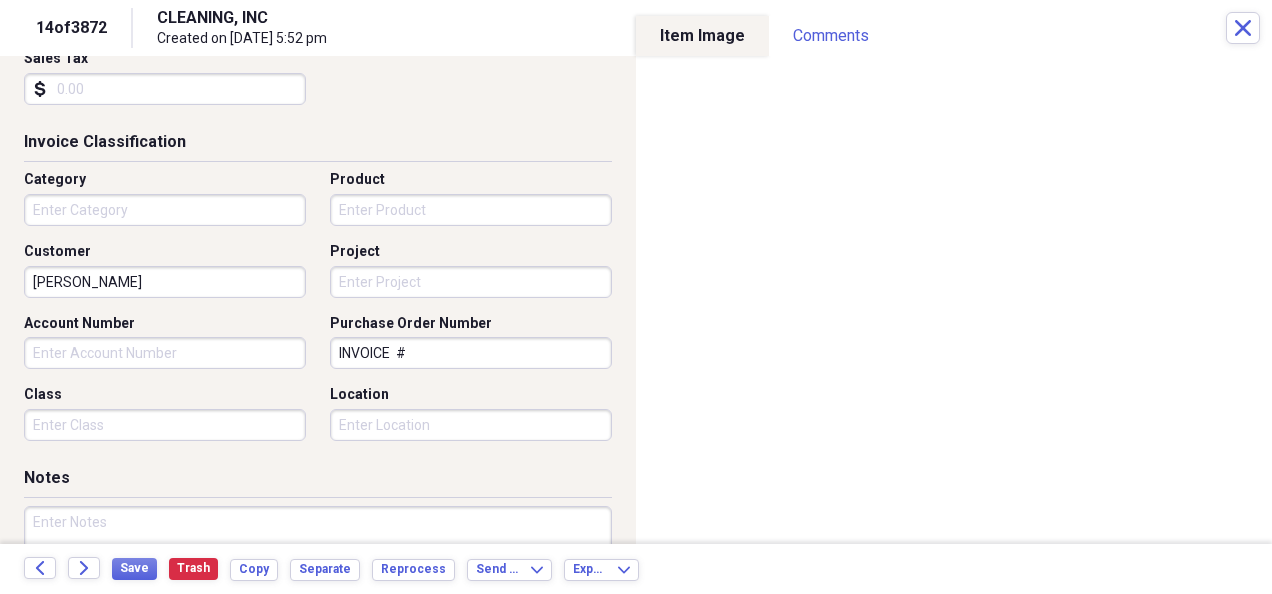 drag, startPoint x: 400, startPoint y: 360, endPoint x: 158, endPoint y: 373, distance: 242.34892 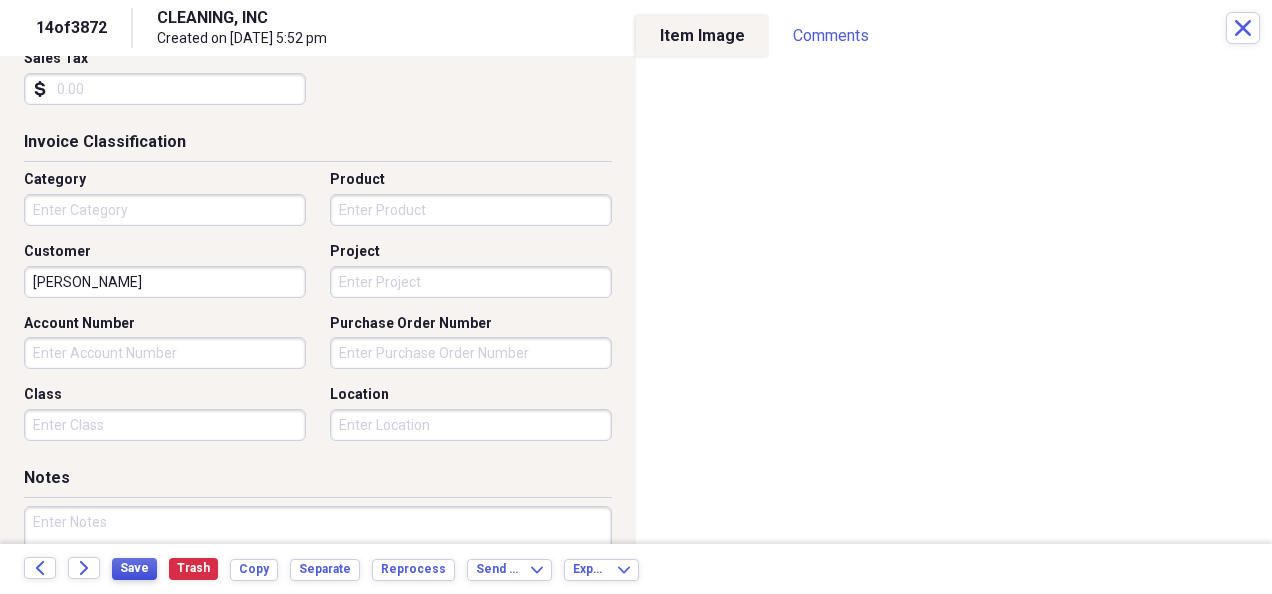 type 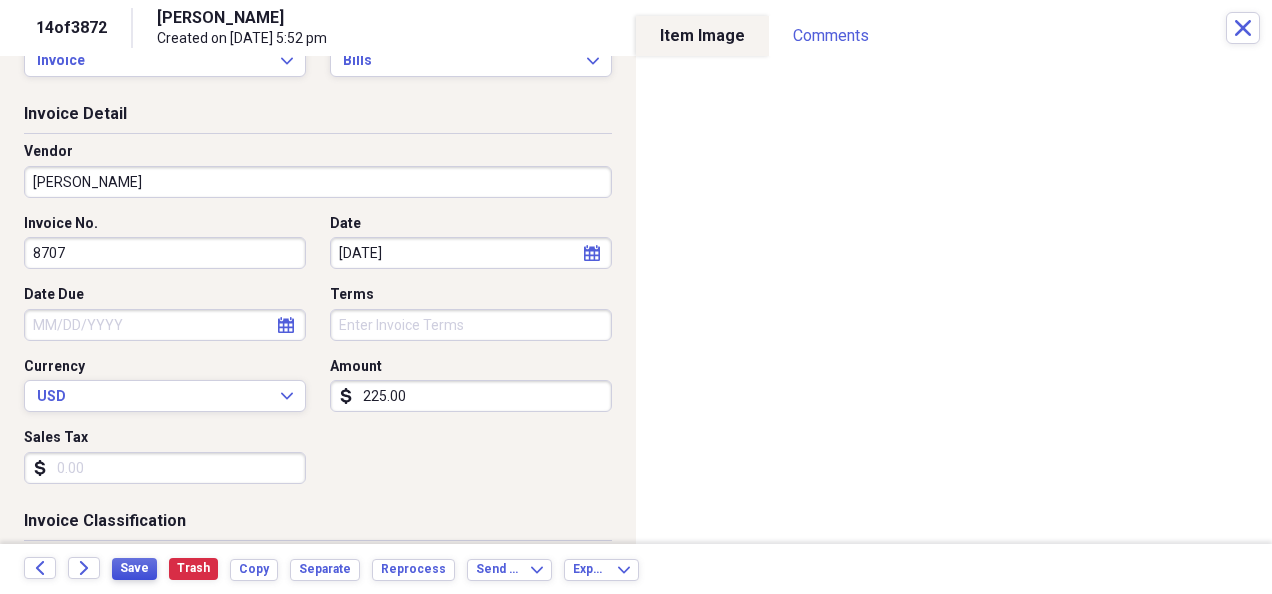 scroll, scrollTop: 0, scrollLeft: 0, axis: both 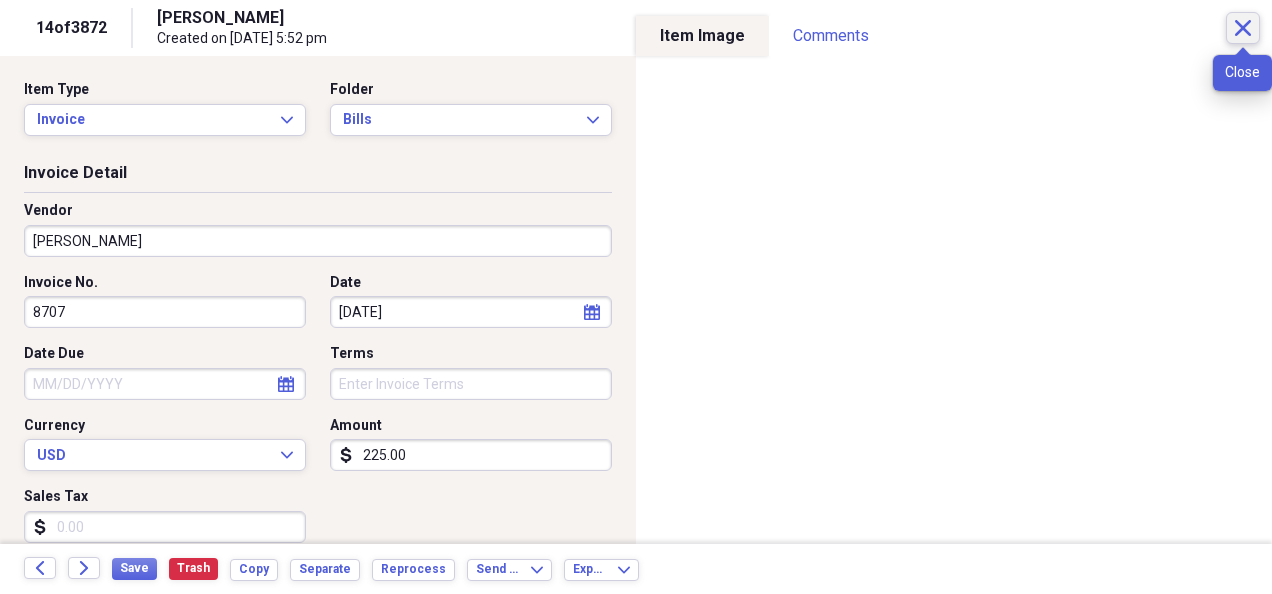 click on "Close" at bounding box center (1243, 28) 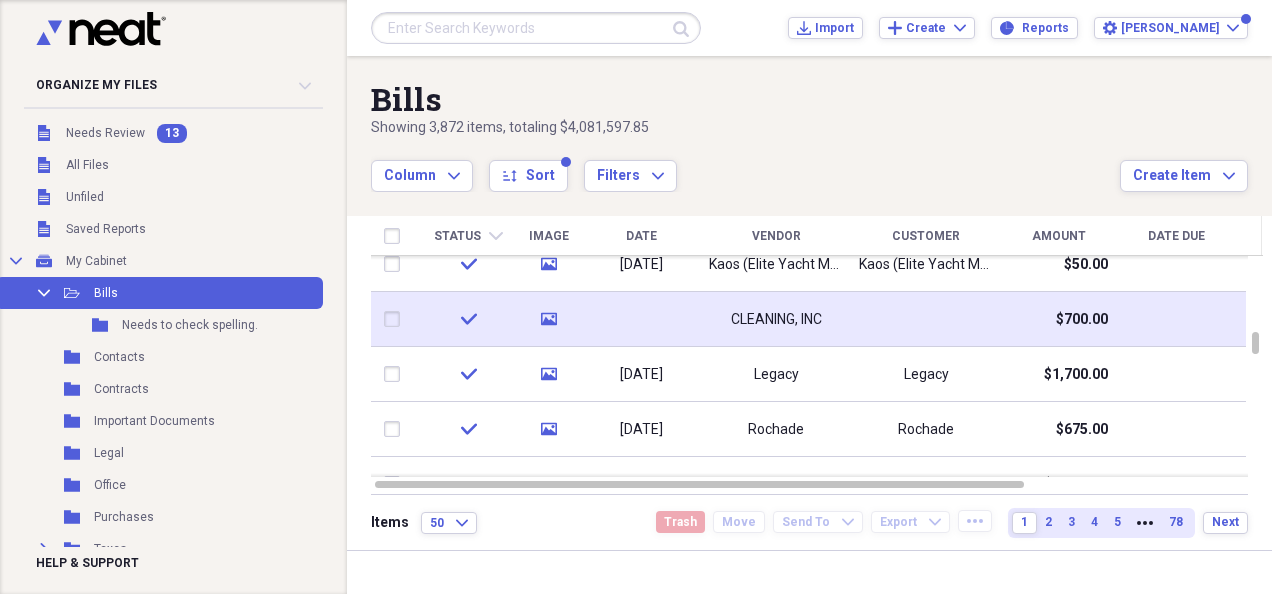 click on "CLEANING, INC" at bounding box center (776, 319) 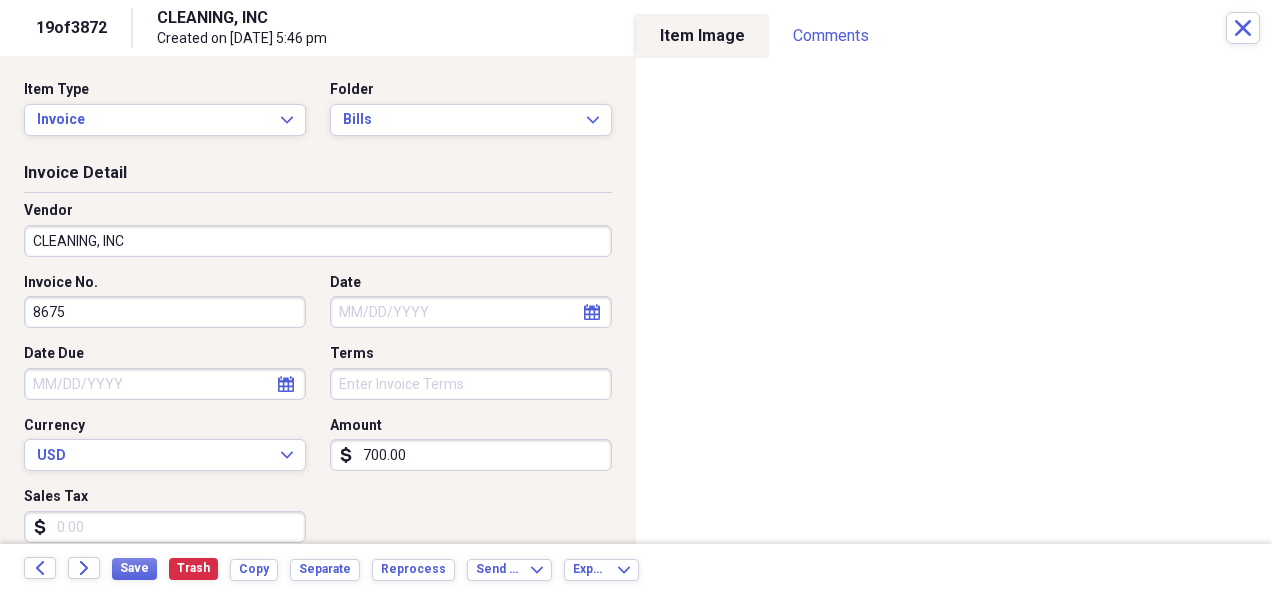 click on "CLEANING, INC" at bounding box center [318, 241] 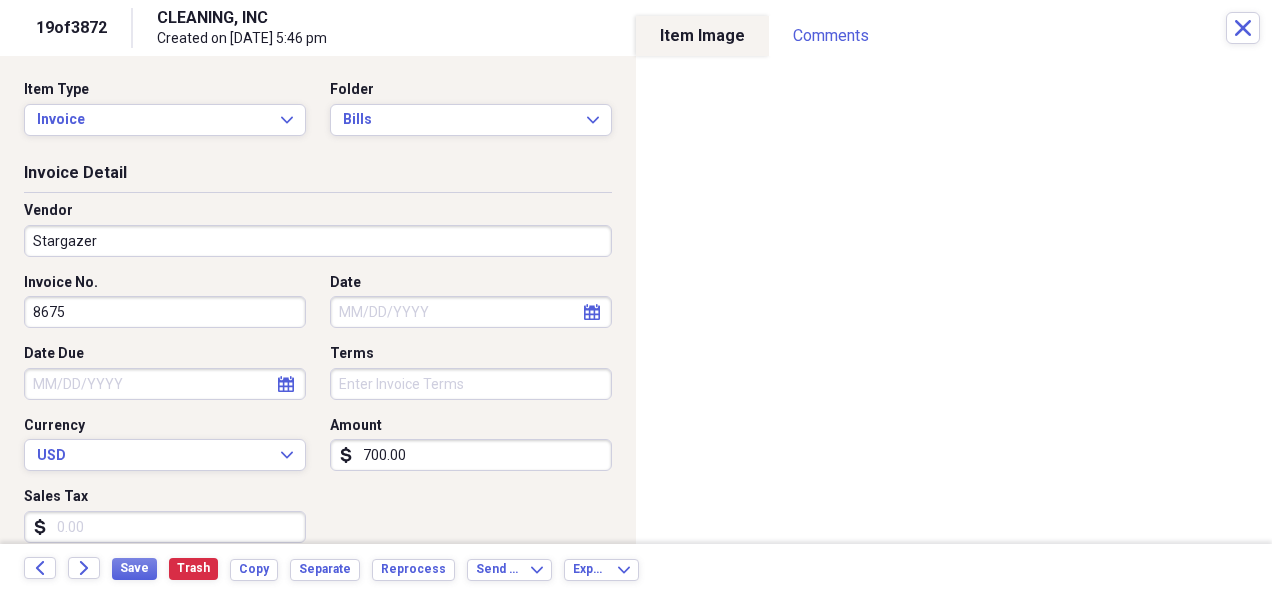 type on "Stargazer" 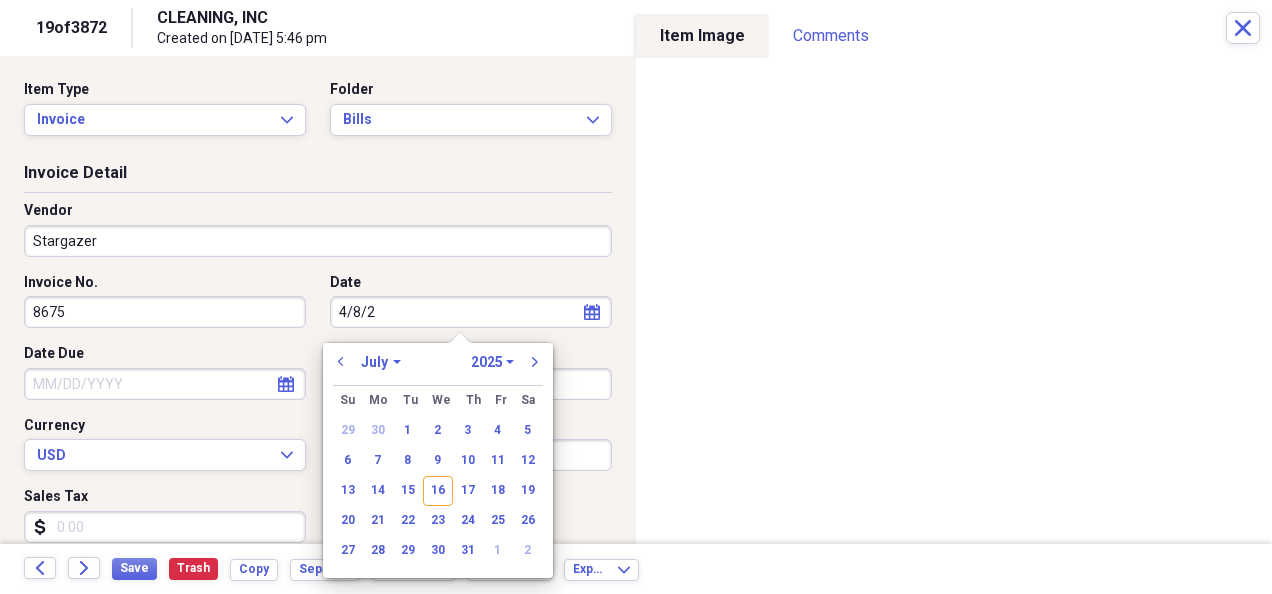 type on "[DATE]" 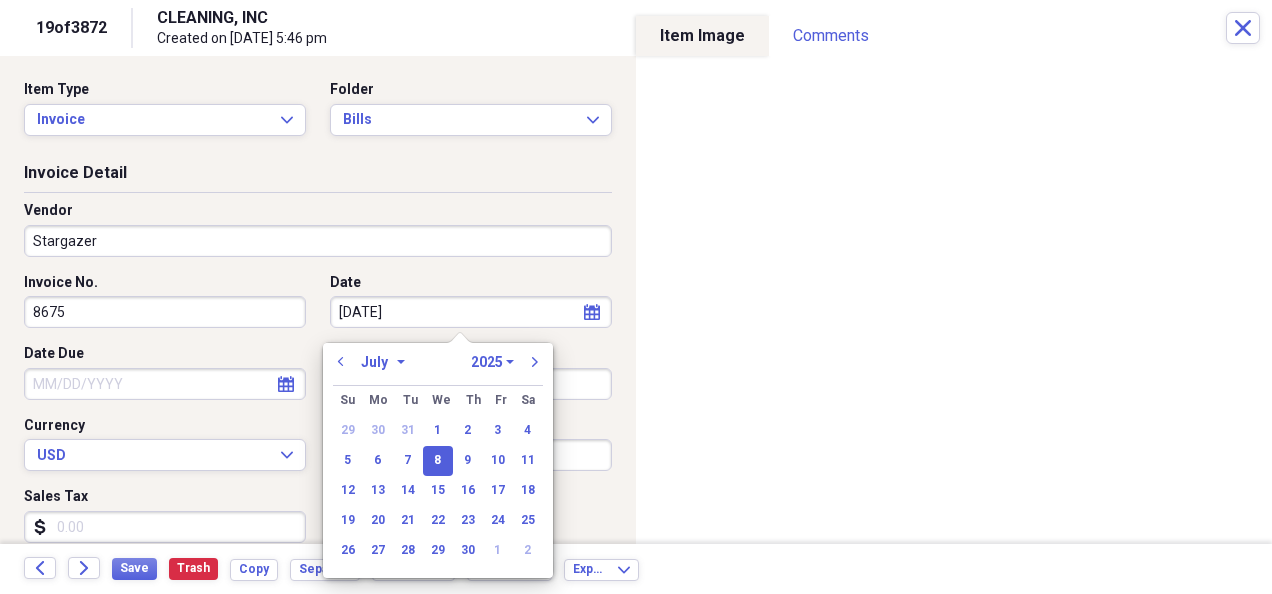 select on "3" 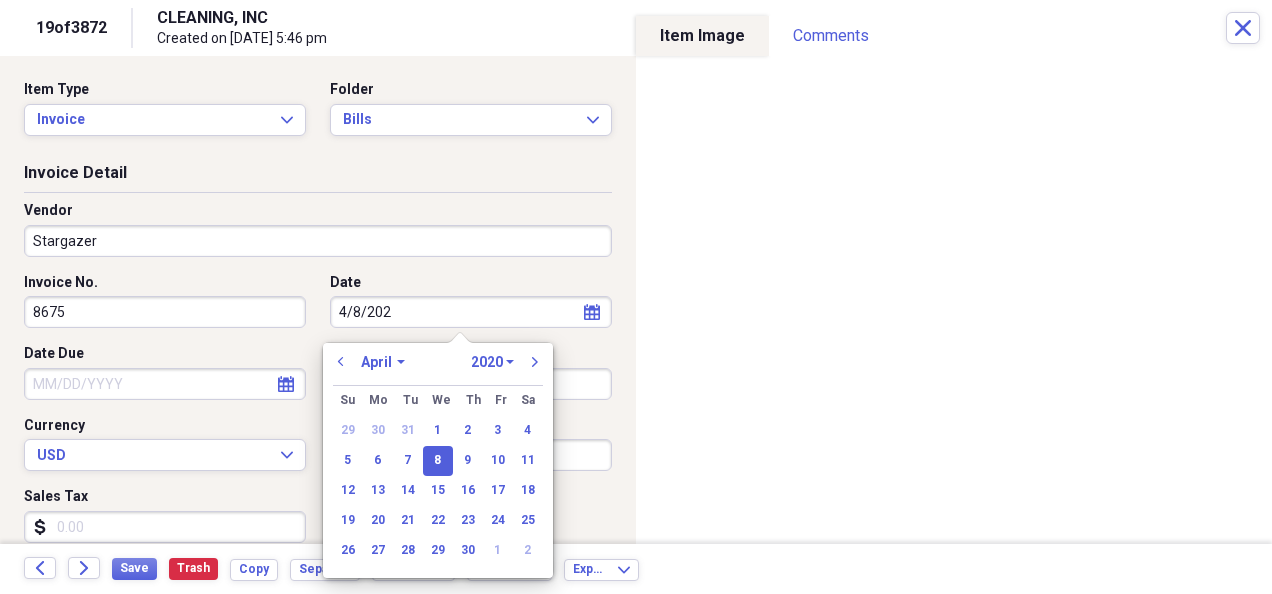 type on "[DATE]" 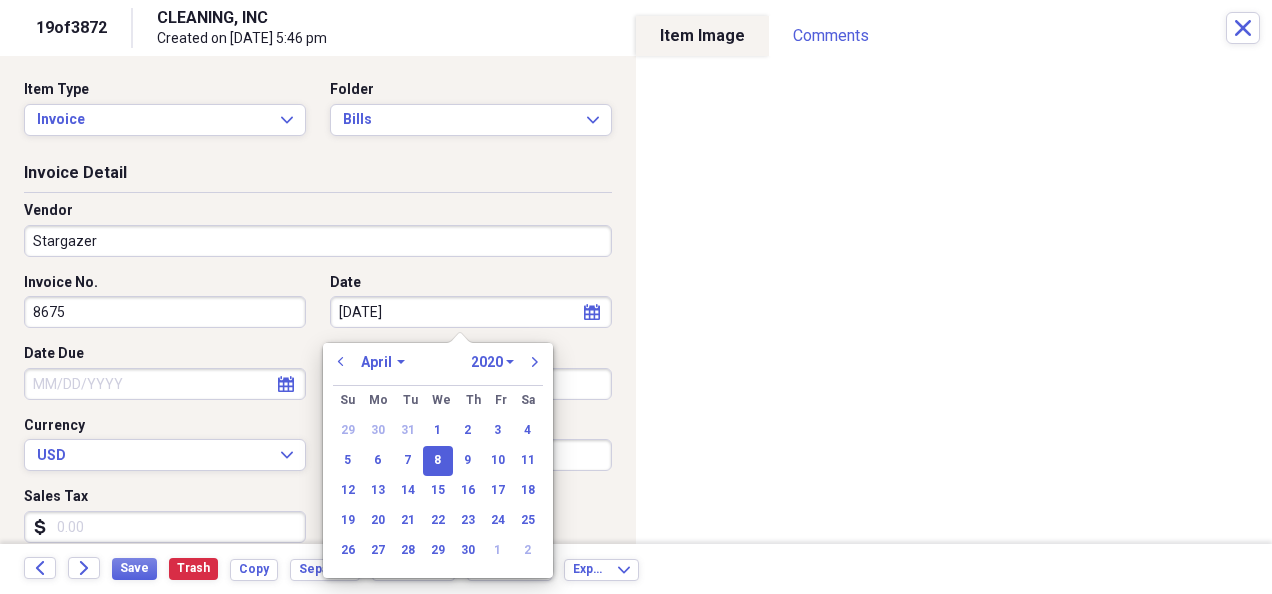 select on "2025" 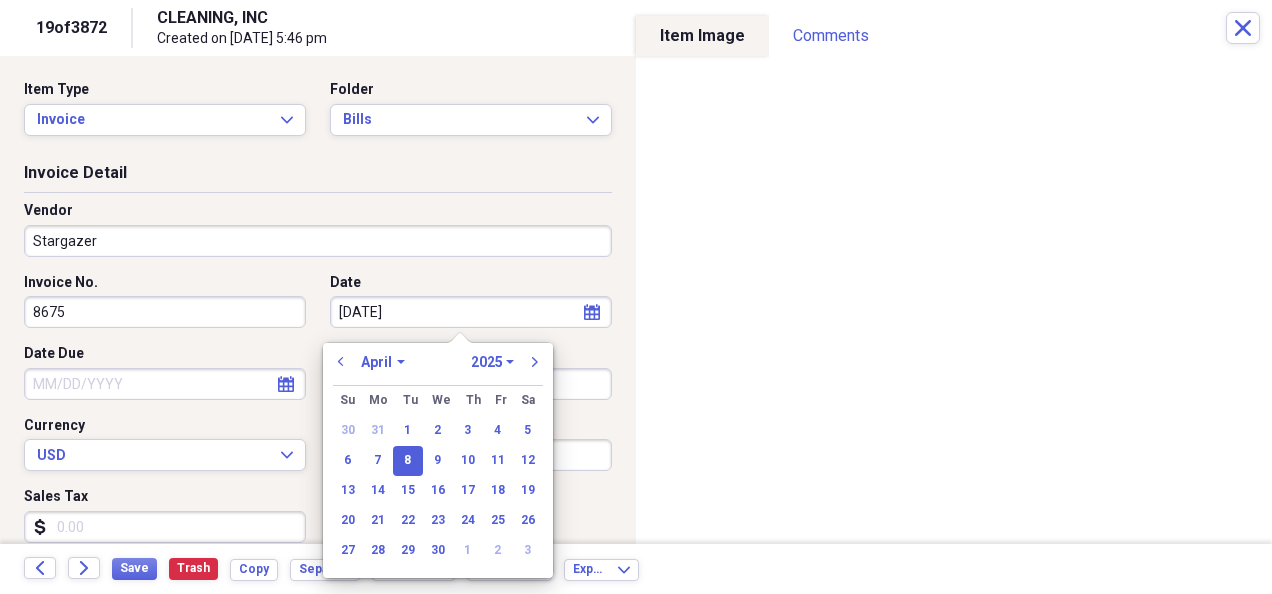 type on "[DATE]" 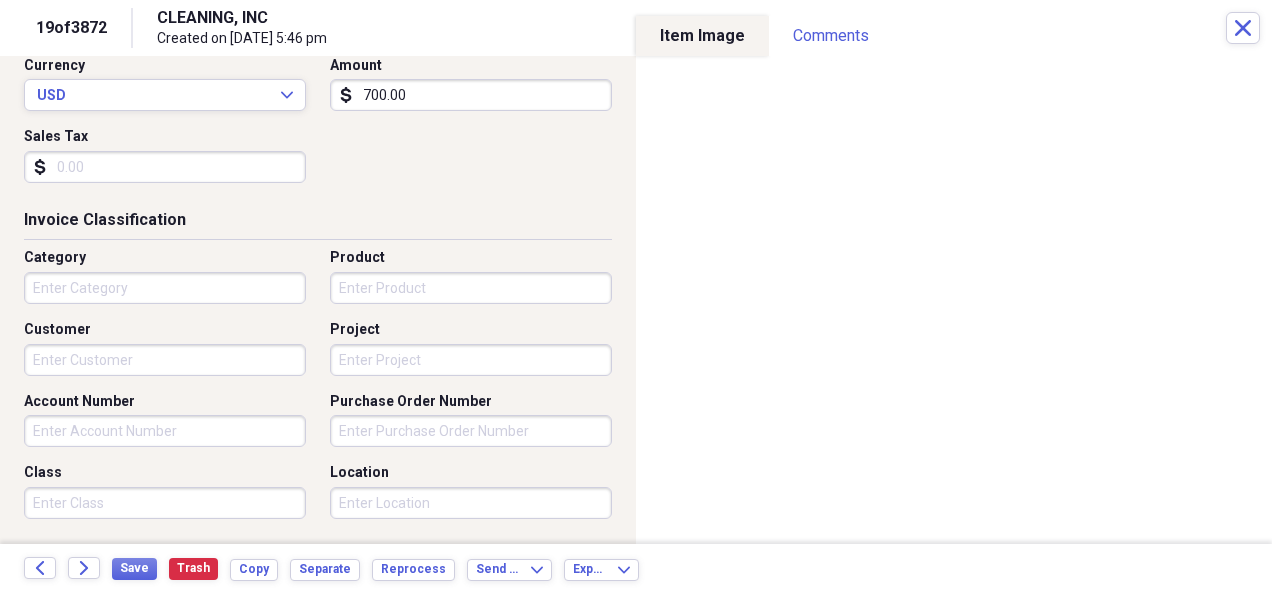 scroll, scrollTop: 409, scrollLeft: 0, axis: vertical 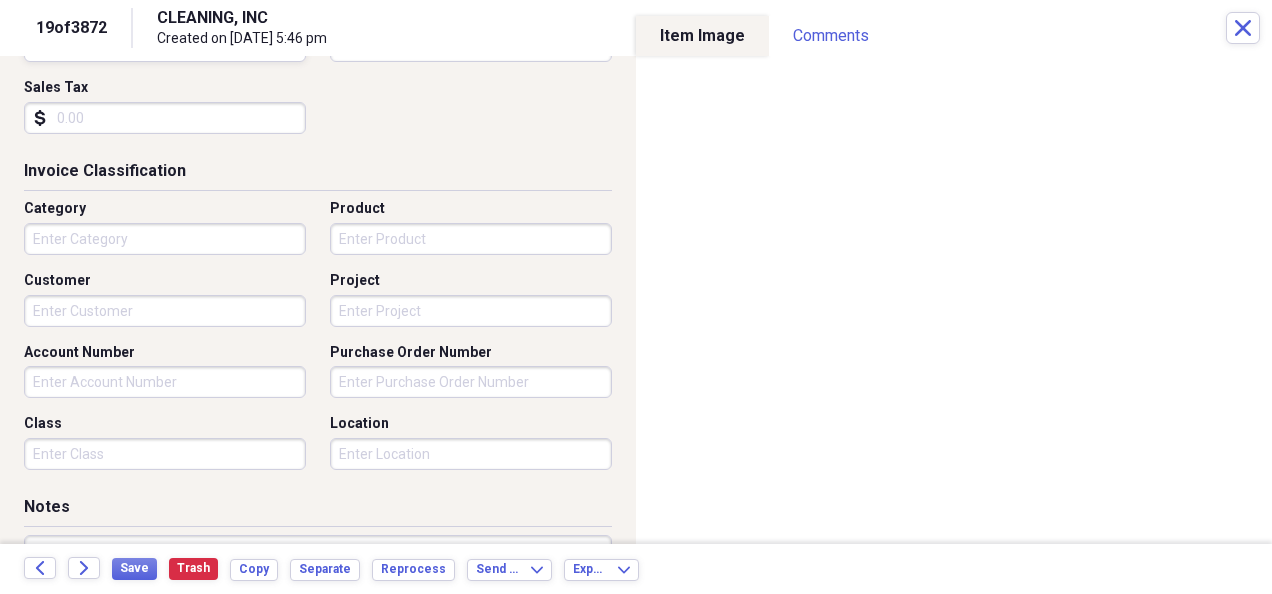 click on "Organize My Files 13 Collapse Unfiled Needs Review 13 Unfiled All Files Unfiled Unfiled Unfiled Saved Reports Collapse My Cabinet My Cabinet Add Folder Collapse Open Folder Bills Add Folder Folder Needs to check spelling. Add Folder Folder Contacts Add Folder Folder Contracts Add Folder Folder Important Documents Add Folder Folder Legal Add Folder Folder Office Add Folder Folder Purchases Add Folder Expand Folder Taxes Add Folder Collapse Trash Trash Folder A 2024 Help & Support Submit Import Import Add Create Expand Reports Reports Settings [PERSON_NAME] Expand Bills Showing 3,872 items , totaling $4,081,597.85 Column Expand sort Sort Filters  Expand Create Item Expand Status chevron-down Image Date Vendor Customer Amount Date Due Product Source check media [DATE] Driftwood Driftwood $3,475.00 Mobile check media [DATE] Salacia Salacia $275.00 Mobile check media [DATE] Ambitious Ambitious $850.00 Mobile check media [DATE] Kaos (Elite Yacht Mangement) Kaos (Elite Yacht Mangement) $50.00 Mobile check" at bounding box center (636, 297) 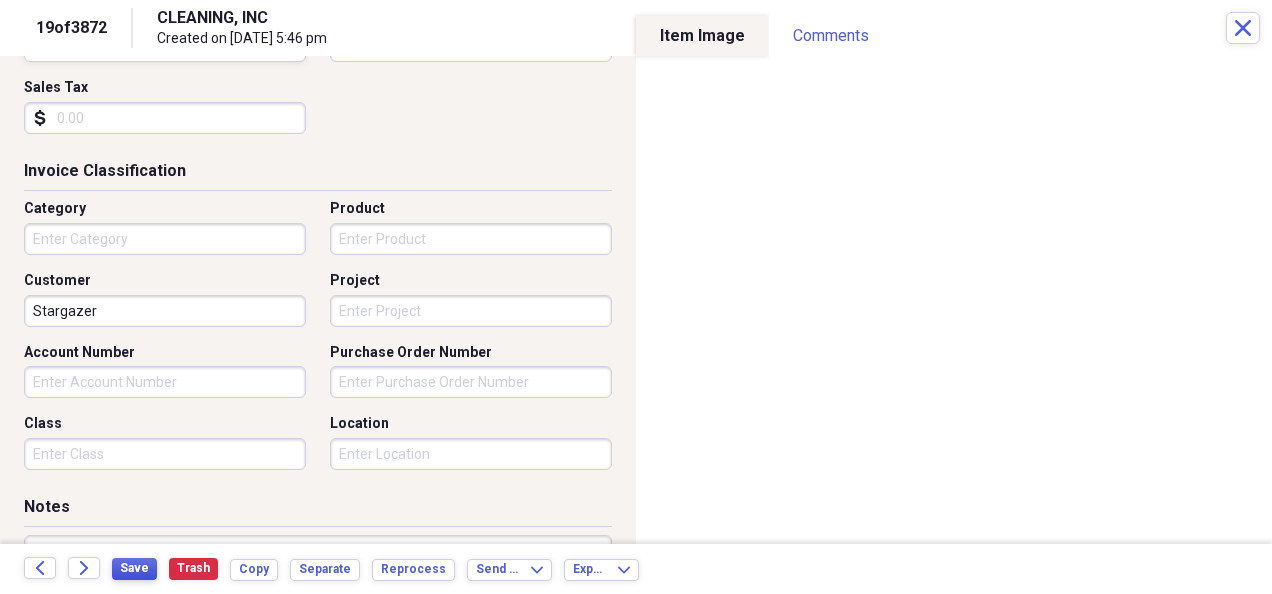 type on "Stargazer" 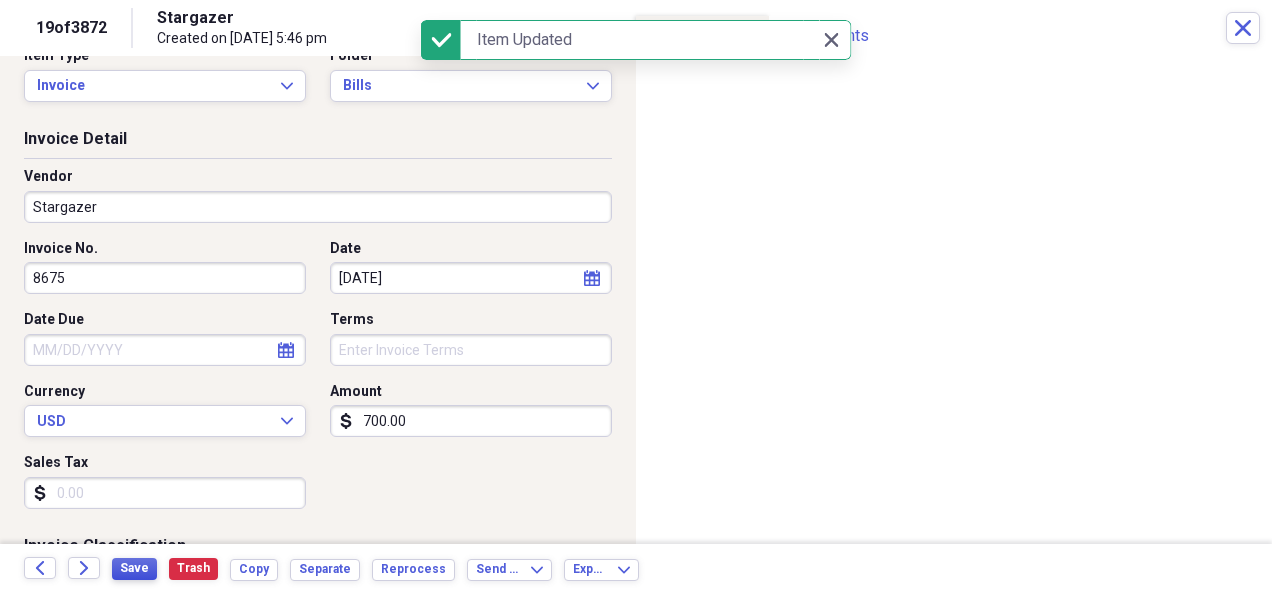 scroll, scrollTop: 0, scrollLeft: 0, axis: both 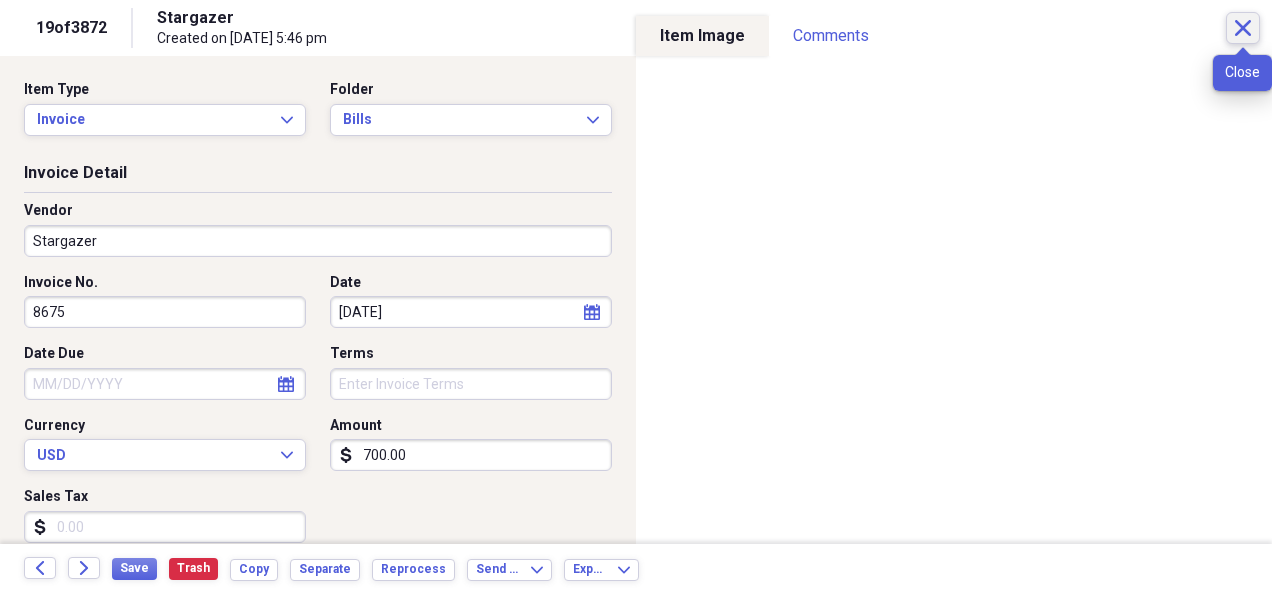 click 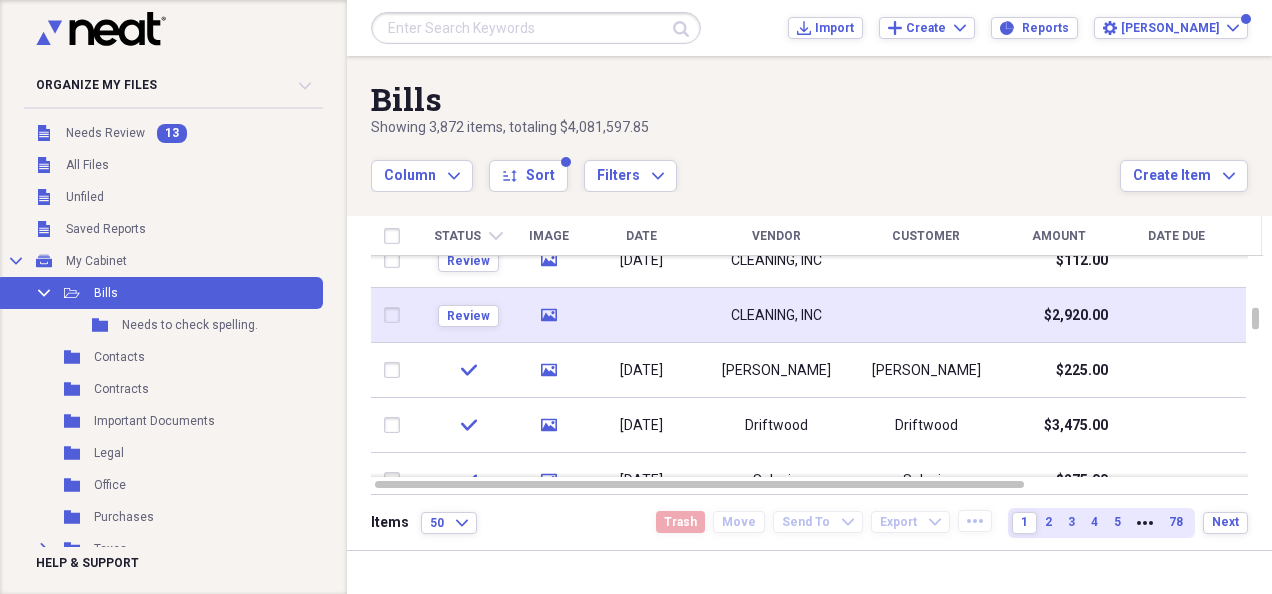 click at bounding box center (926, 315) 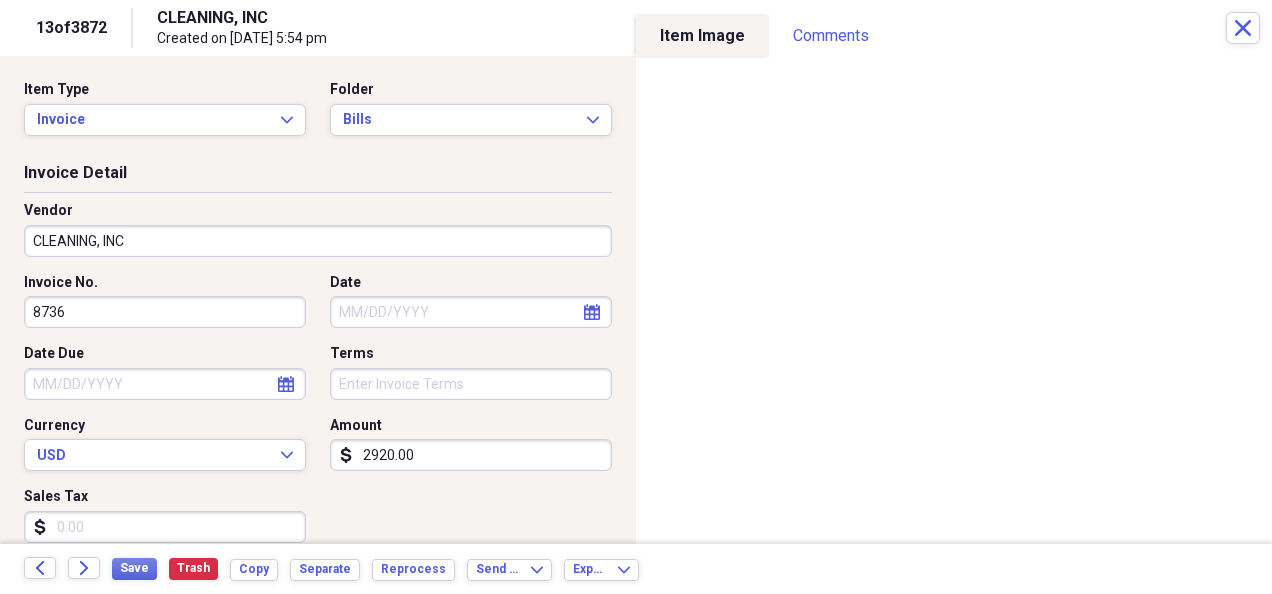 click on "CLEANING, INC" at bounding box center (318, 241) 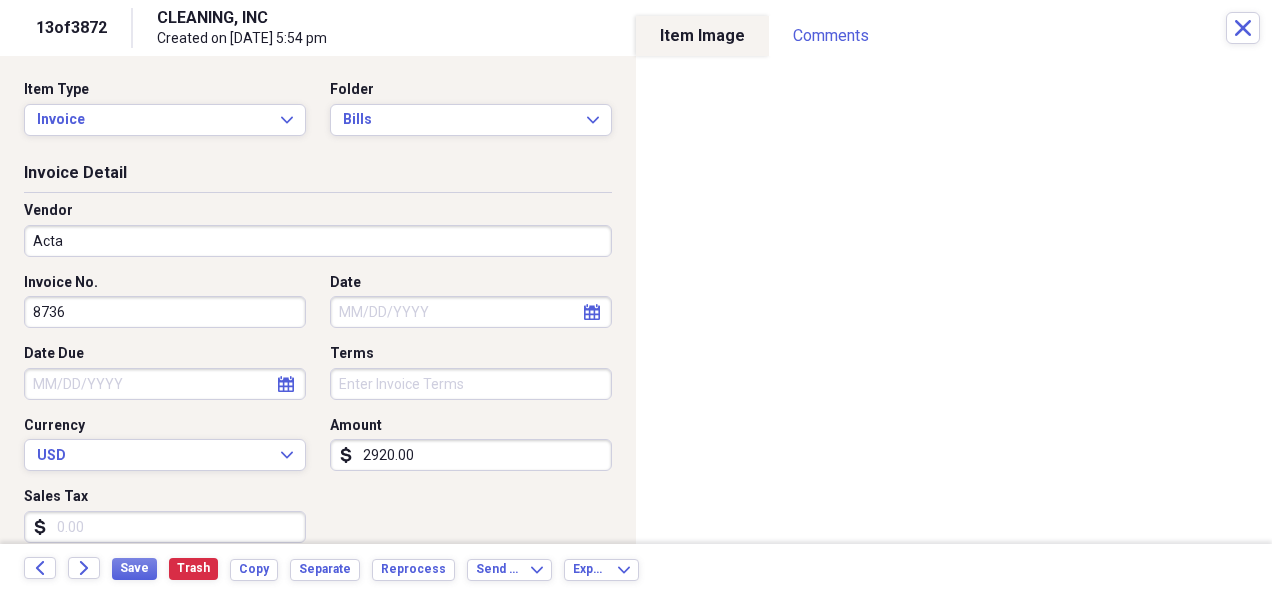type on "Acta" 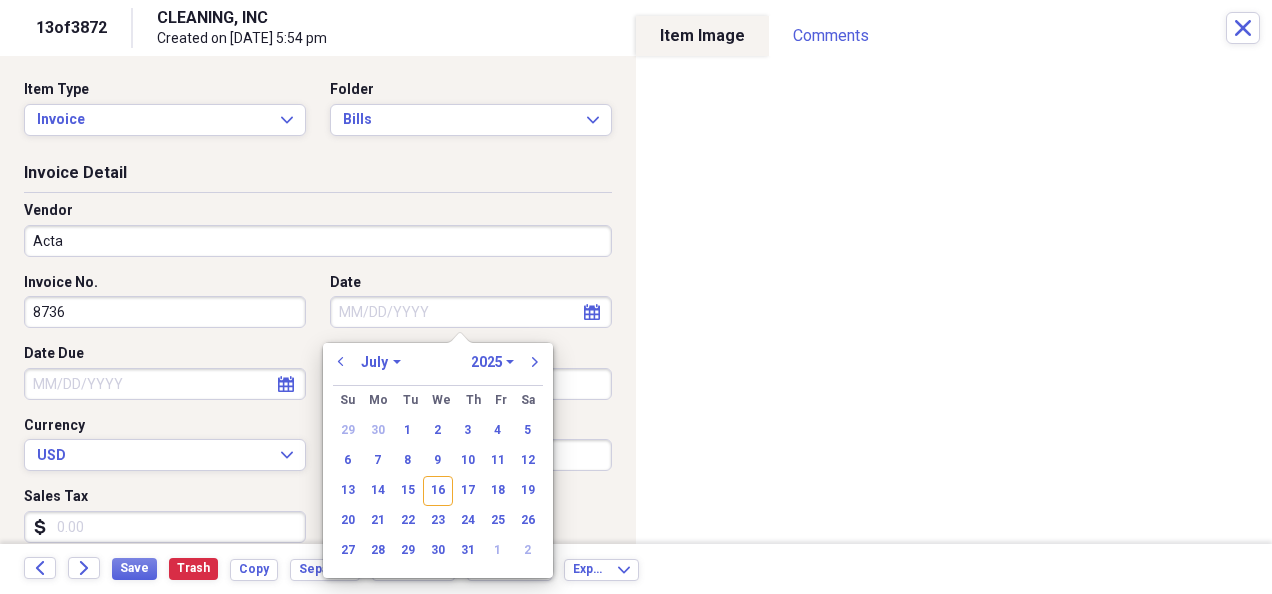 click on "Date" at bounding box center (471, 312) 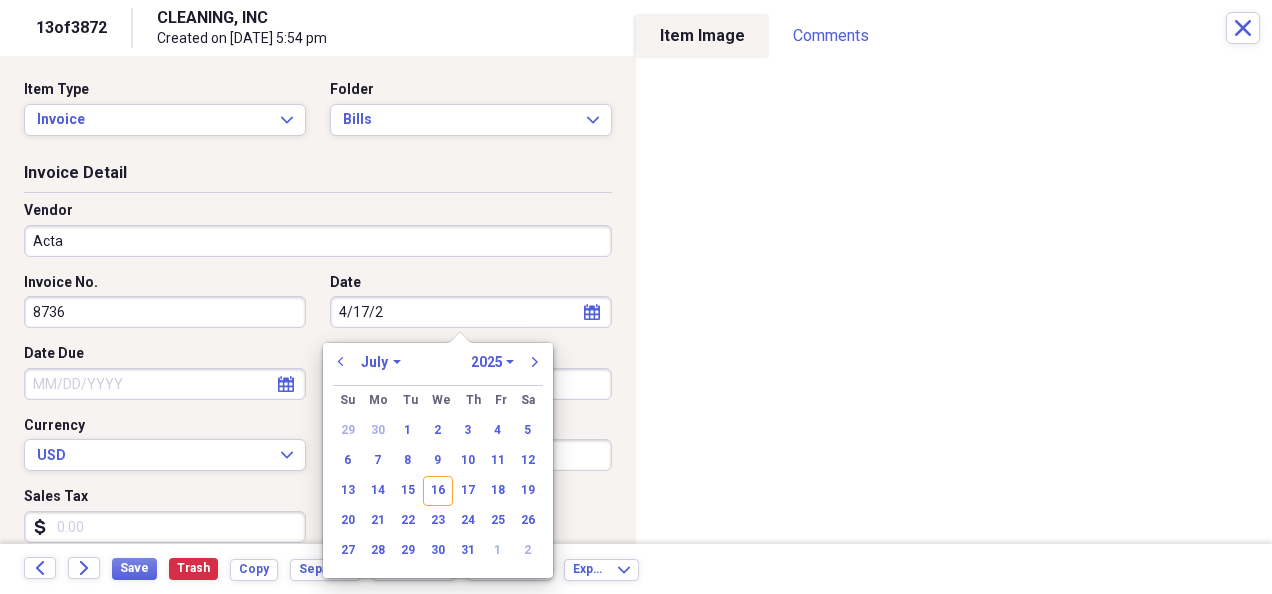 type on "[DATE]" 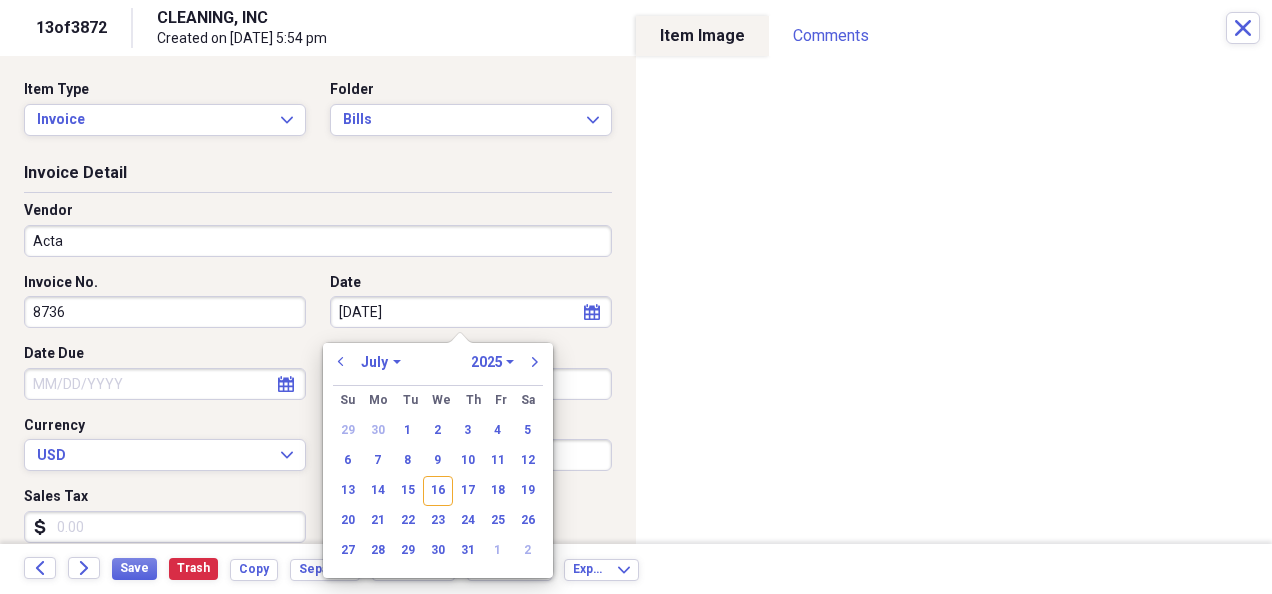 select on "3" 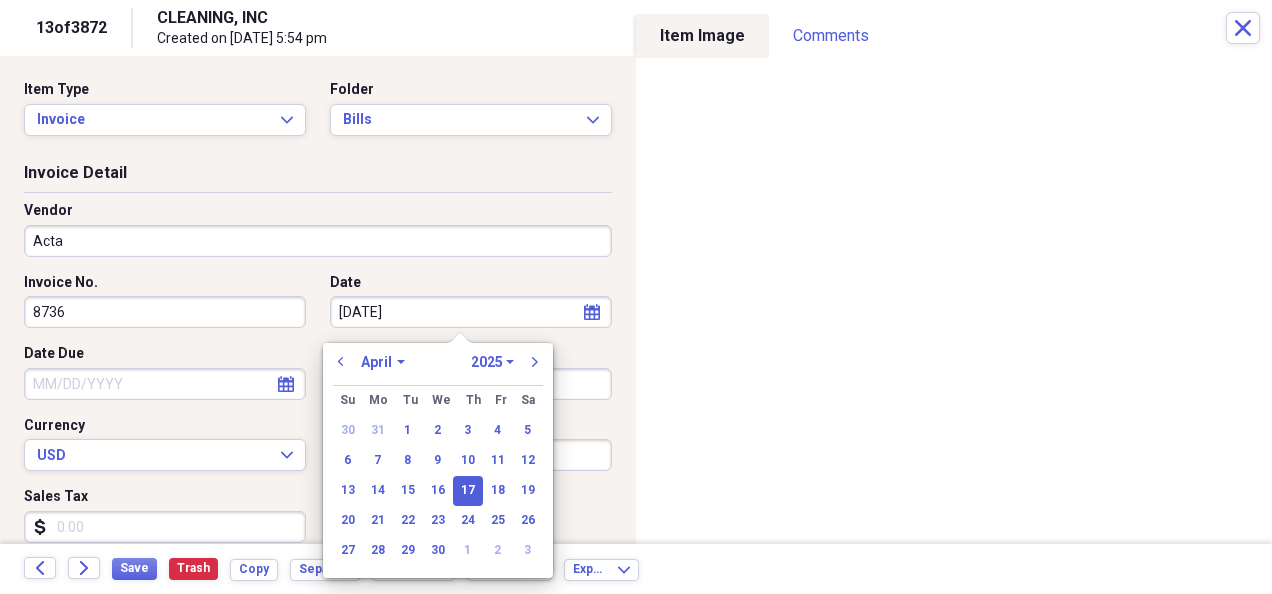 type on "[DATE]" 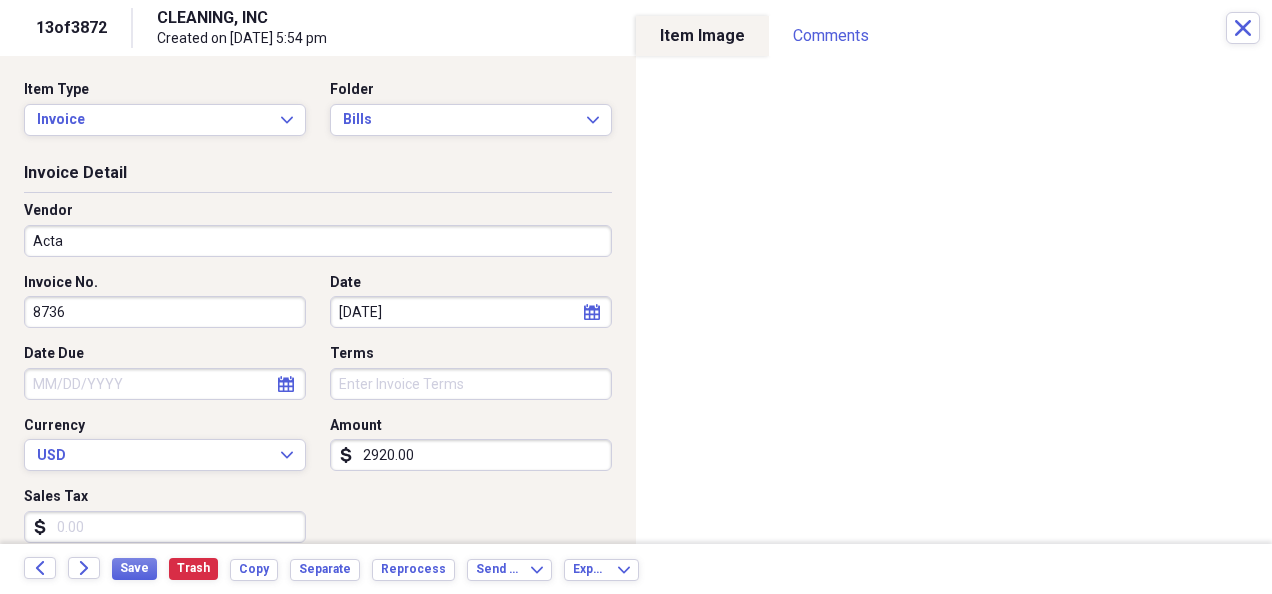 click on "2920.00" at bounding box center (471, 455) 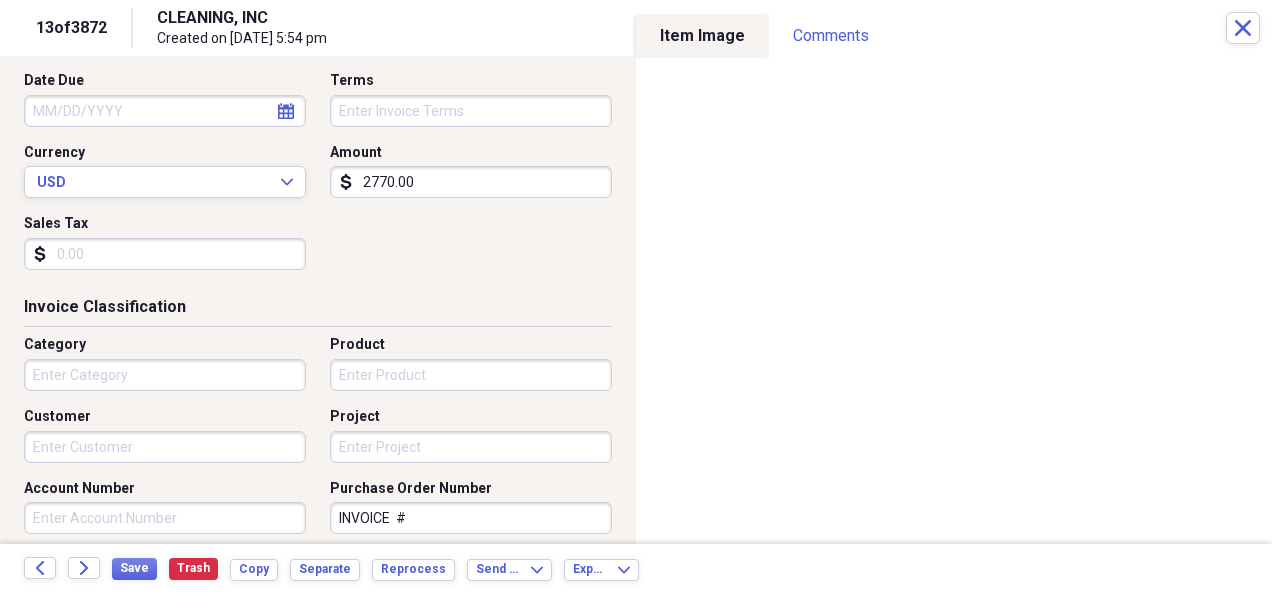 scroll, scrollTop: 323, scrollLeft: 0, axis: vertical 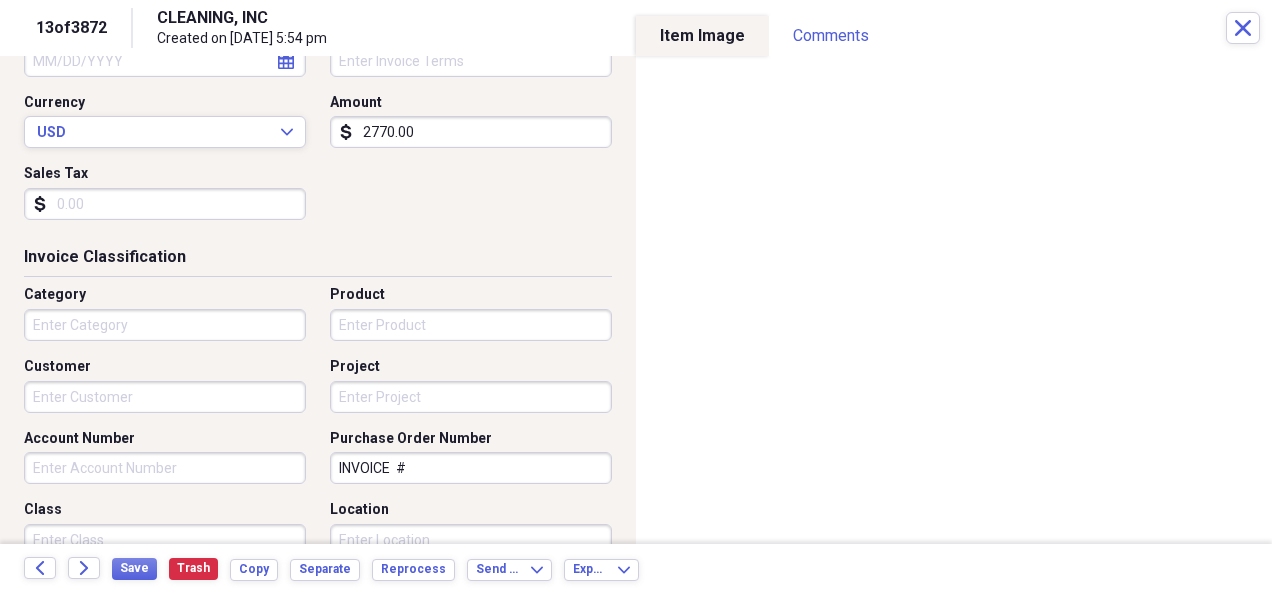 type on "2770.00" 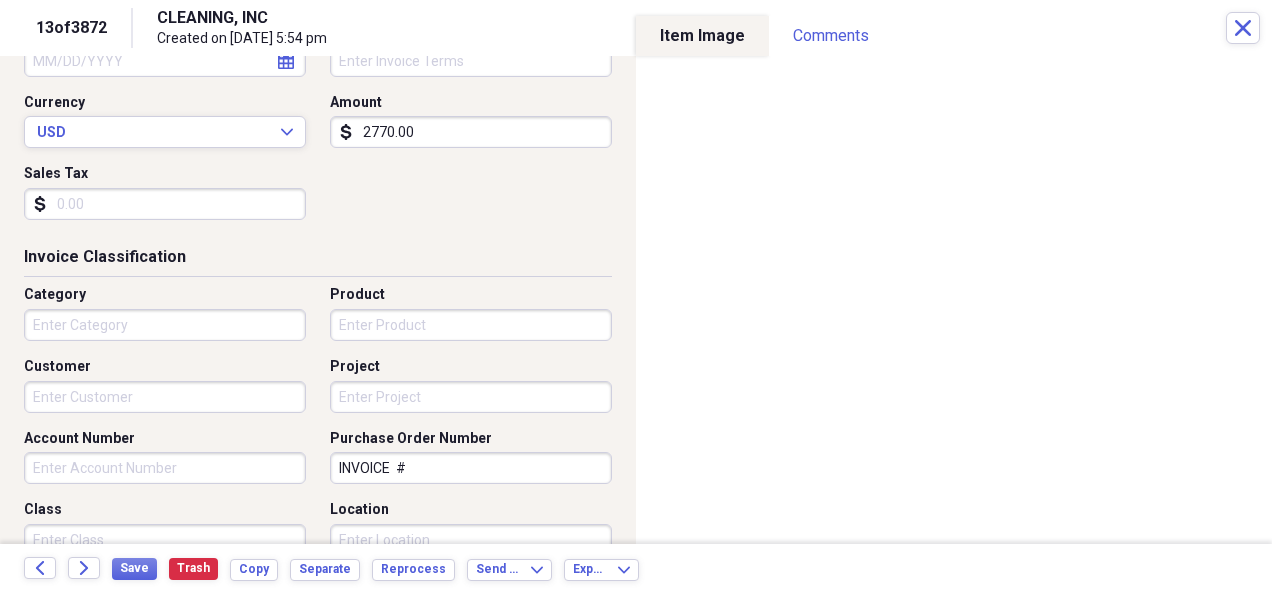 drag, startPoint x: 398, startPoint y: 475, endPoint x: 261, endPoint y: 477, distance: 137.0146 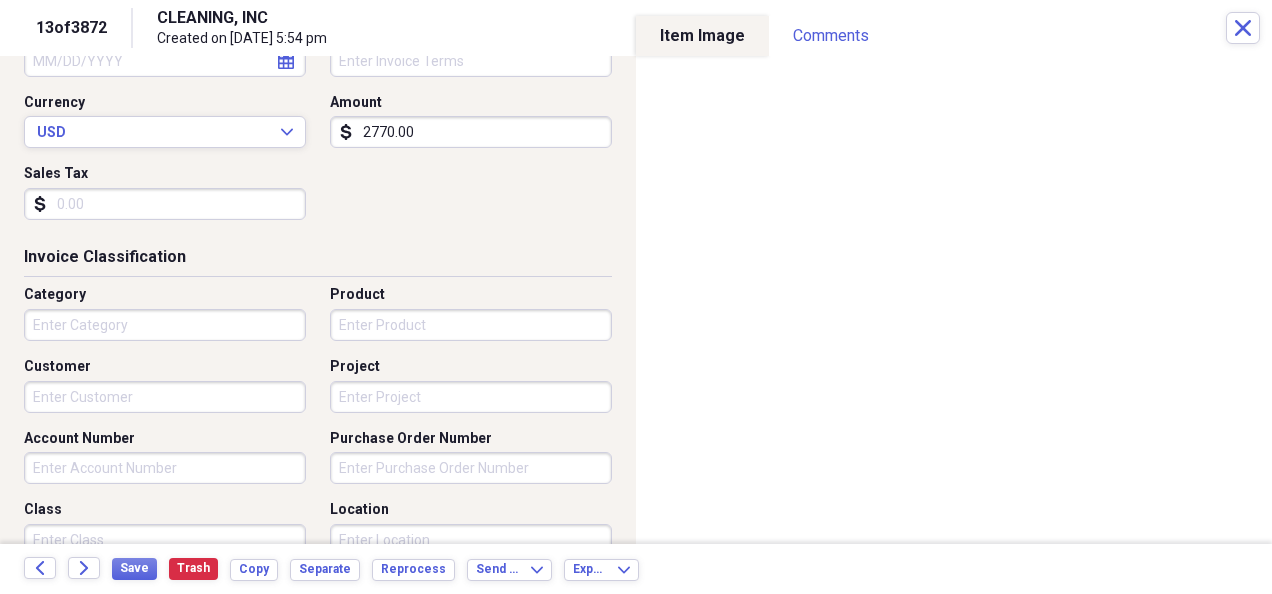 type 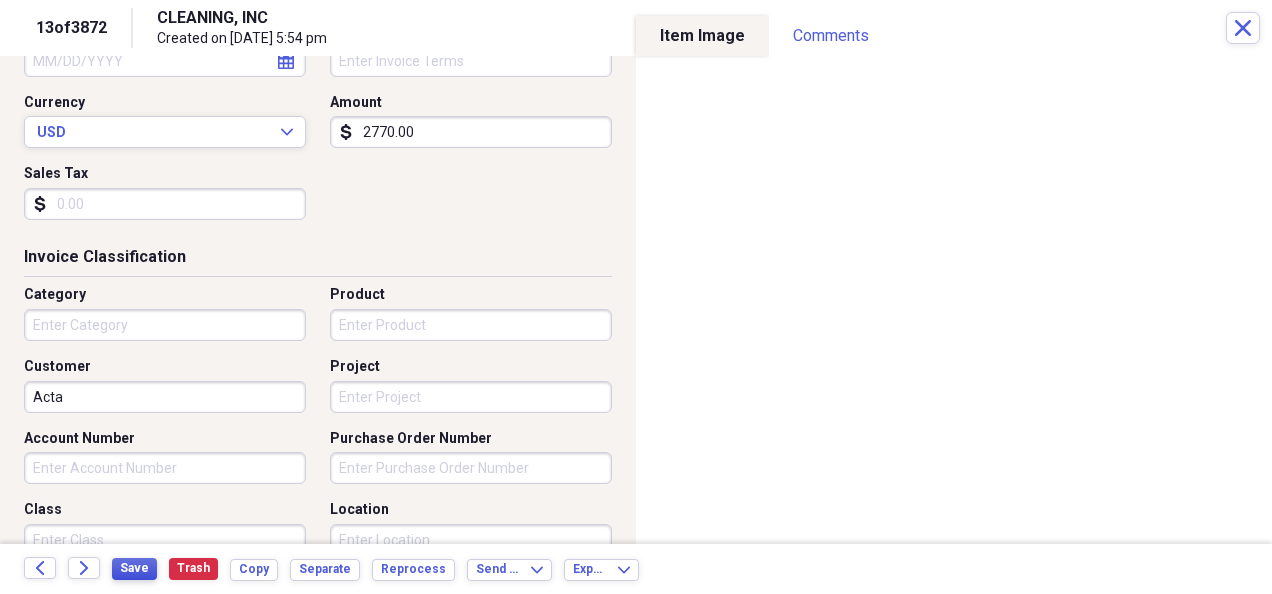 type on "Acta" 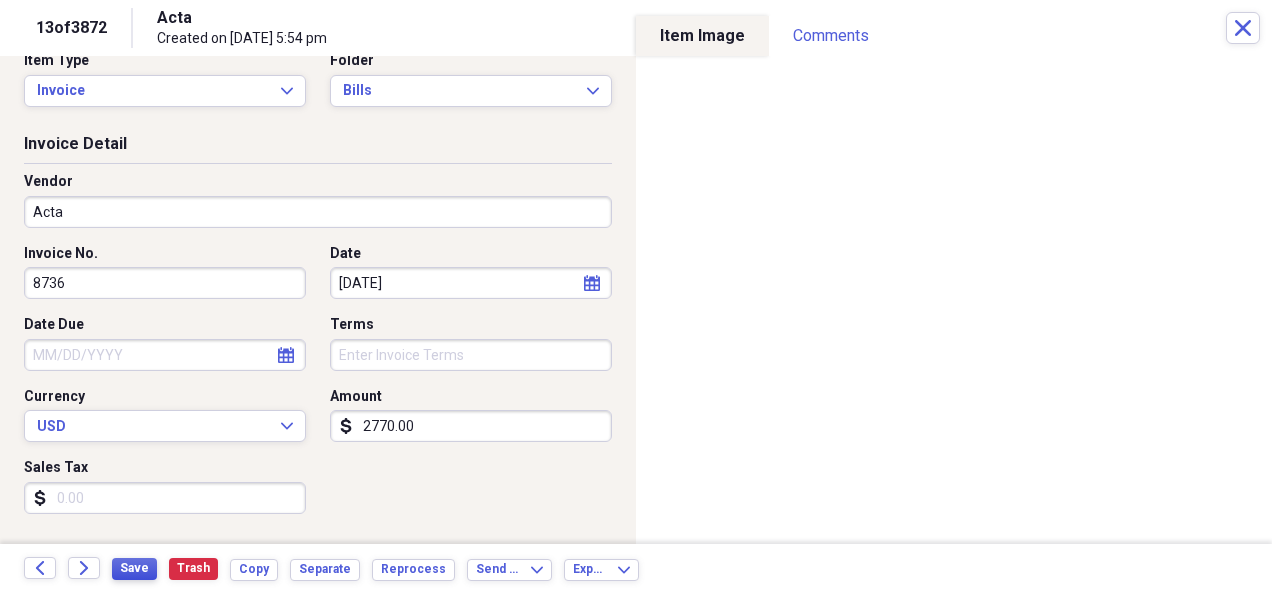 scroll, scrollTop: 0, scrollLeft: 0, axis: both 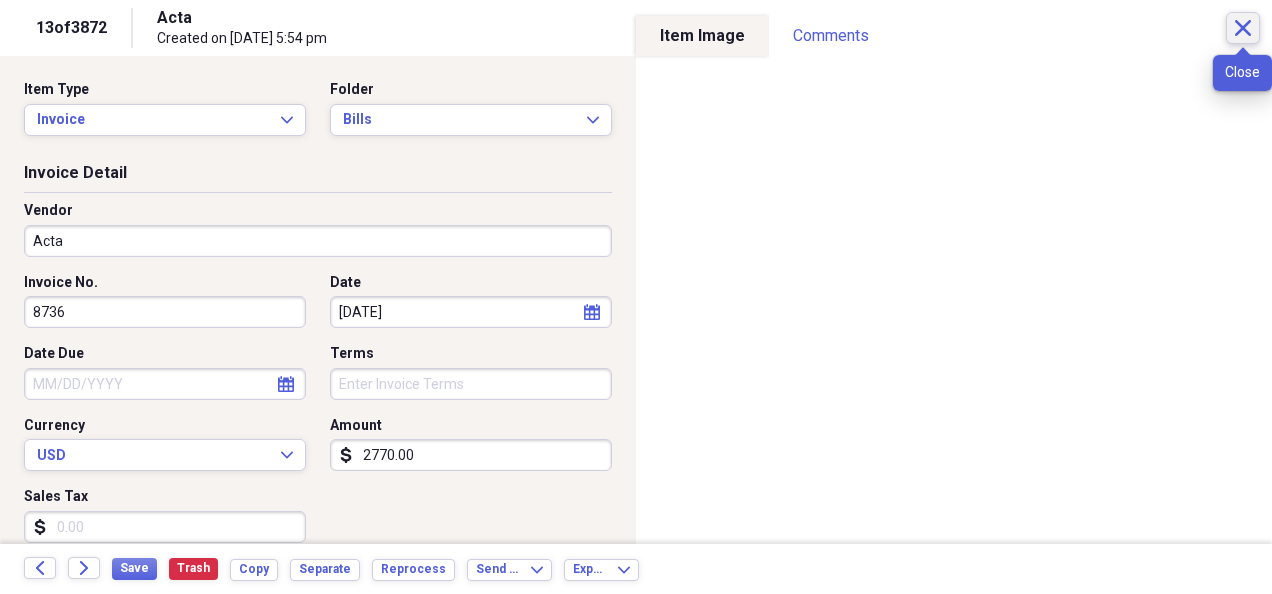 click on "Close" 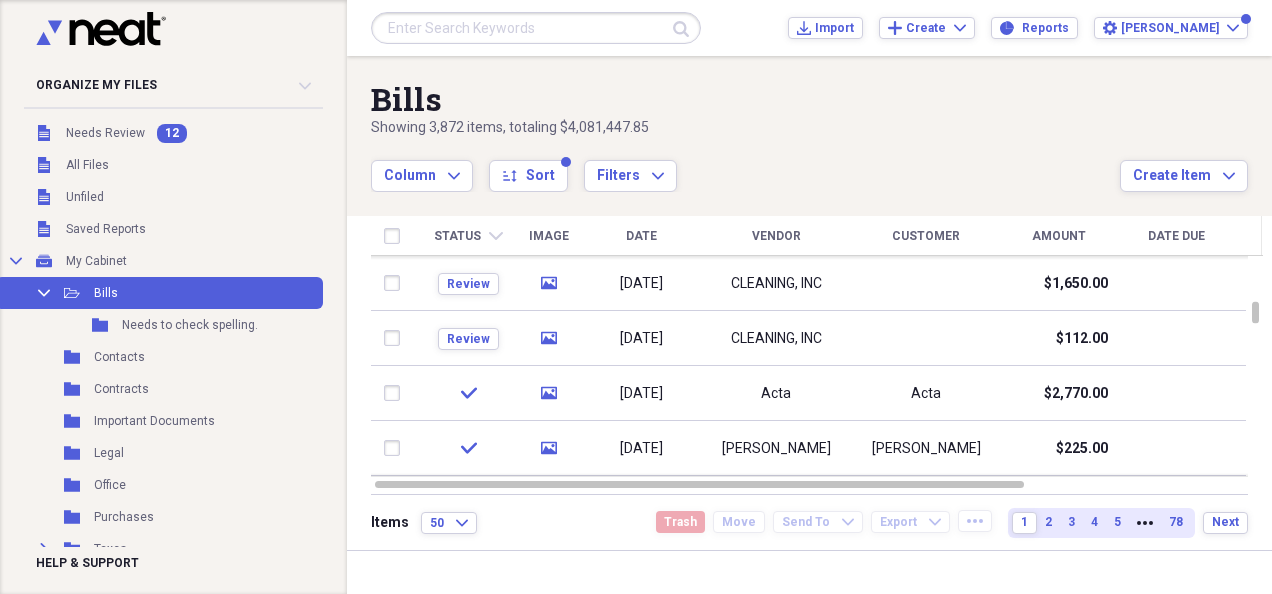 click at bounding box center [926, 338] 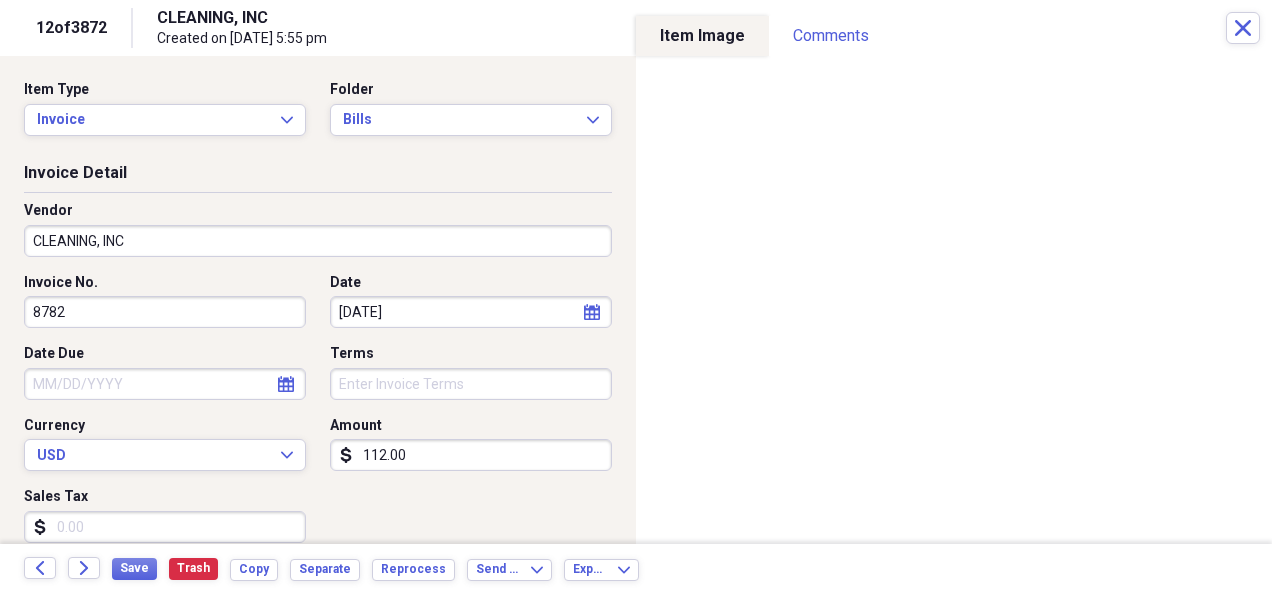 click on "CLEANING, INC" at bounding box center [318, 241] 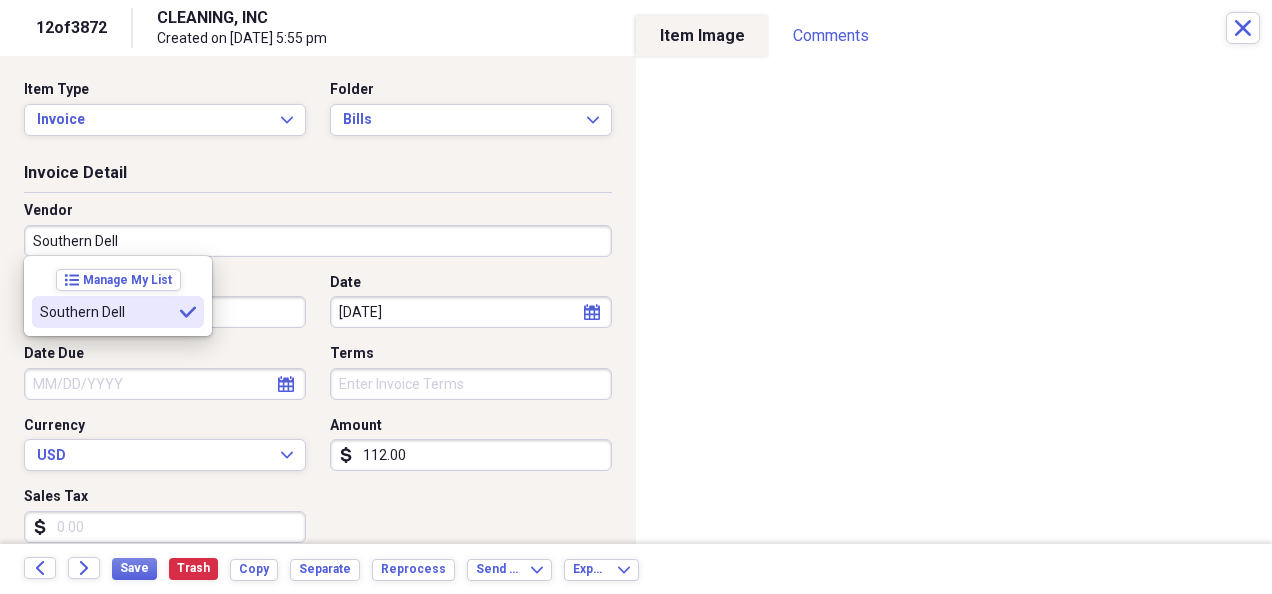 type on "Southern Dell" 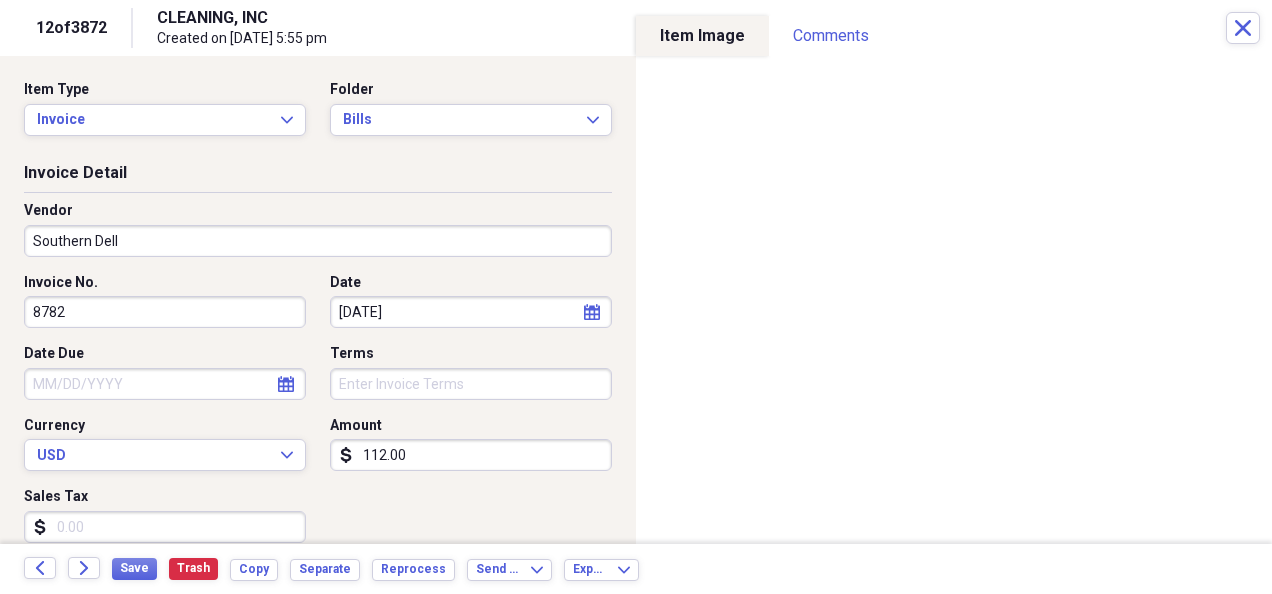 click on "[DATE]" at bounding box center (471, 312) 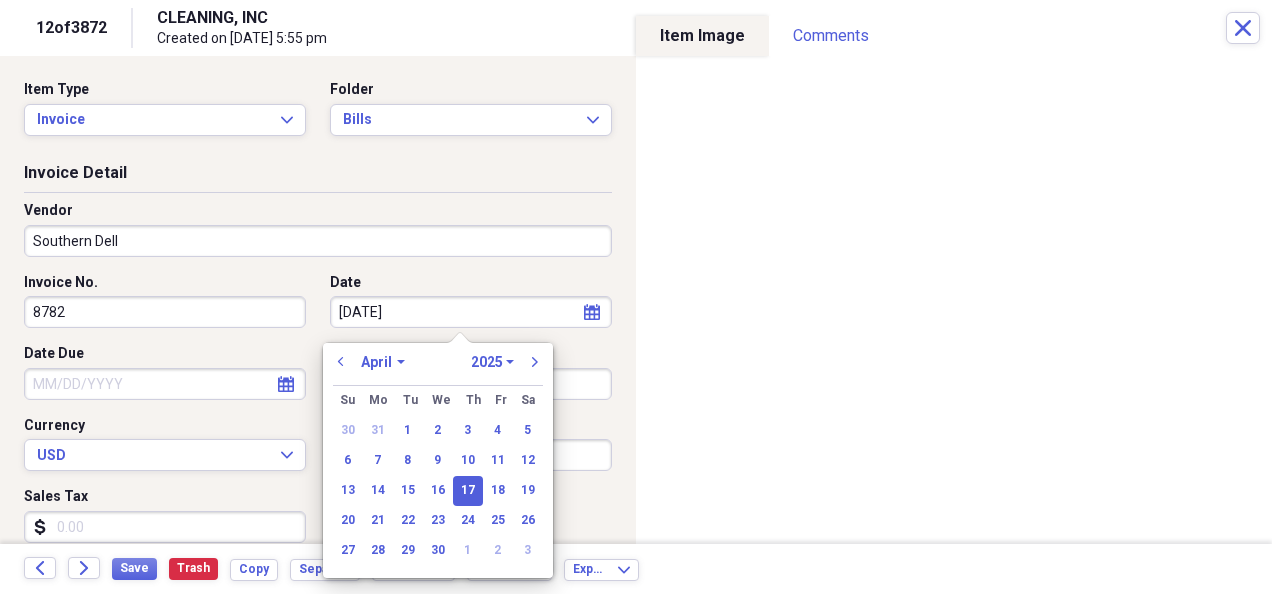 type on "[DATE]" 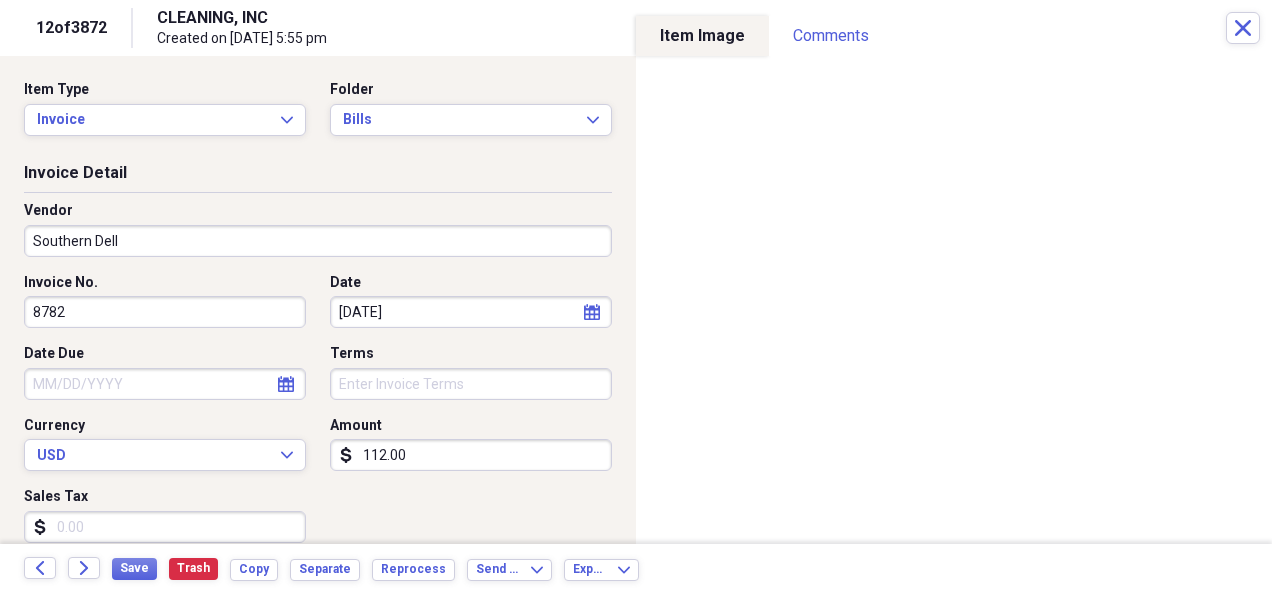 click on "112.00" at bounding box center (471, 455) 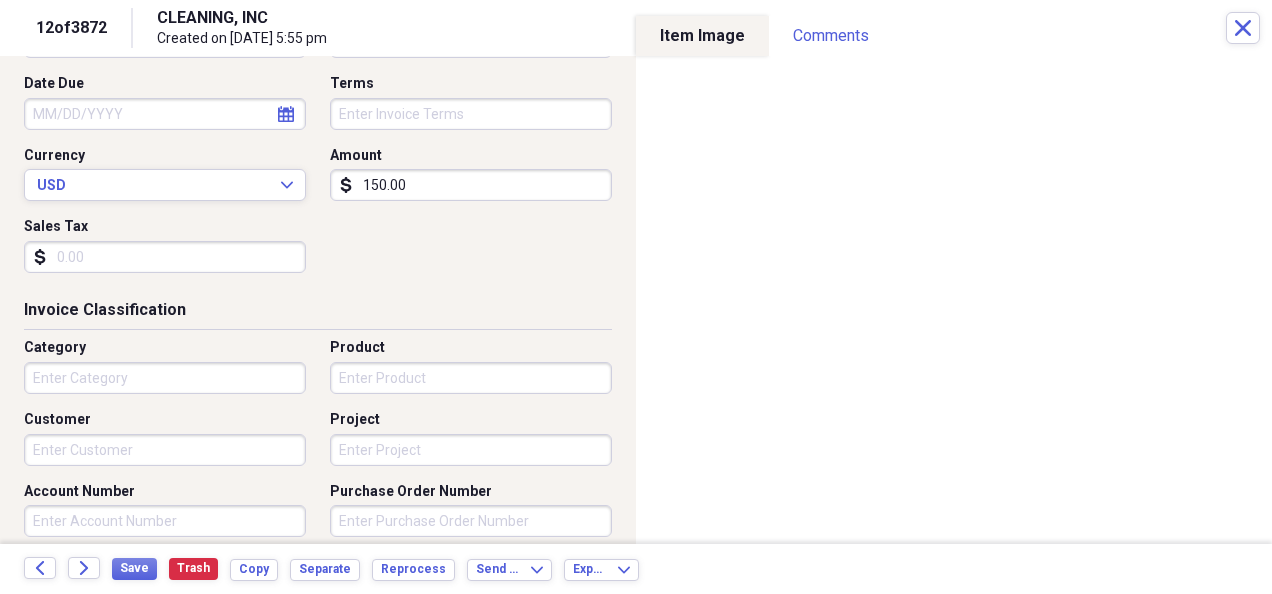 scroll, scrollTop: 272, scrollLeft: 0, axis: vertical 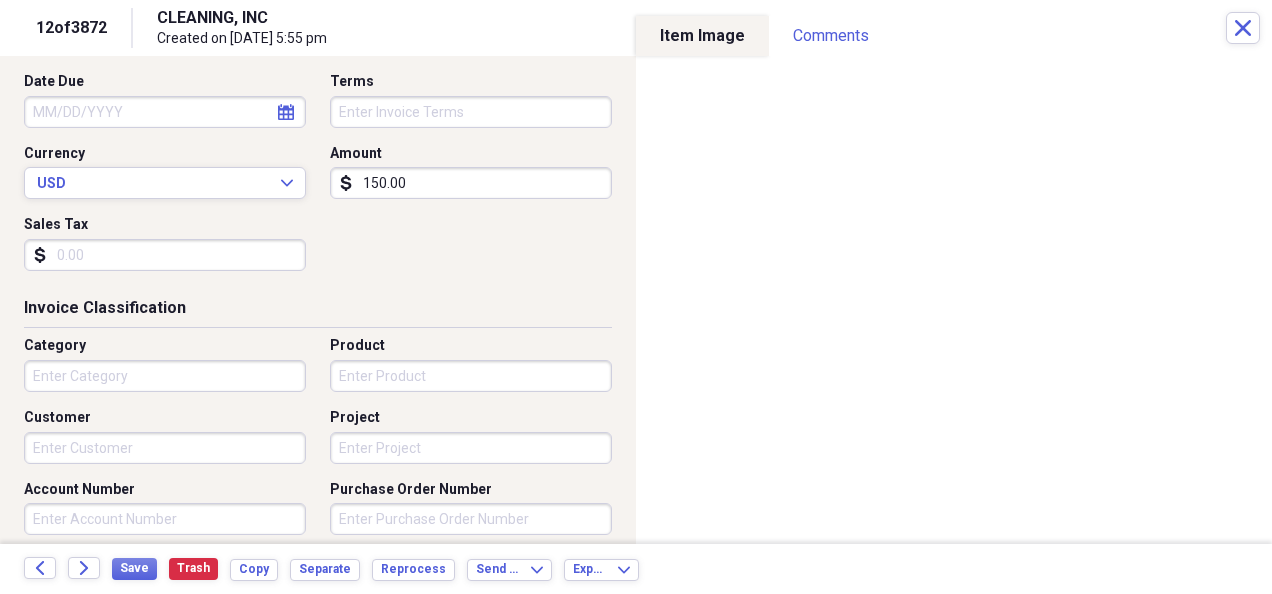 type on "150.00" 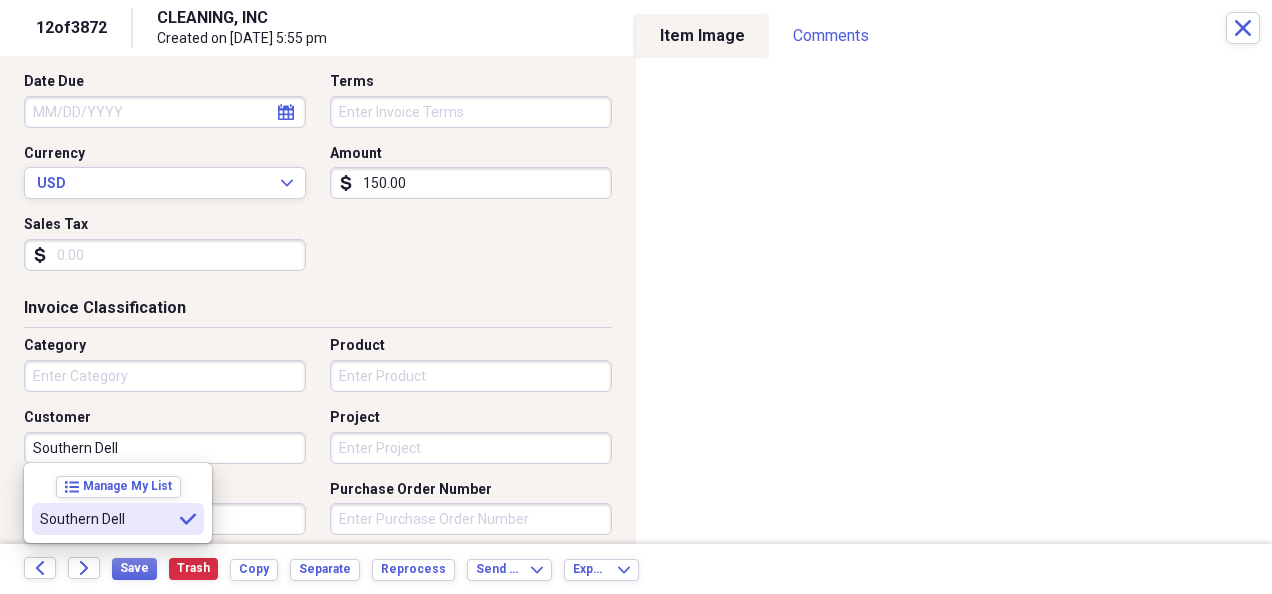 type on "Southern Dell" 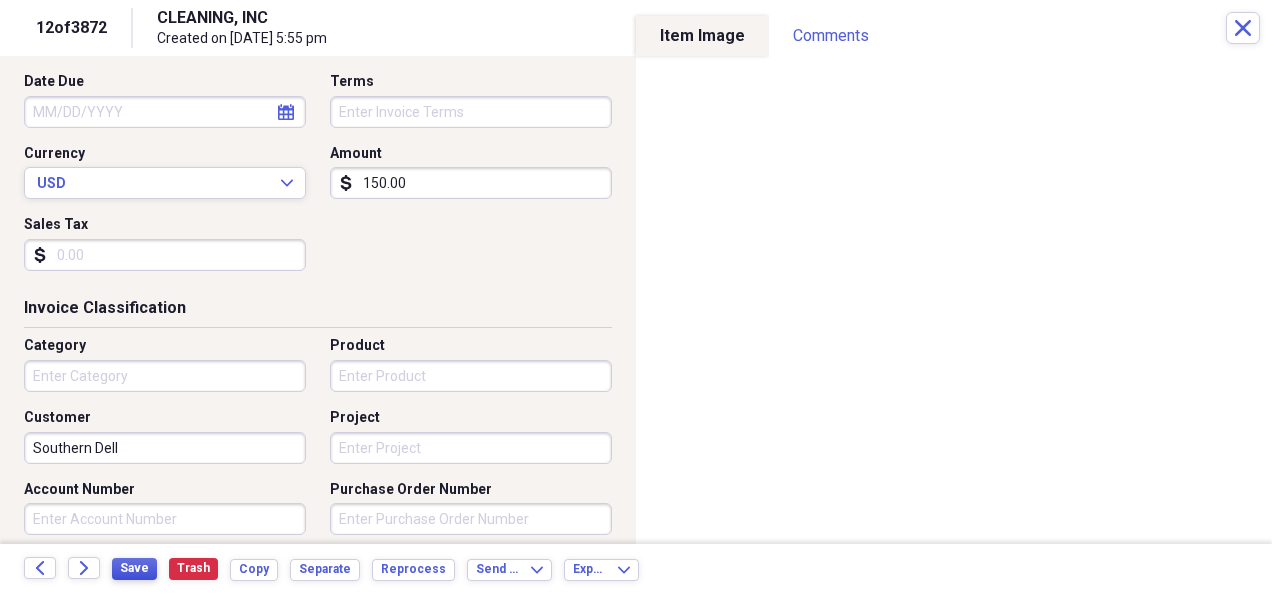 click on "Save" at bounding box center (134, 568) 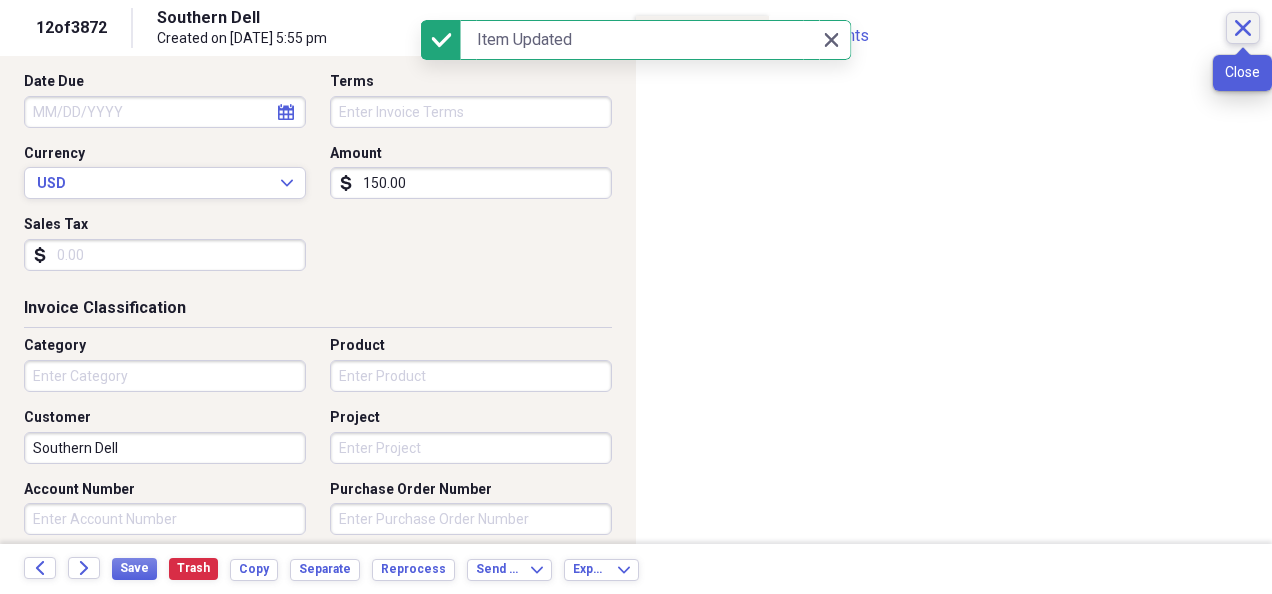 click on "Close" at bounding box center (1243, 28) 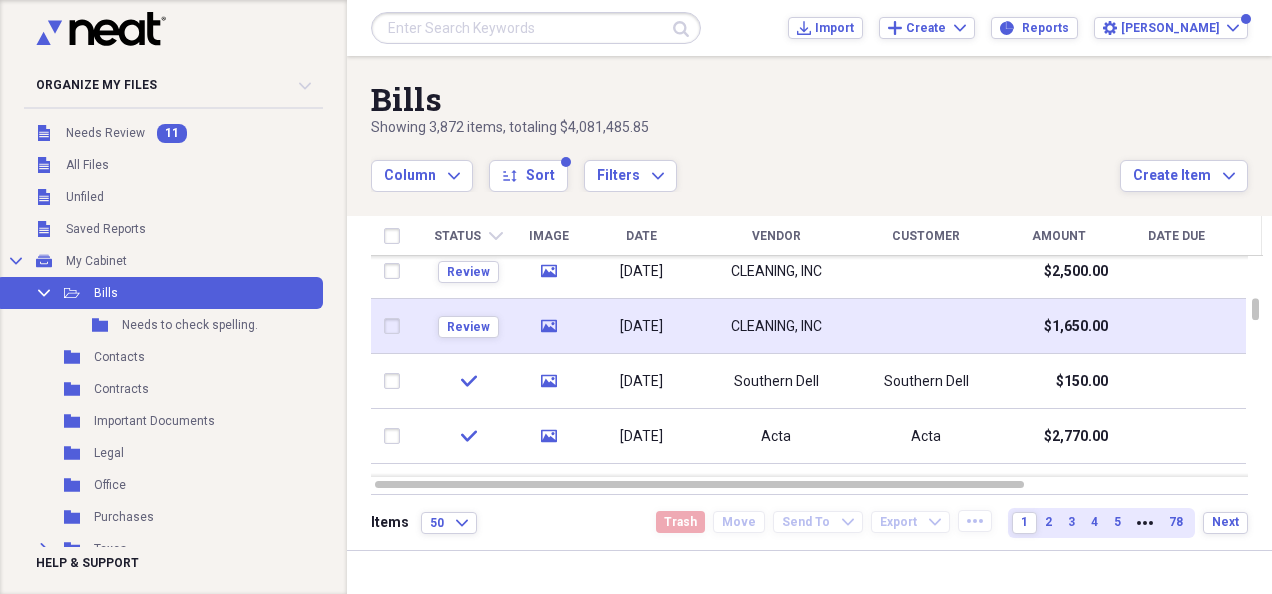 click at bounding box center (926, 326) 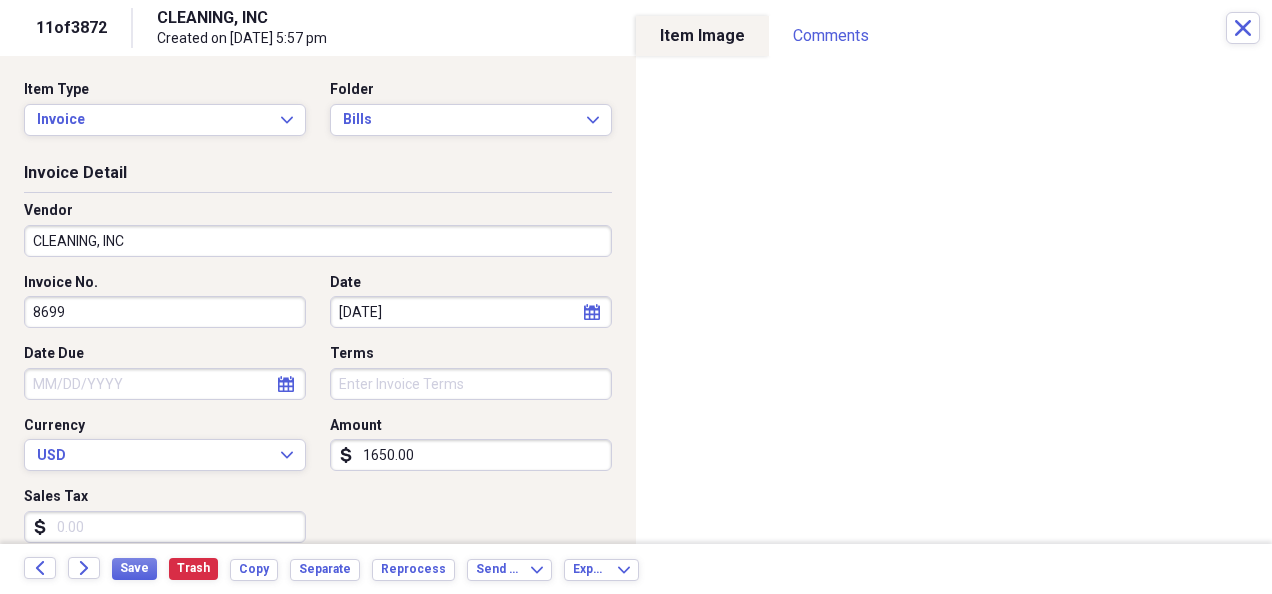 click on "CLEANING, INC" at bounding box center (318, 241) 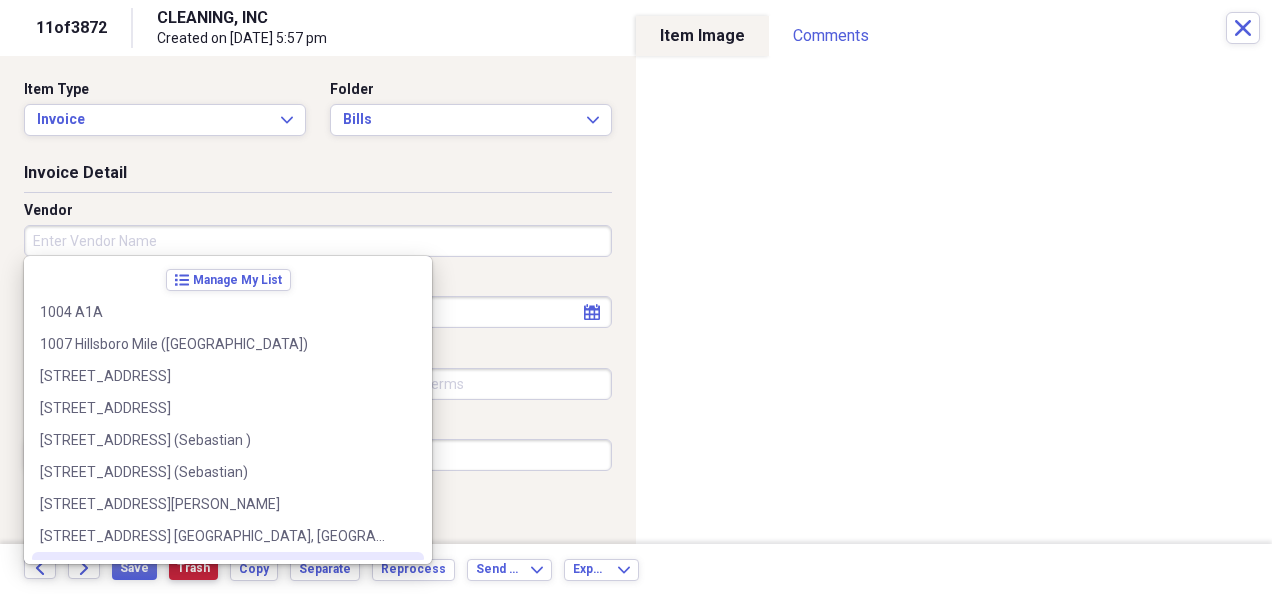 click on "Trash" at bounding box center (193, 568) 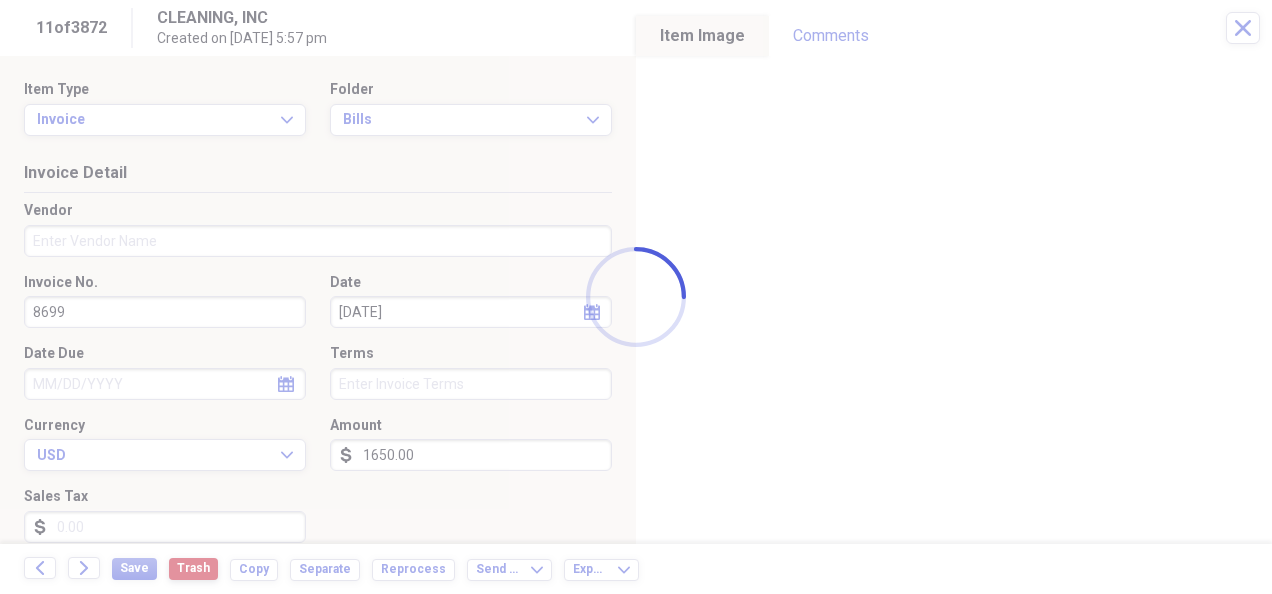 type on "CLEANING, INC" 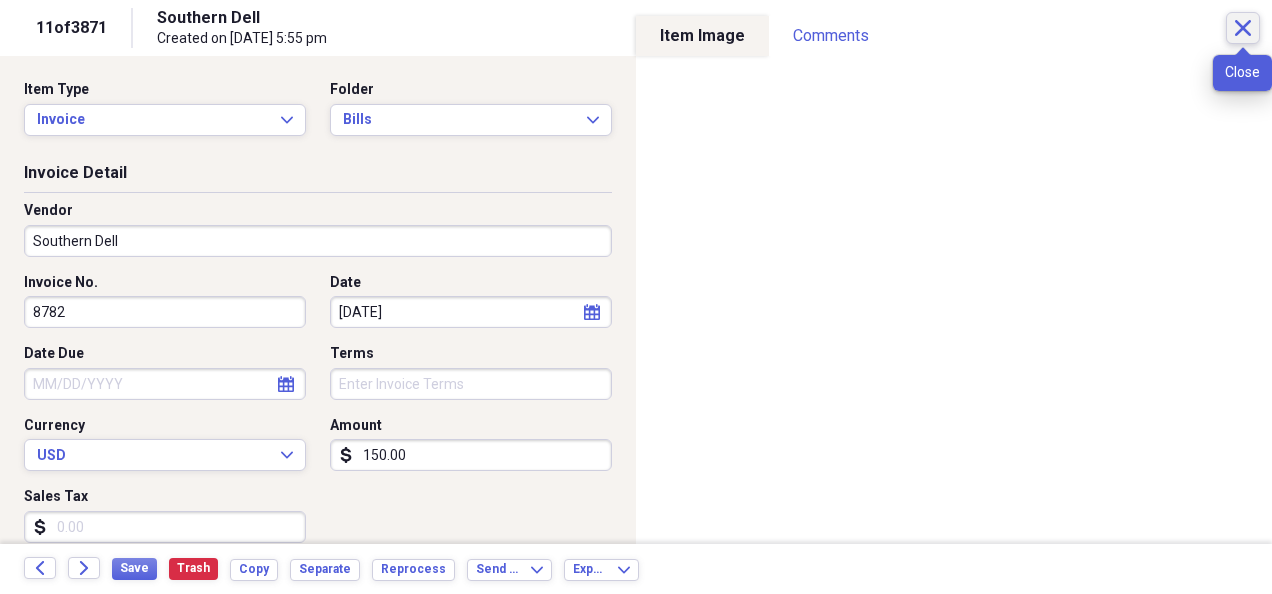 click 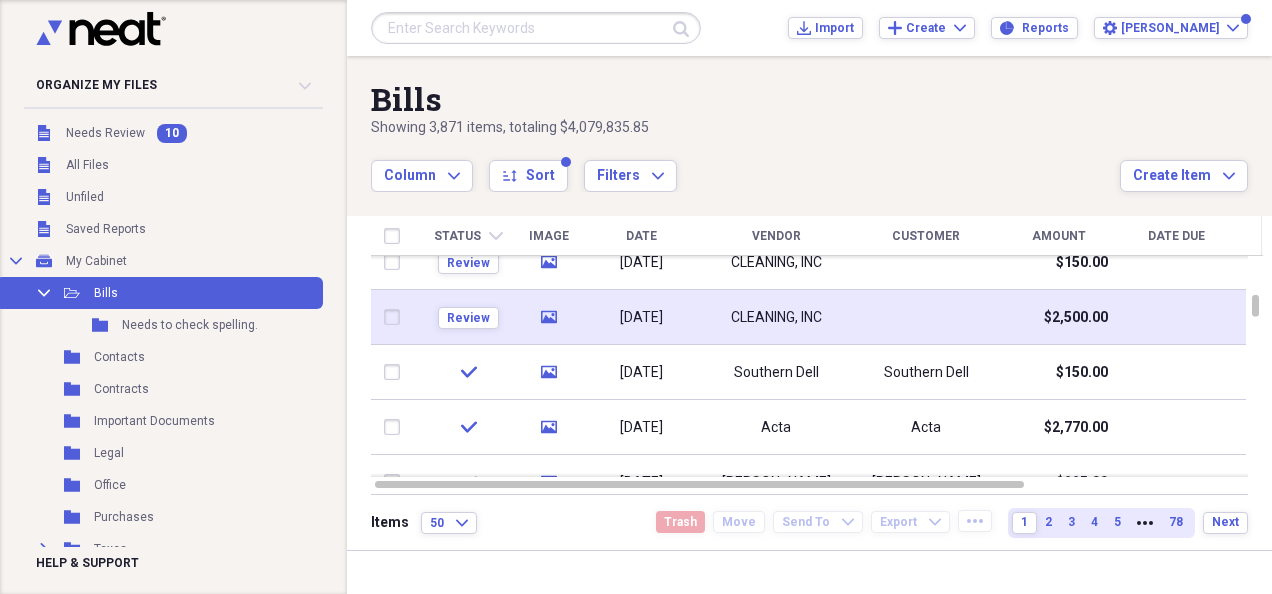click at bounding box center (926, 317) 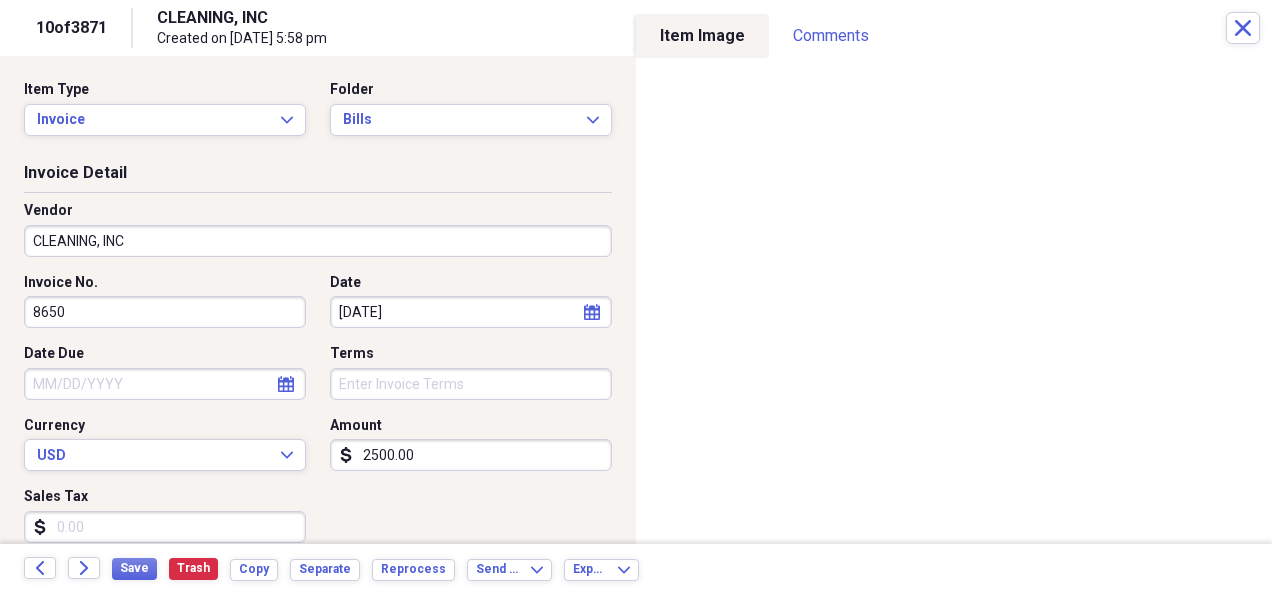 click on "CLEANING, INC" at bounding box center (318, 241) 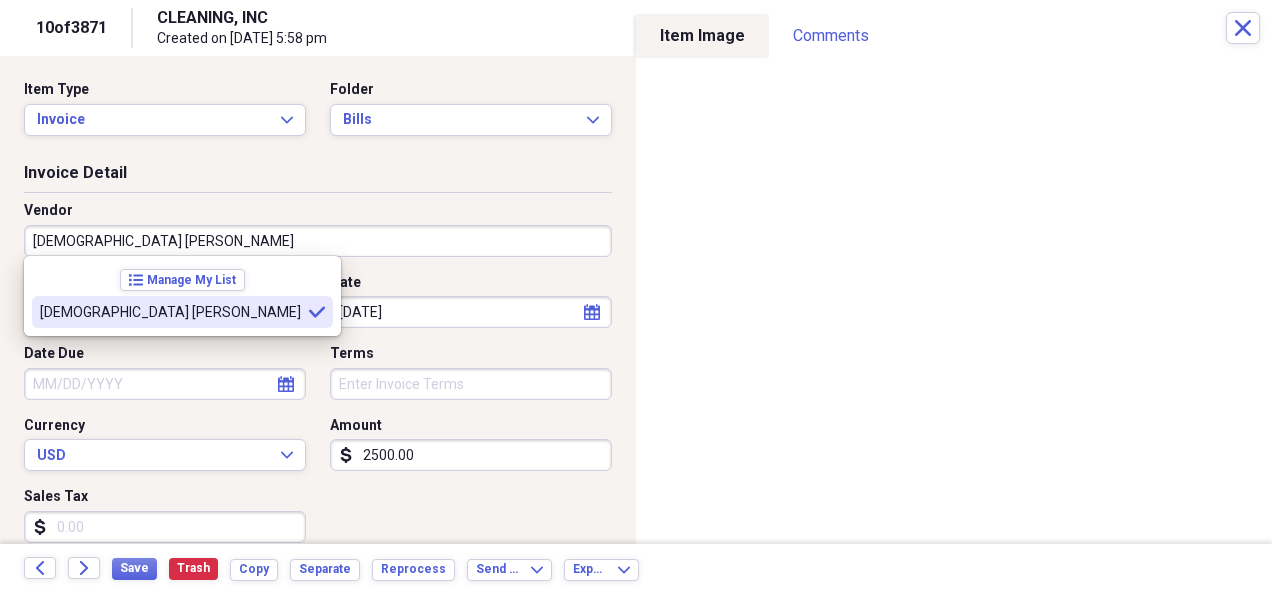 type on "[DEMOGRAPHIC_DATA] [PERSON_NAME]" 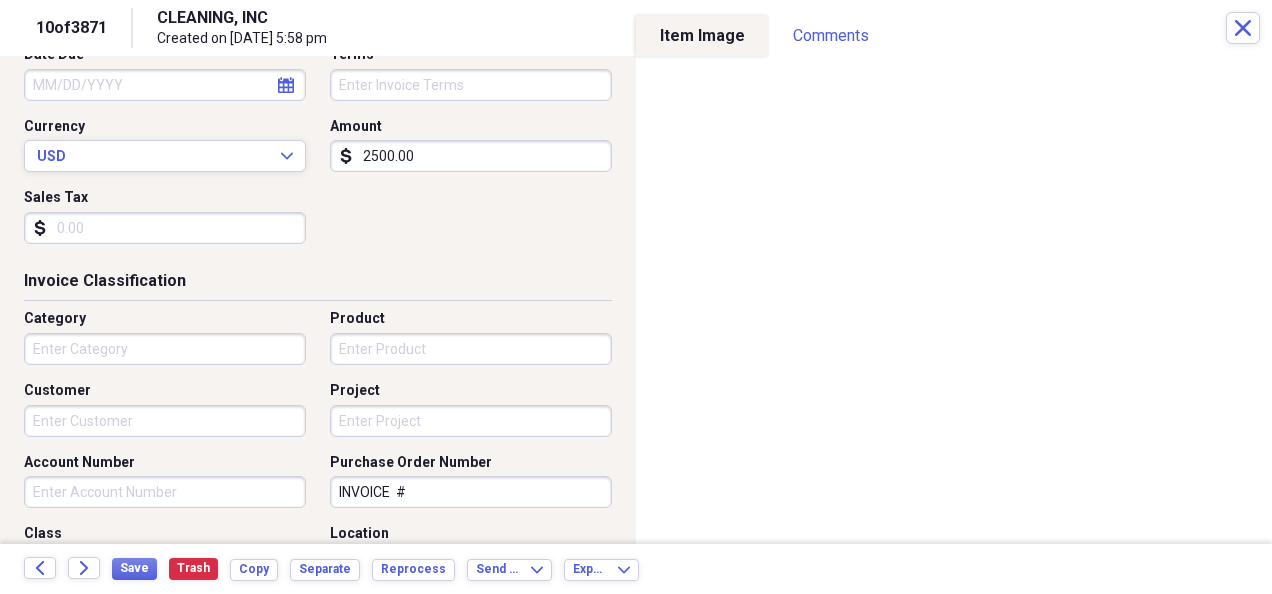scroll, scrollTop: 311, scrollLeft: 0, axis: vertical 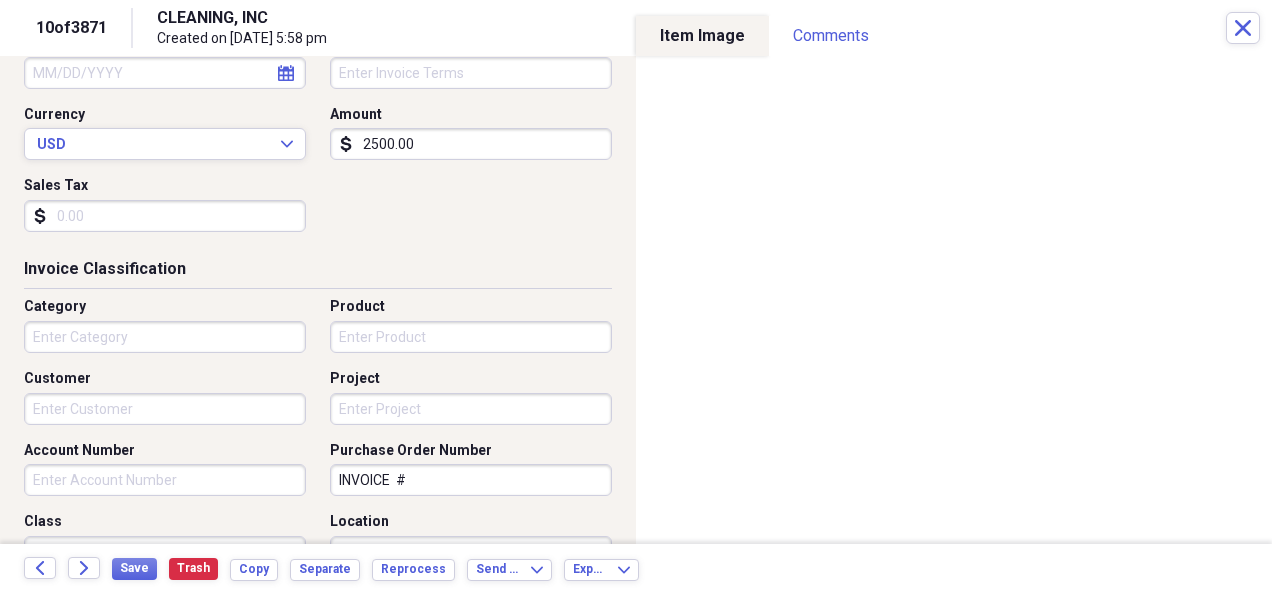 click on "Customer" at bounding box center (165, 409) 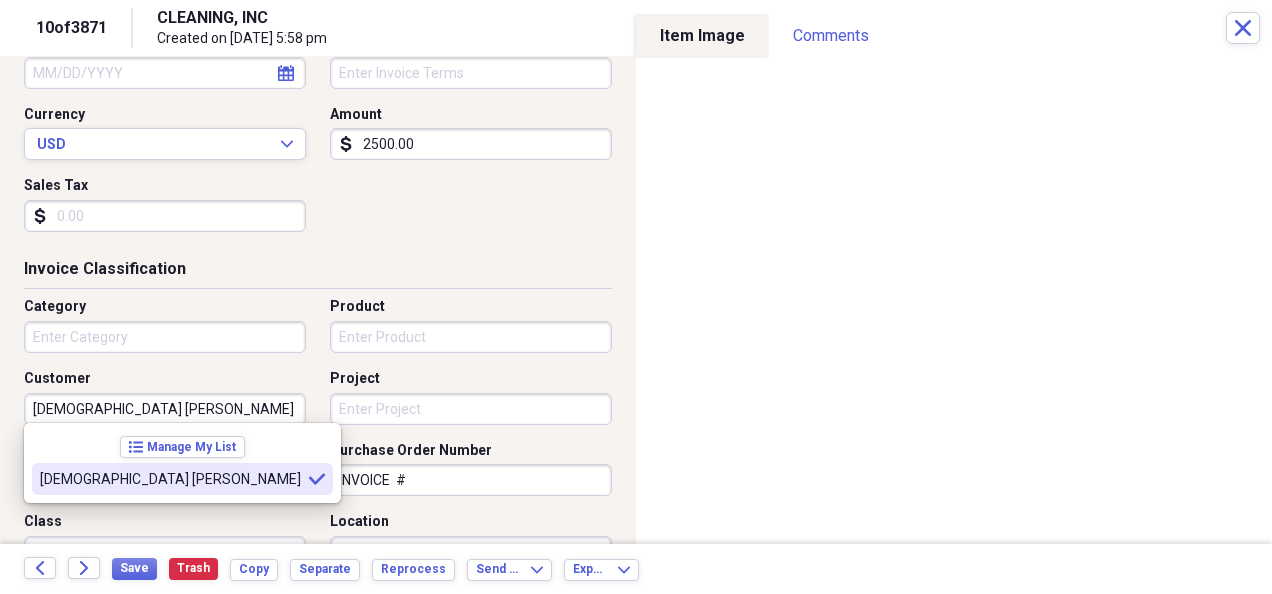 type on "[DEMOGRAPHIC_DATA] [PERSON_NAME]" 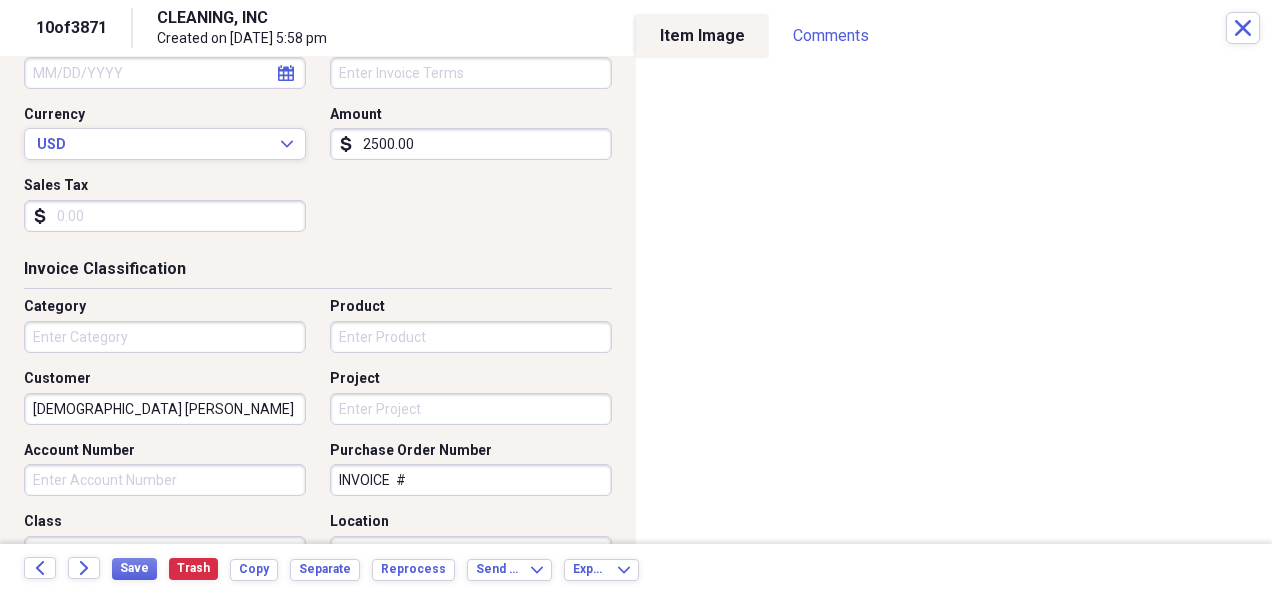 drag, startPoint x: 412, startPoint y: 468, endPoint x: 219, endPoint y: 450, distance: 193.83755 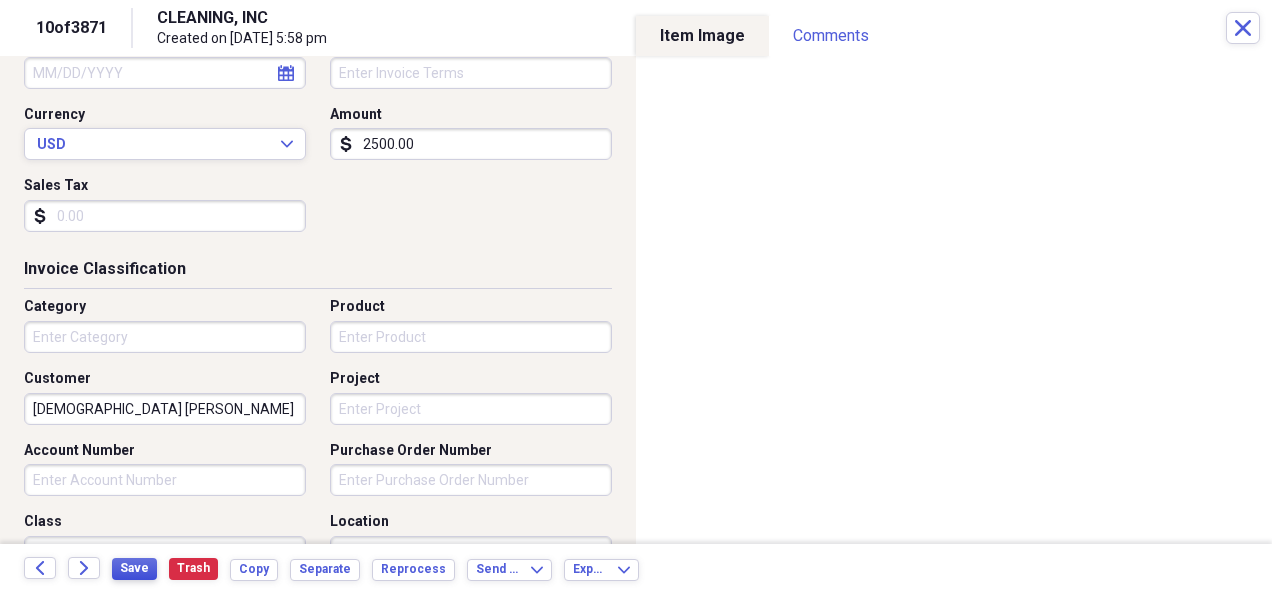 type 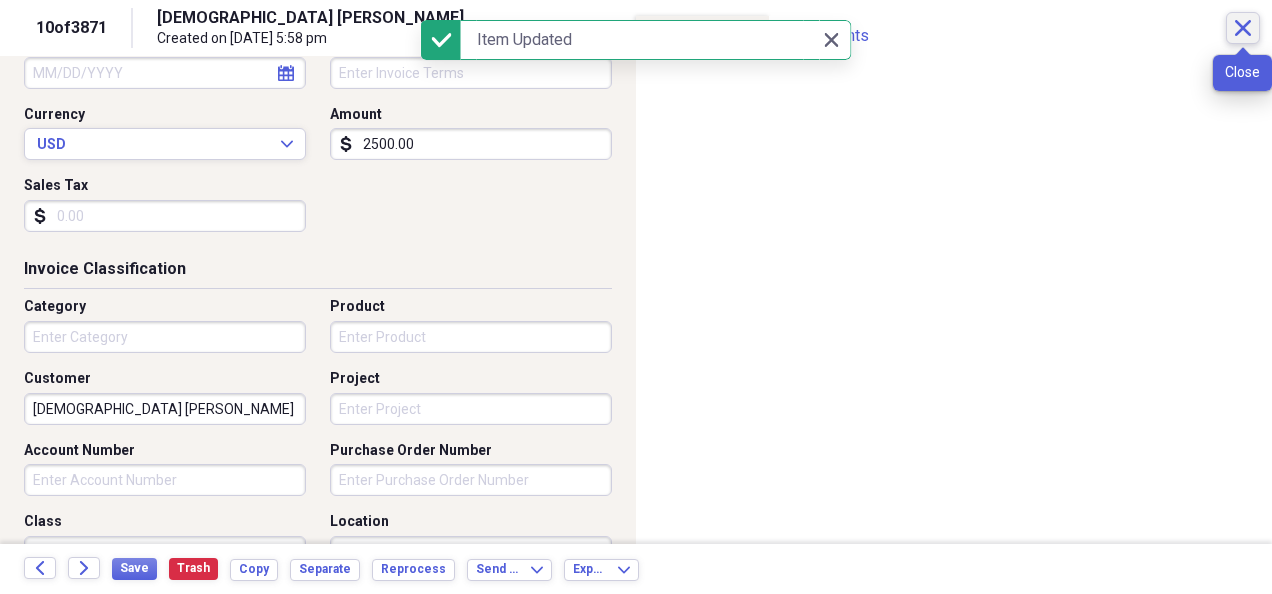 click on "Close" at bounding box center (1243, 28) 